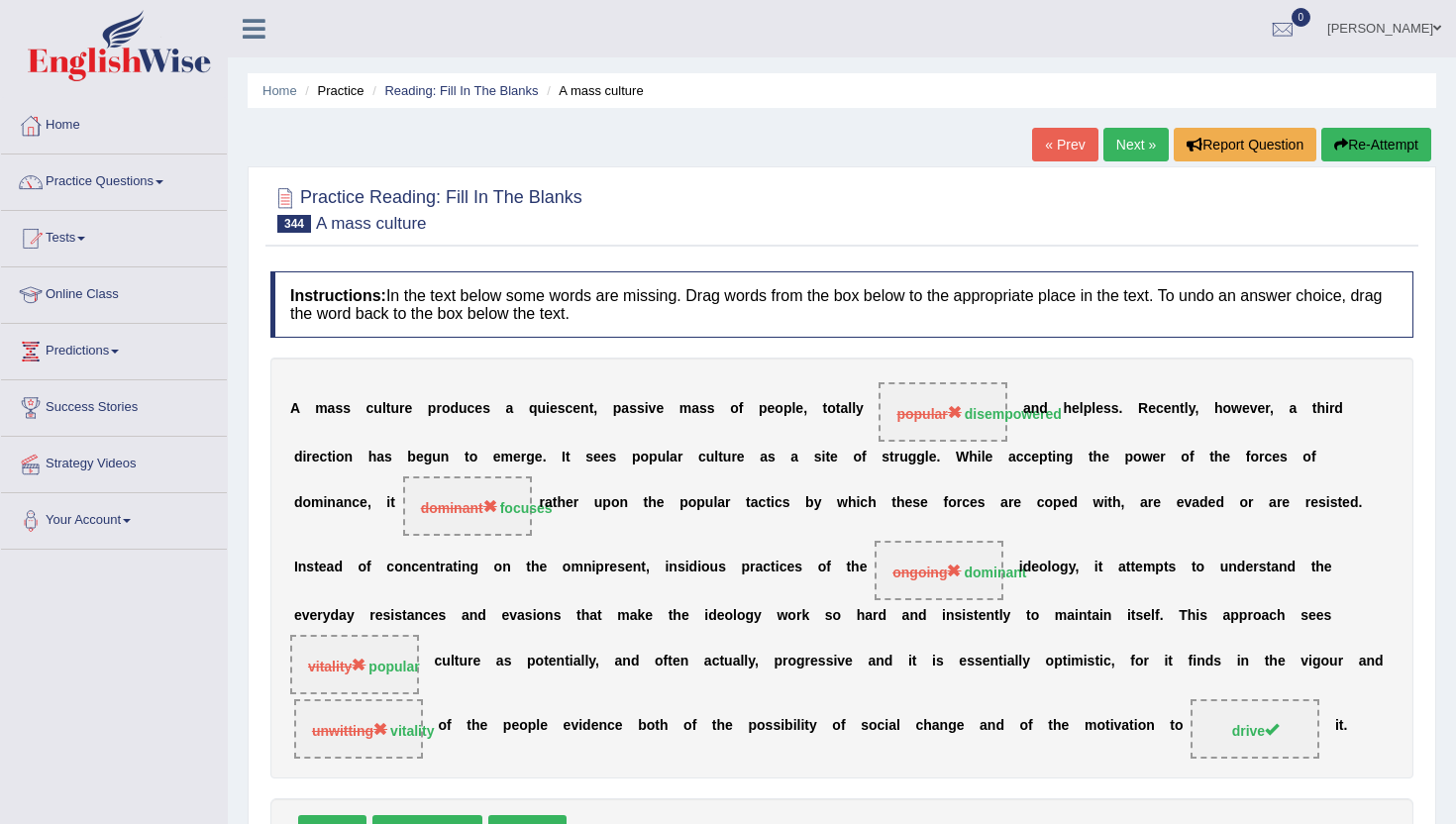 scroll, scrollTop: 119, scrollLeft: 0, axis: vertical 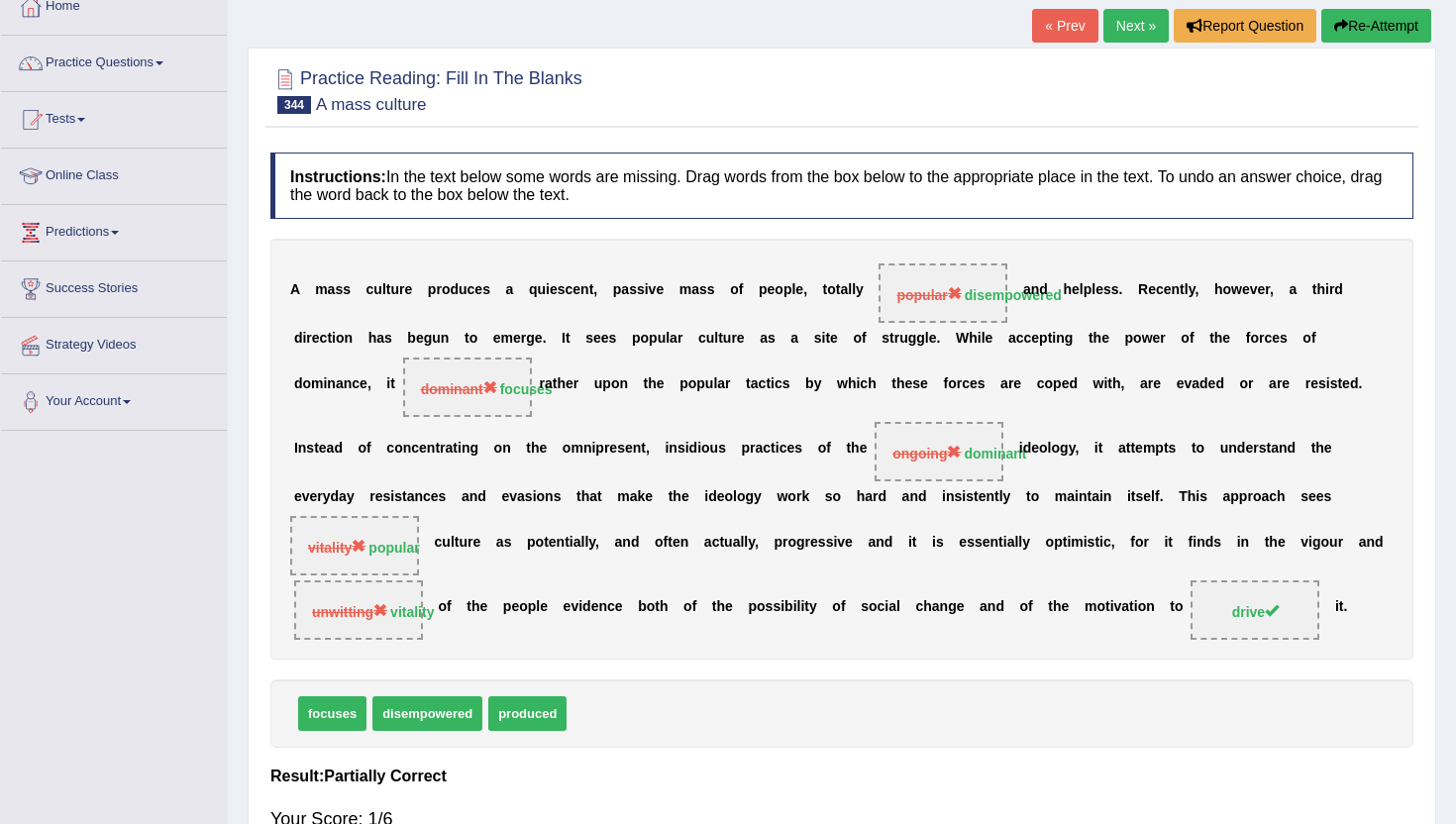 click on "Next »" at bounding box center (1136, 26) 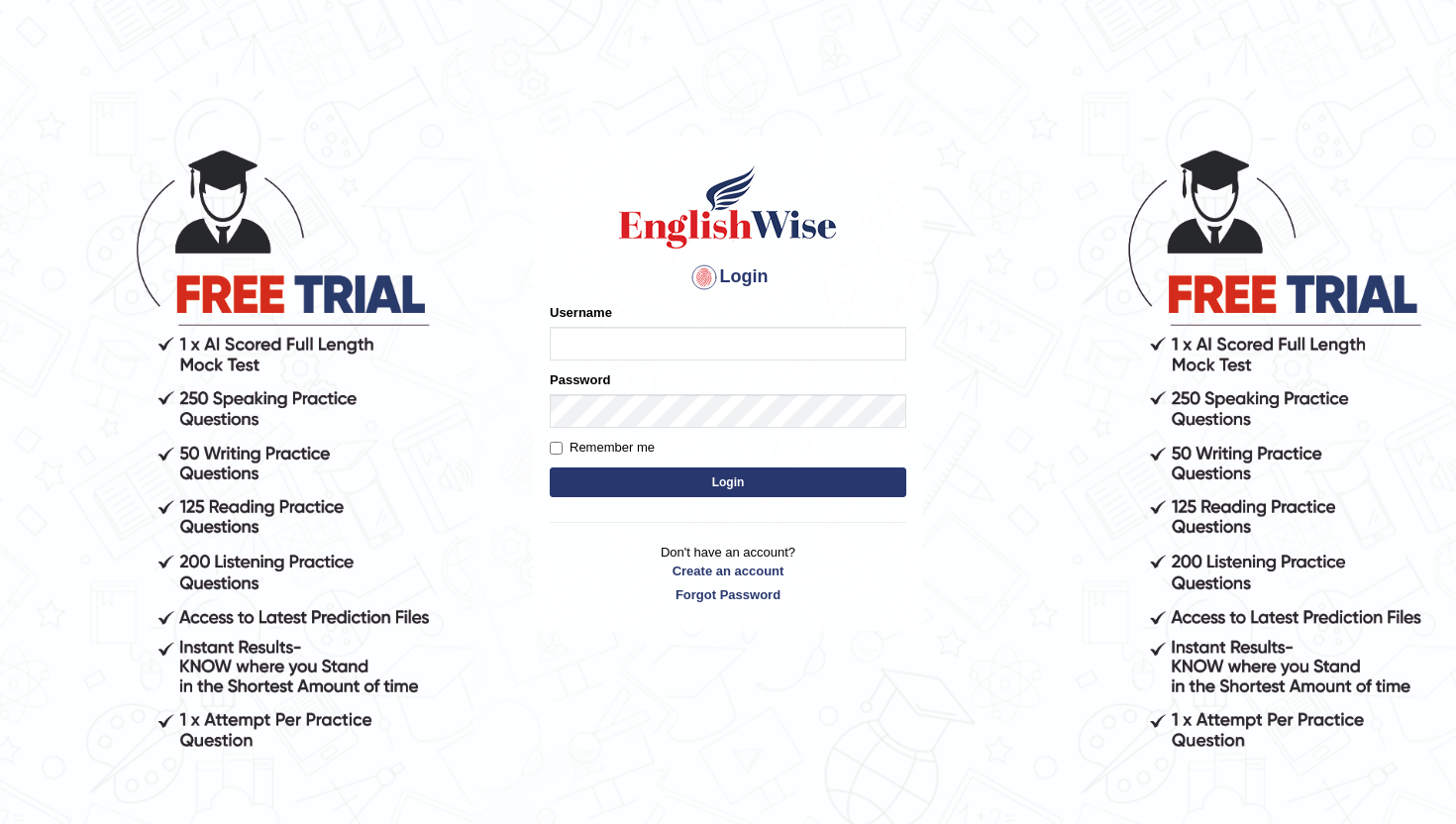 scroll, scrollTop: 0, scrollLeft: 0, axis: both 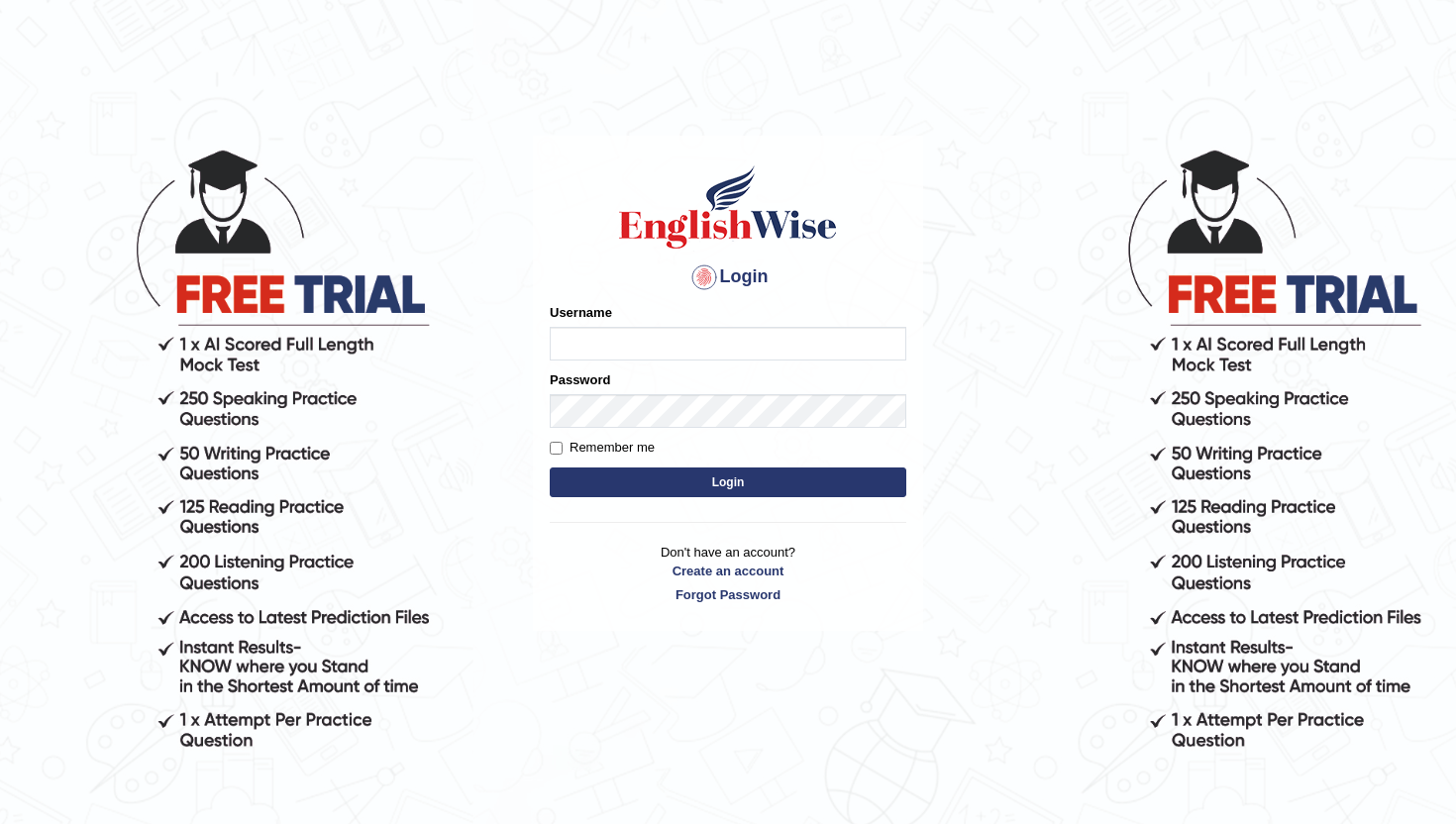 type on "amritpalkaurmalhi" 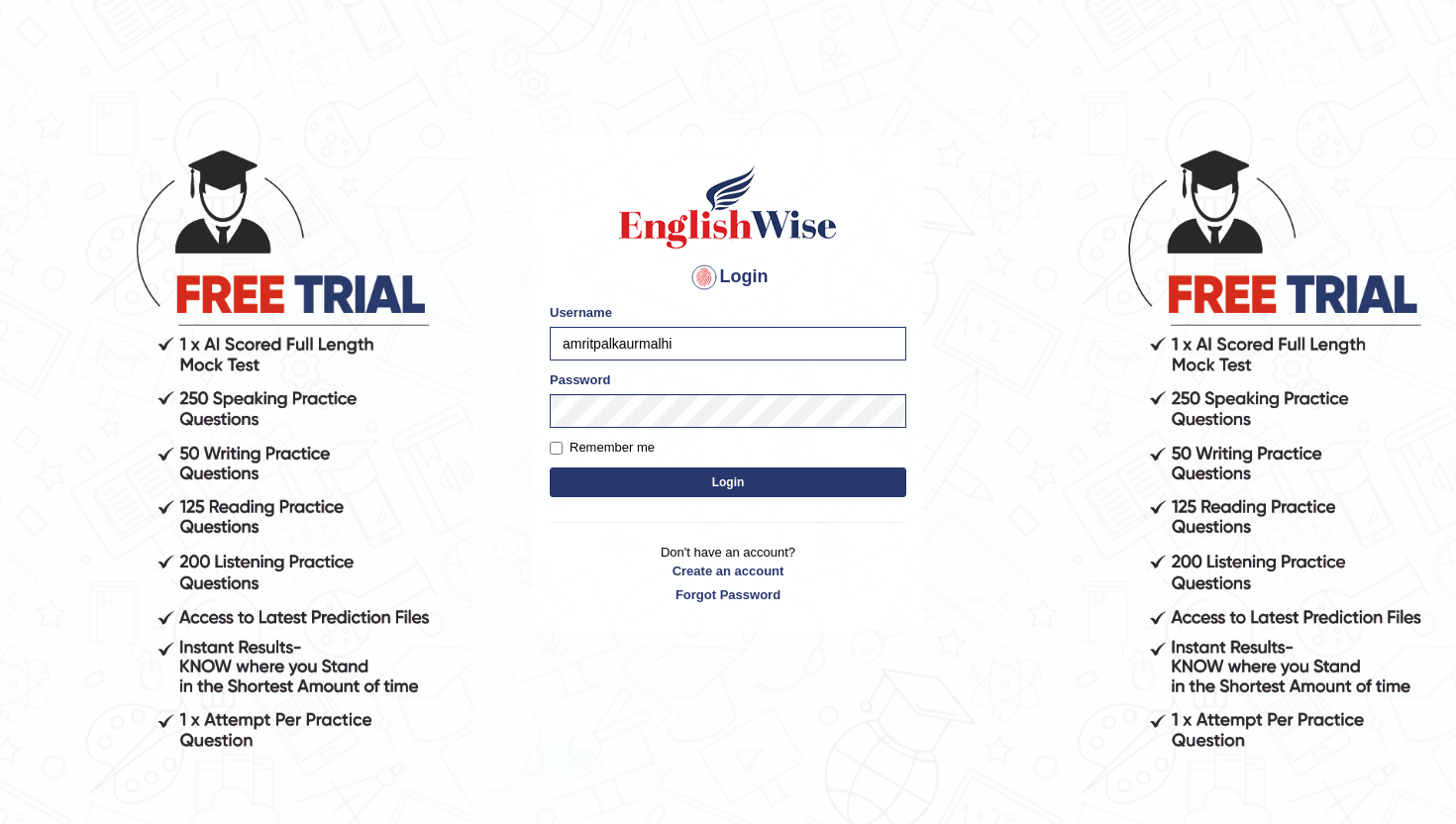 click on "Login" at bounding box center [728, 482] 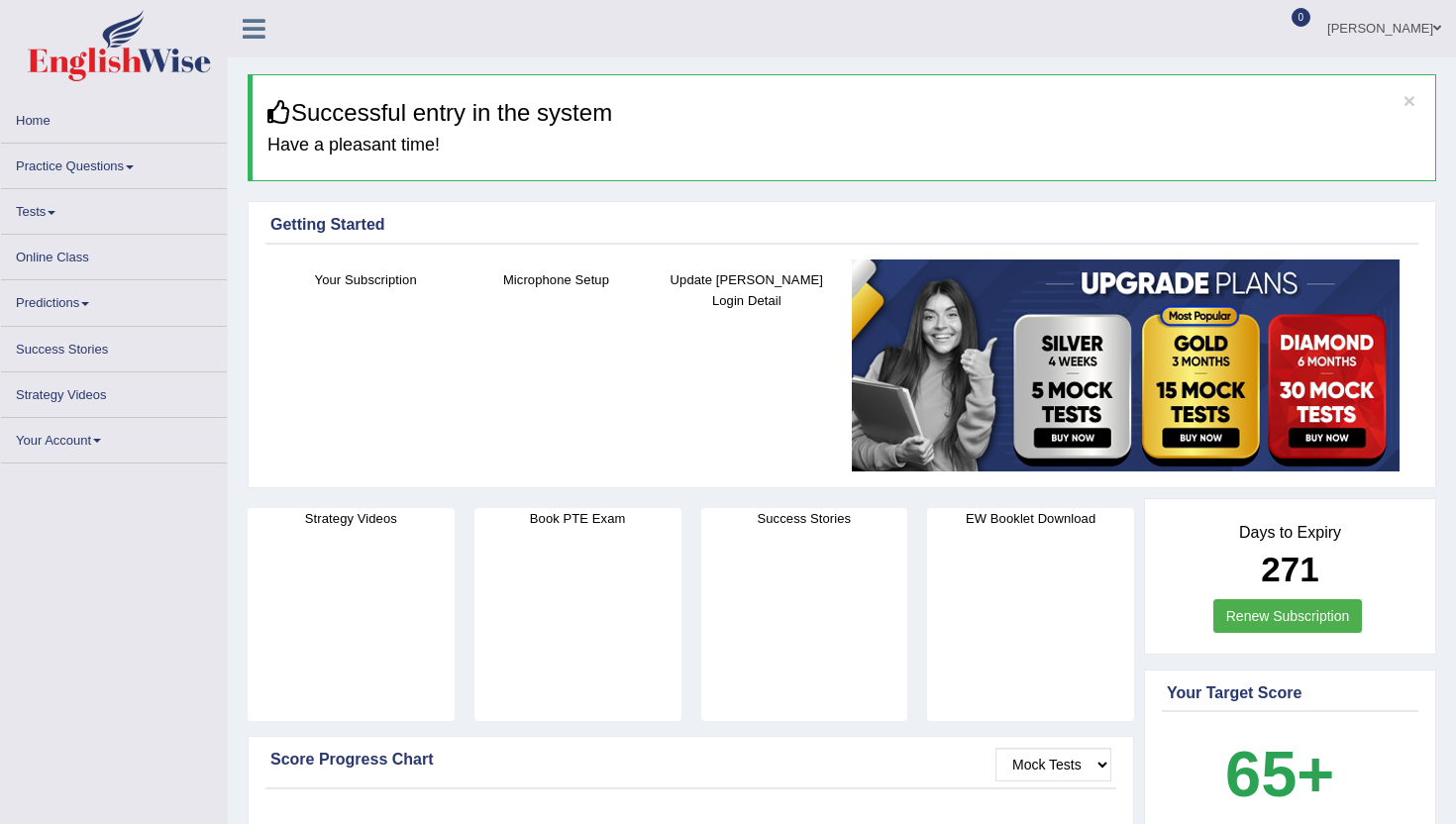 scroll, scrollTop: 0, scrollLeft: 0, axis: both 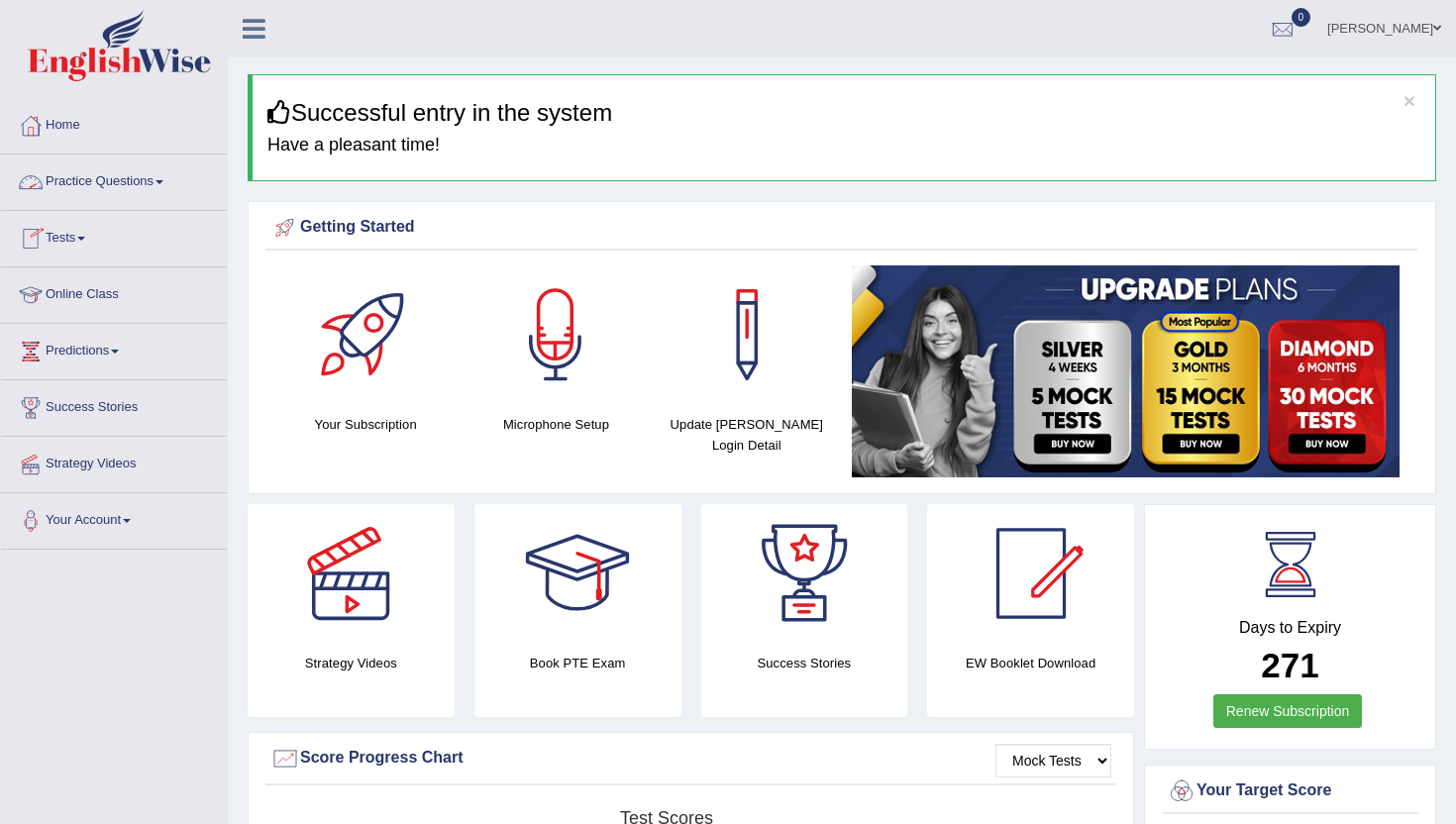 click on "Practice Questions" at bounding box center [114, 179] 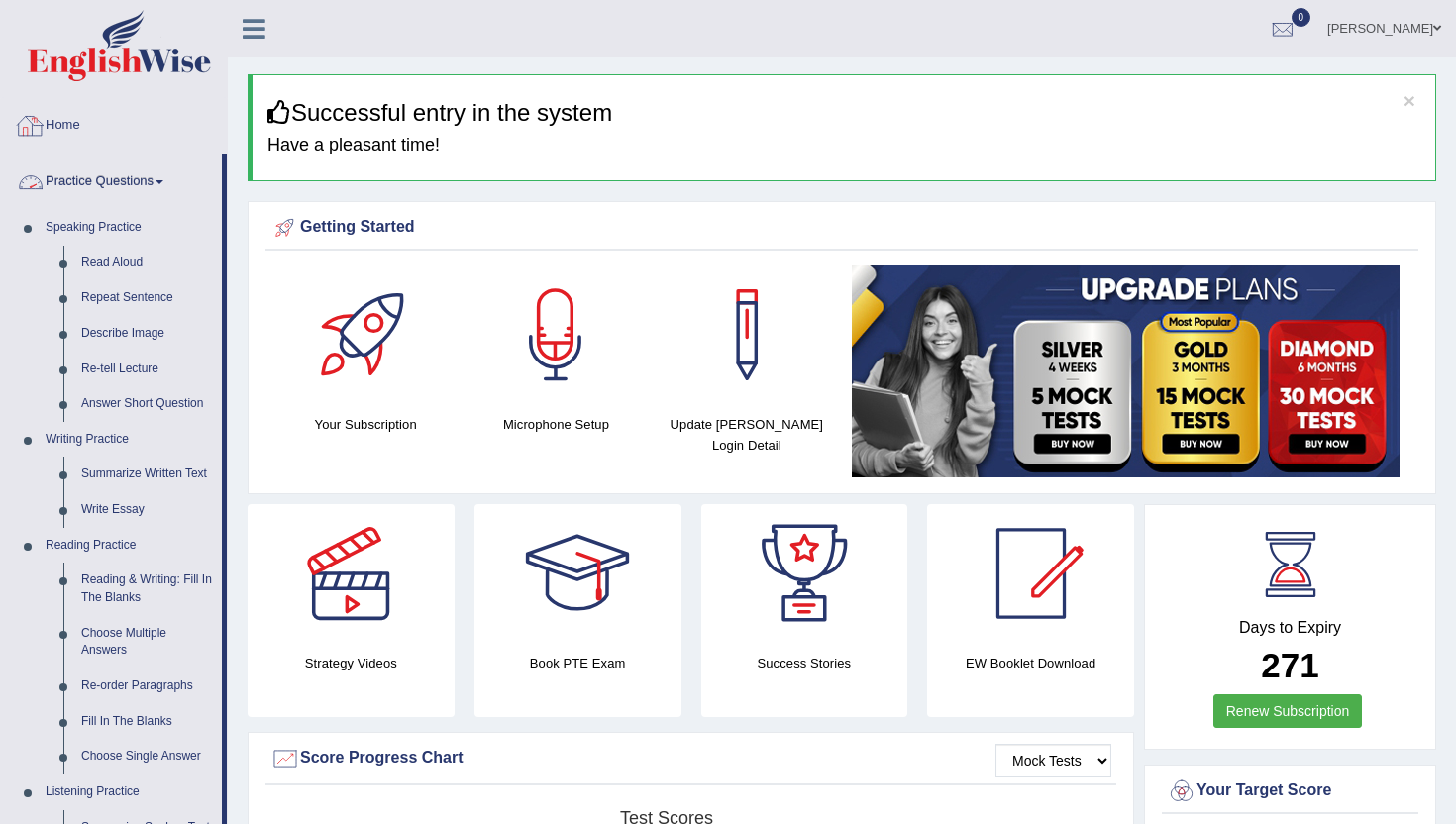 click on "Home" at bounding box center [114, 123] 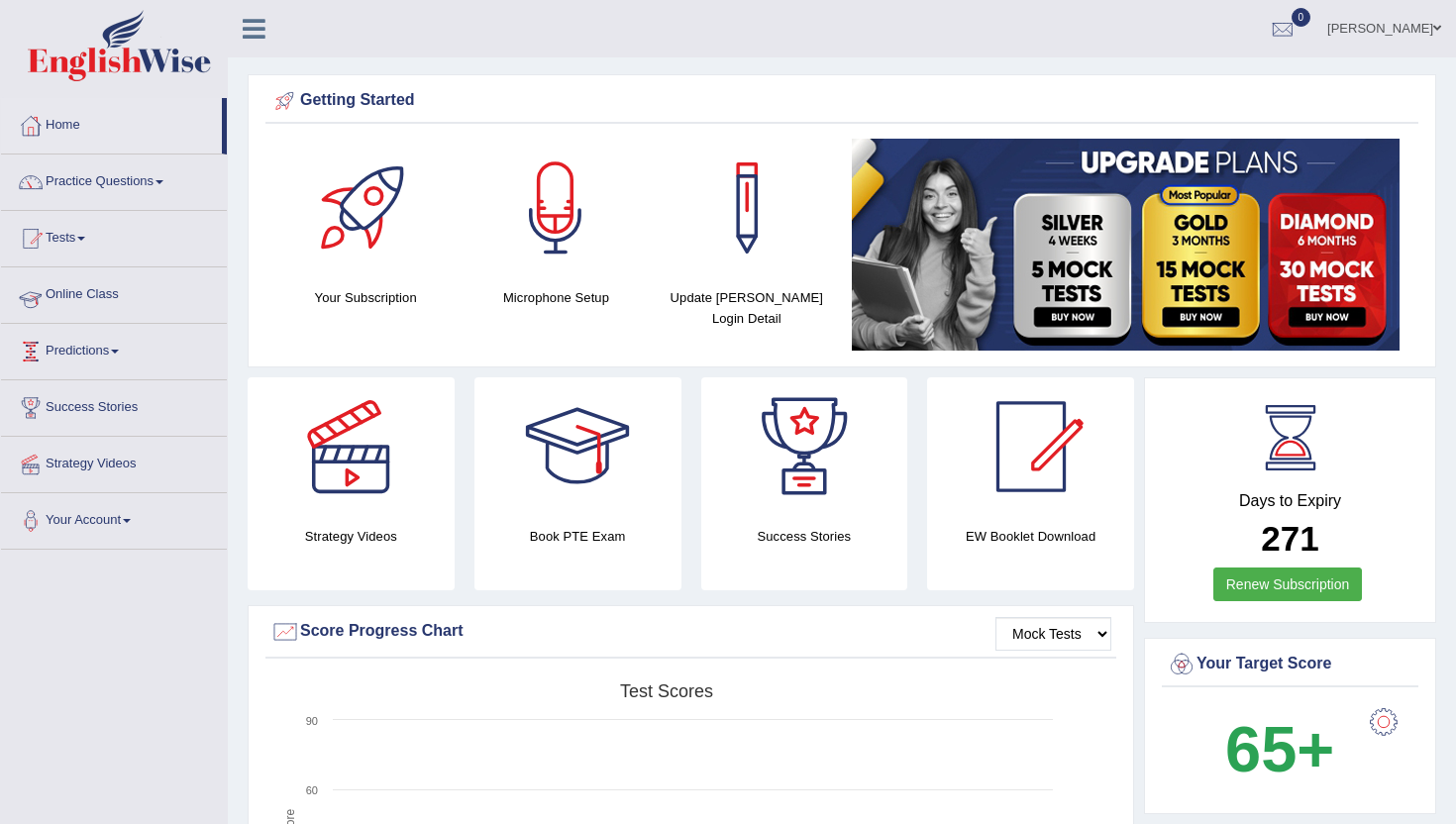 scroll, scrollTop: 0, scrollLeft: 0, axis: both 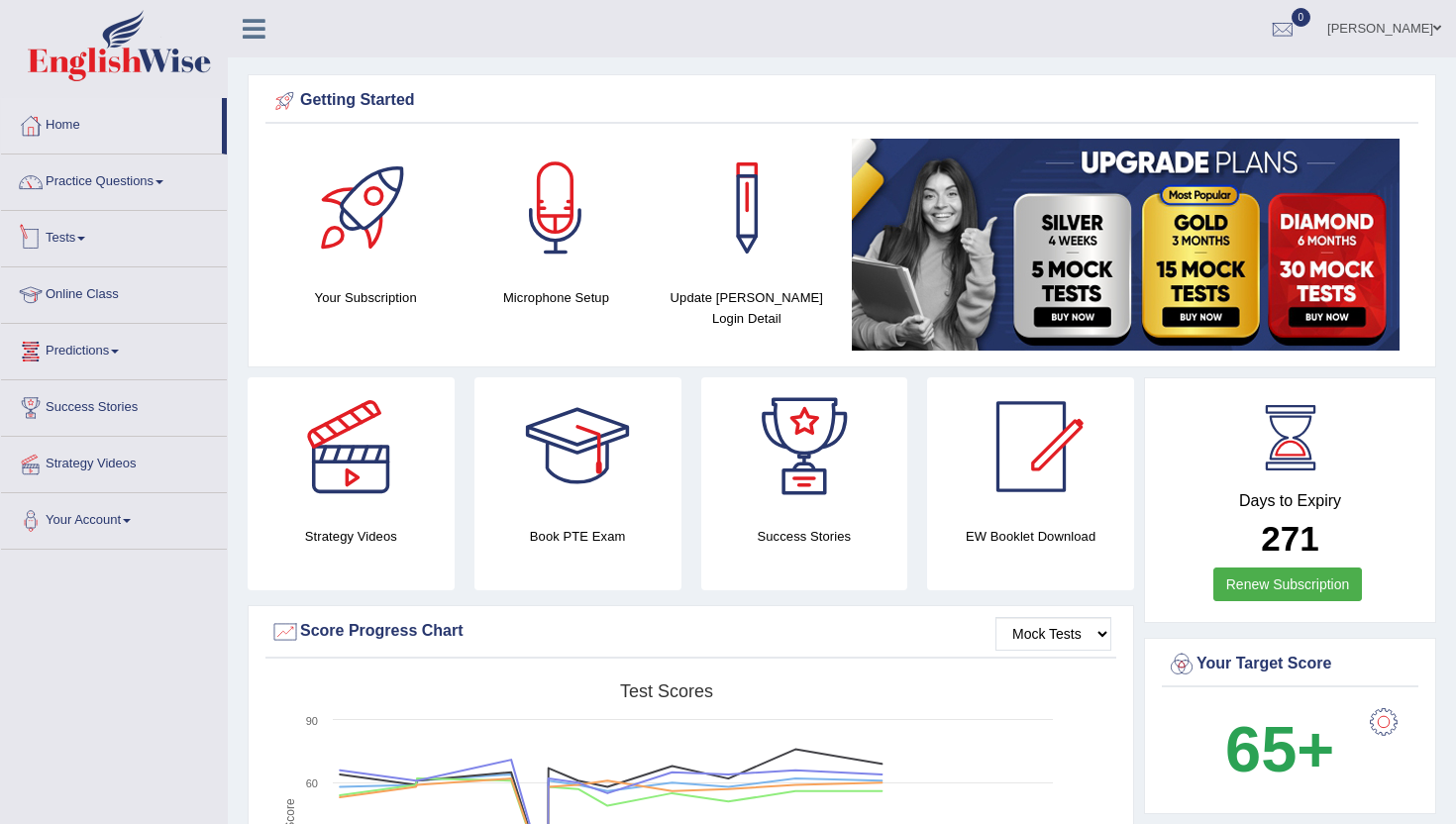 click at bounding box center [81, 239] 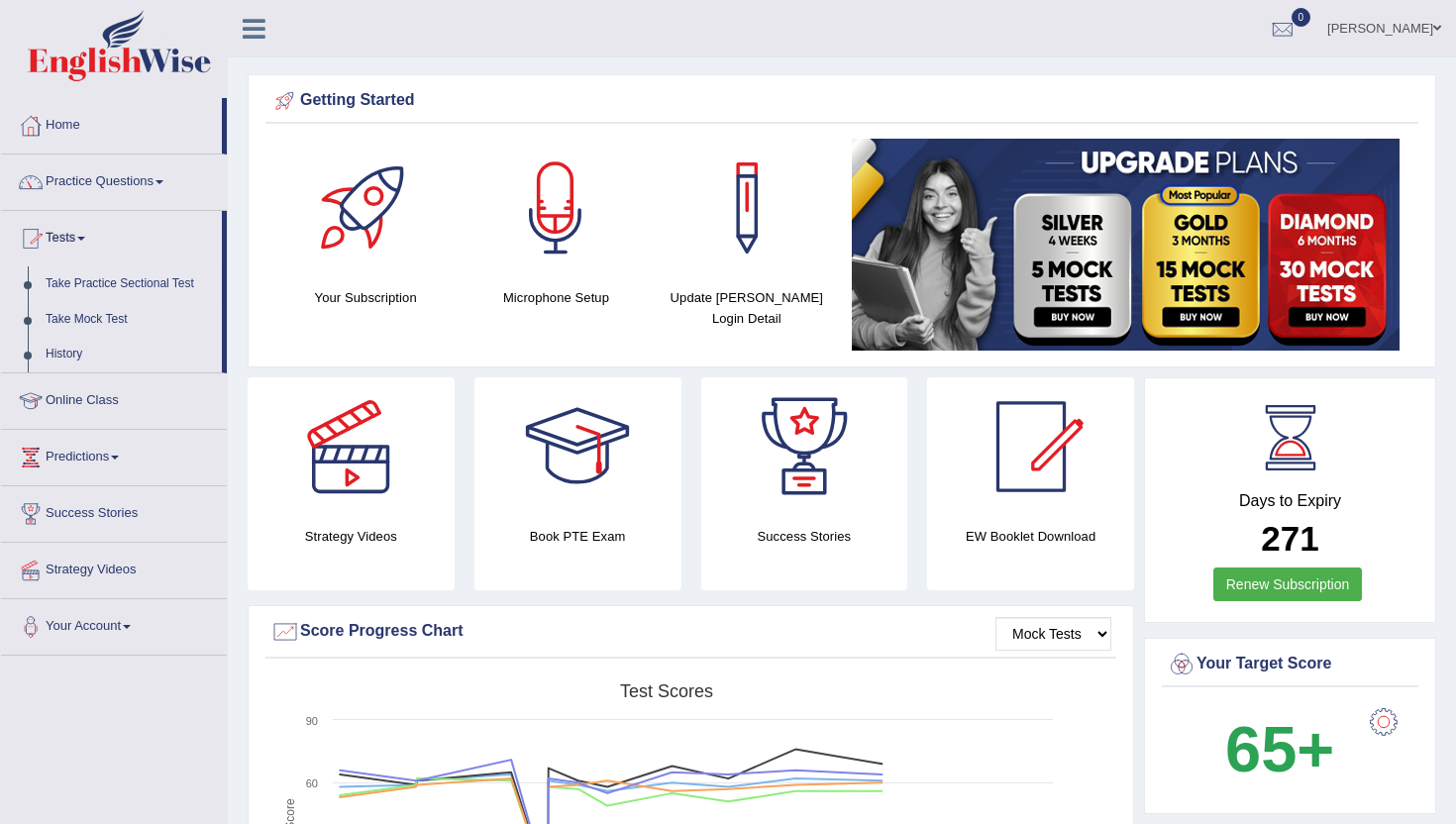 click on "Take Practice Sectional Test" at bounding box center [129, 284] 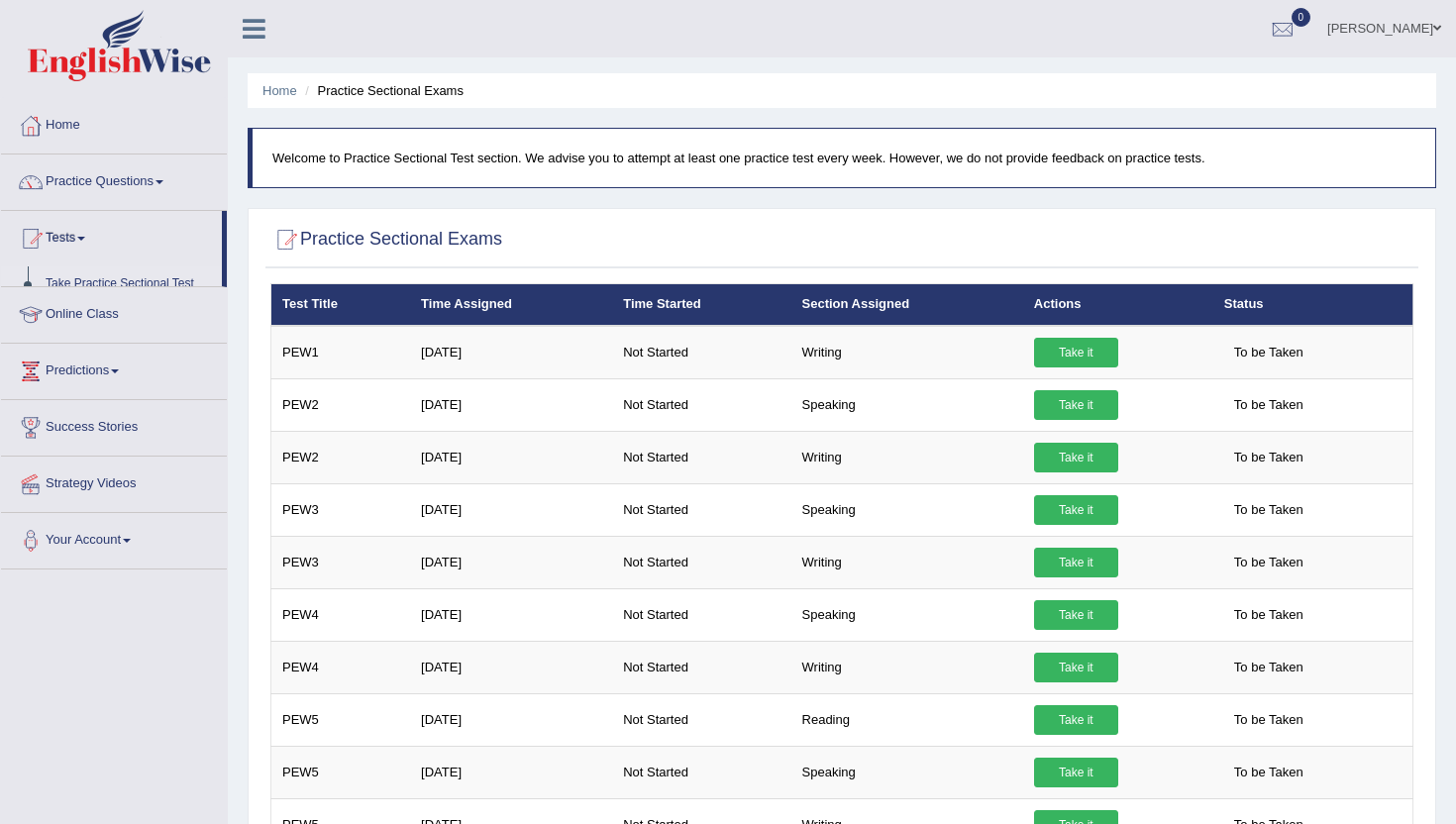scroll, scrollTop: 0, scrollLeft: 0, axis: both 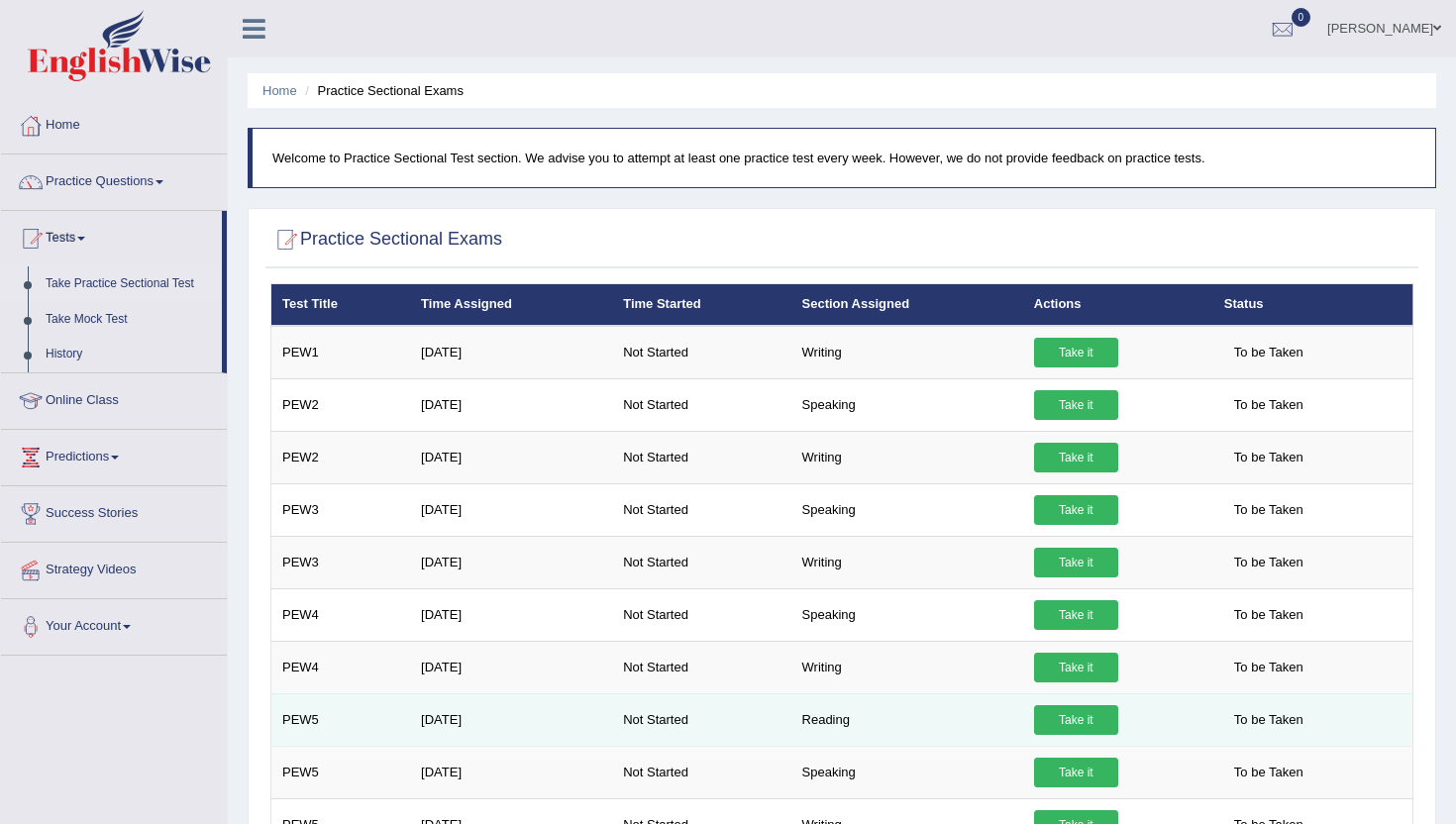 click on "Take it" at bounding box center (1076, 720) 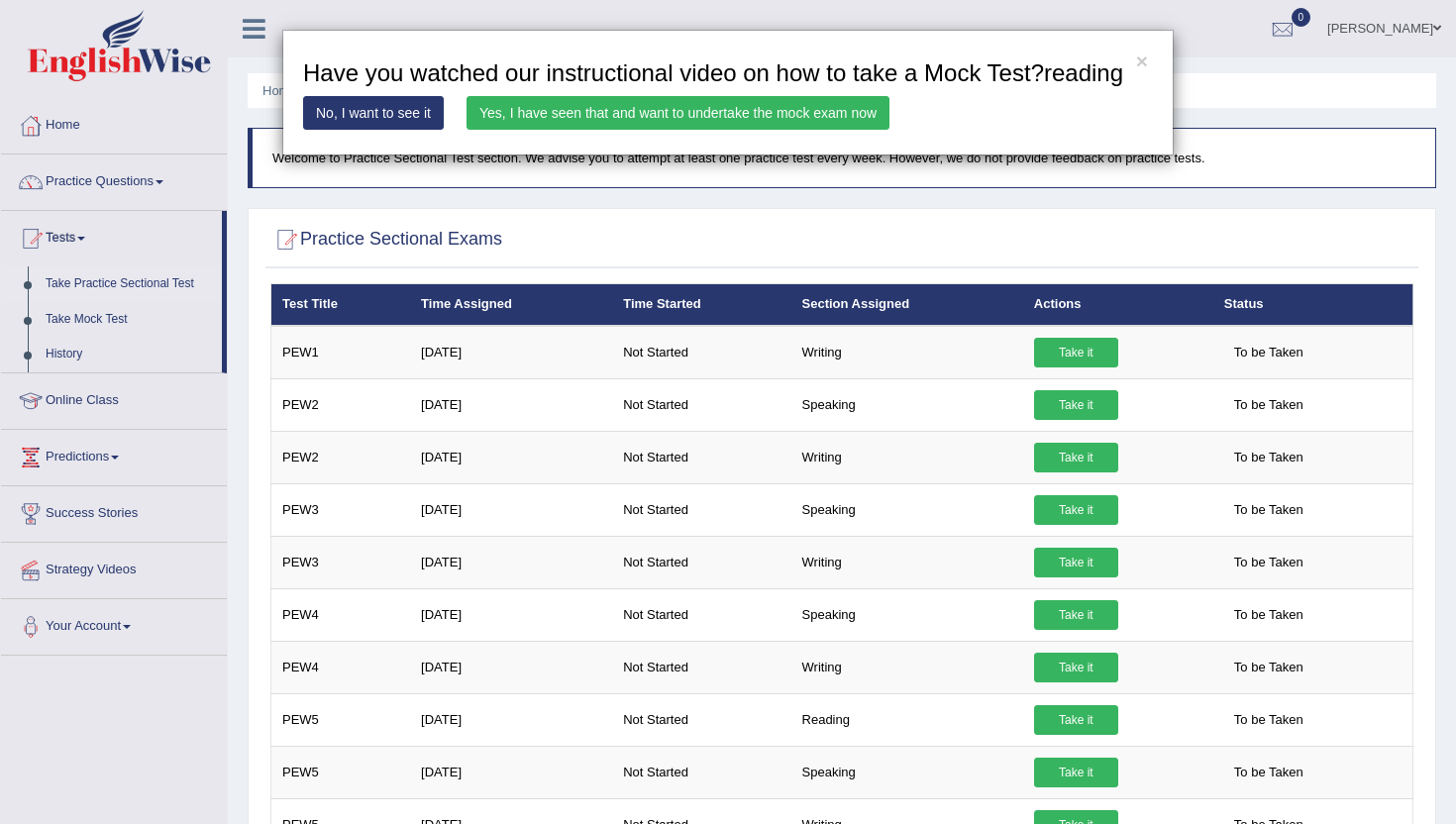 click on "Yes, I have seen that and want to undertake the mock exam now" at bounding box center [677, 113] 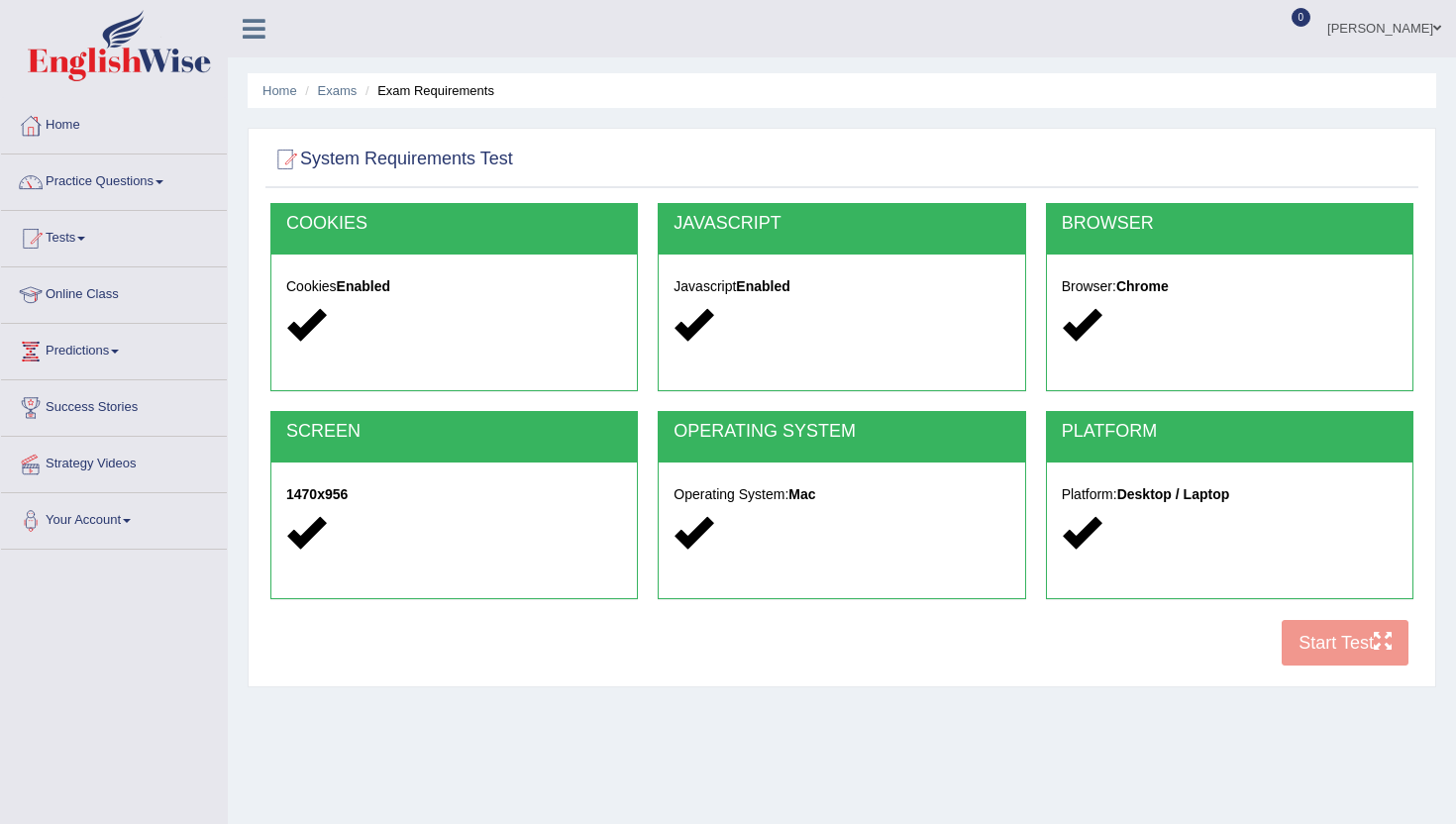 scroll, scrollTop: 0, scrollLeft: 0, axis: both 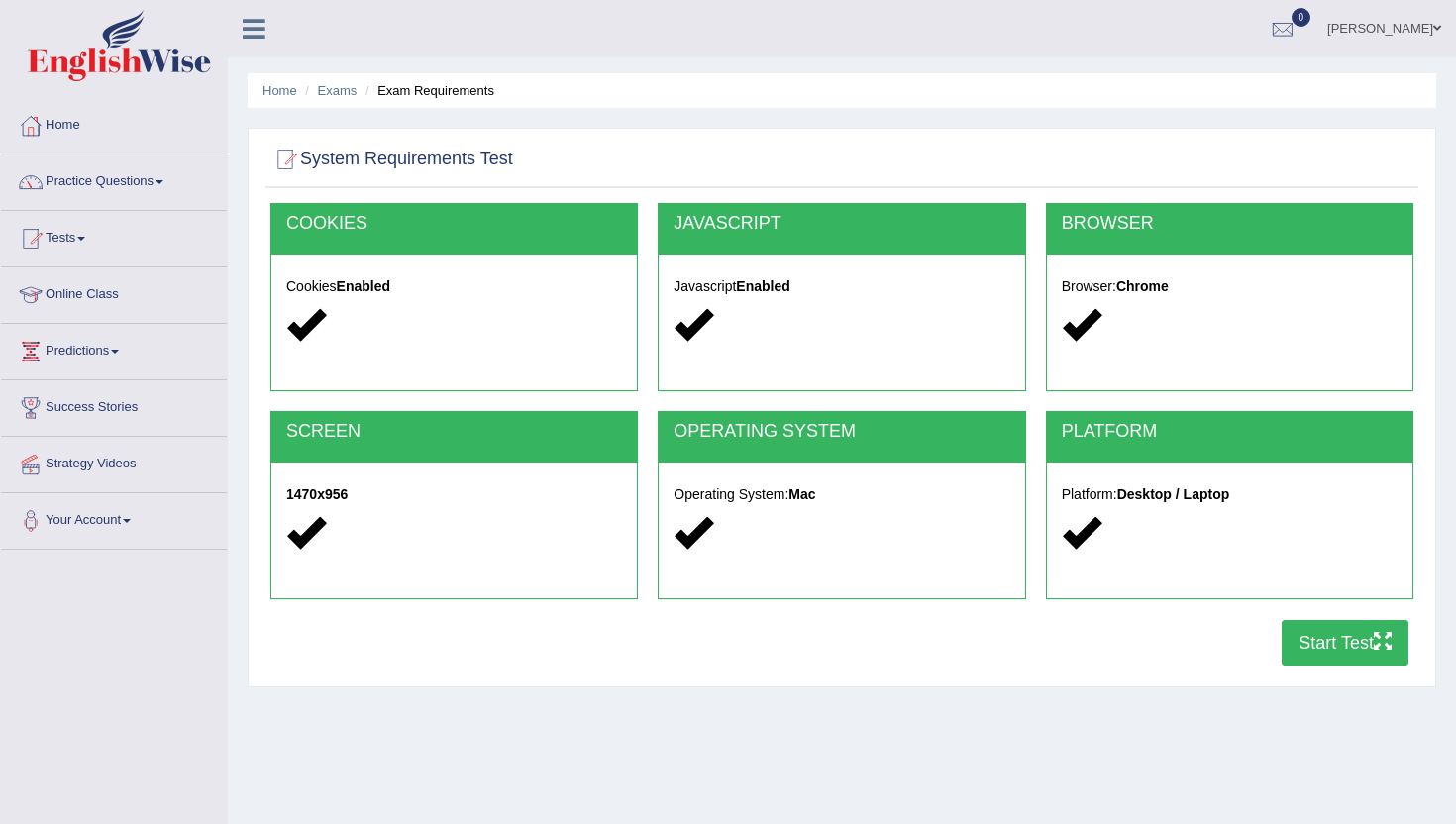 click on "Start Test" at bounding box center [1345, 643] 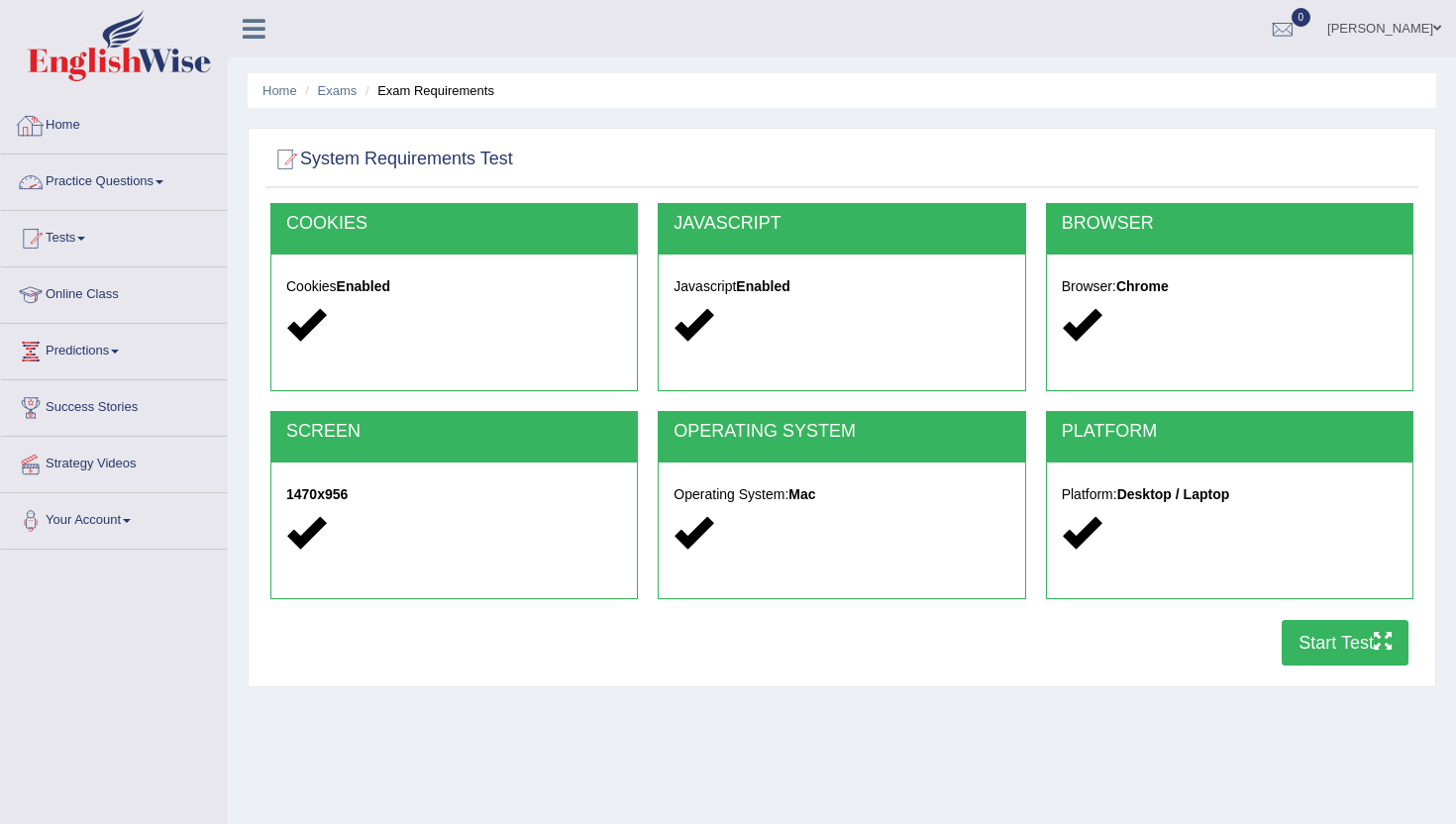 click on "Practice Questions" at bounding box center (114, 179) 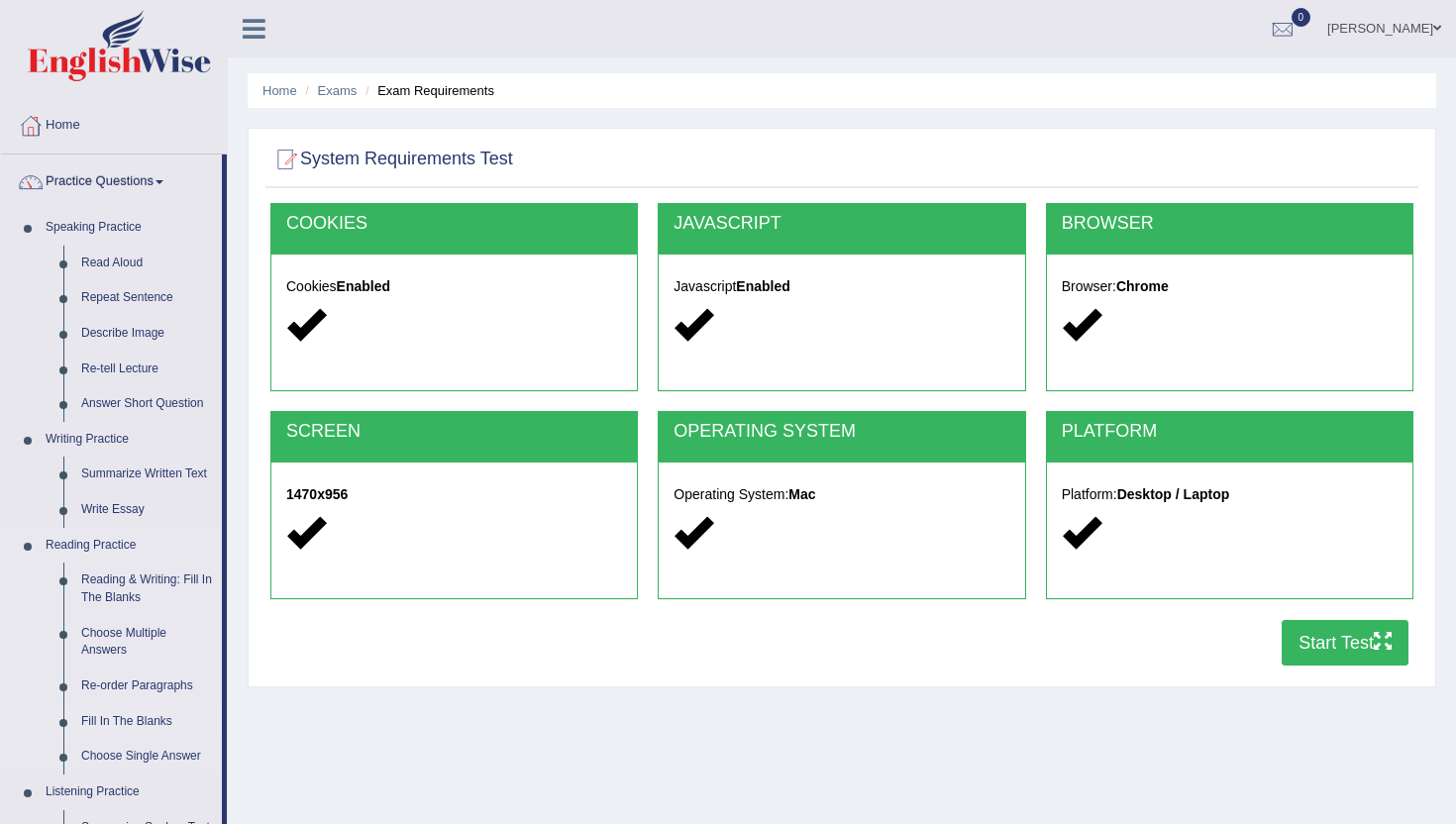 click on "Fill In The Blanks" at bounding box center [147, 722] 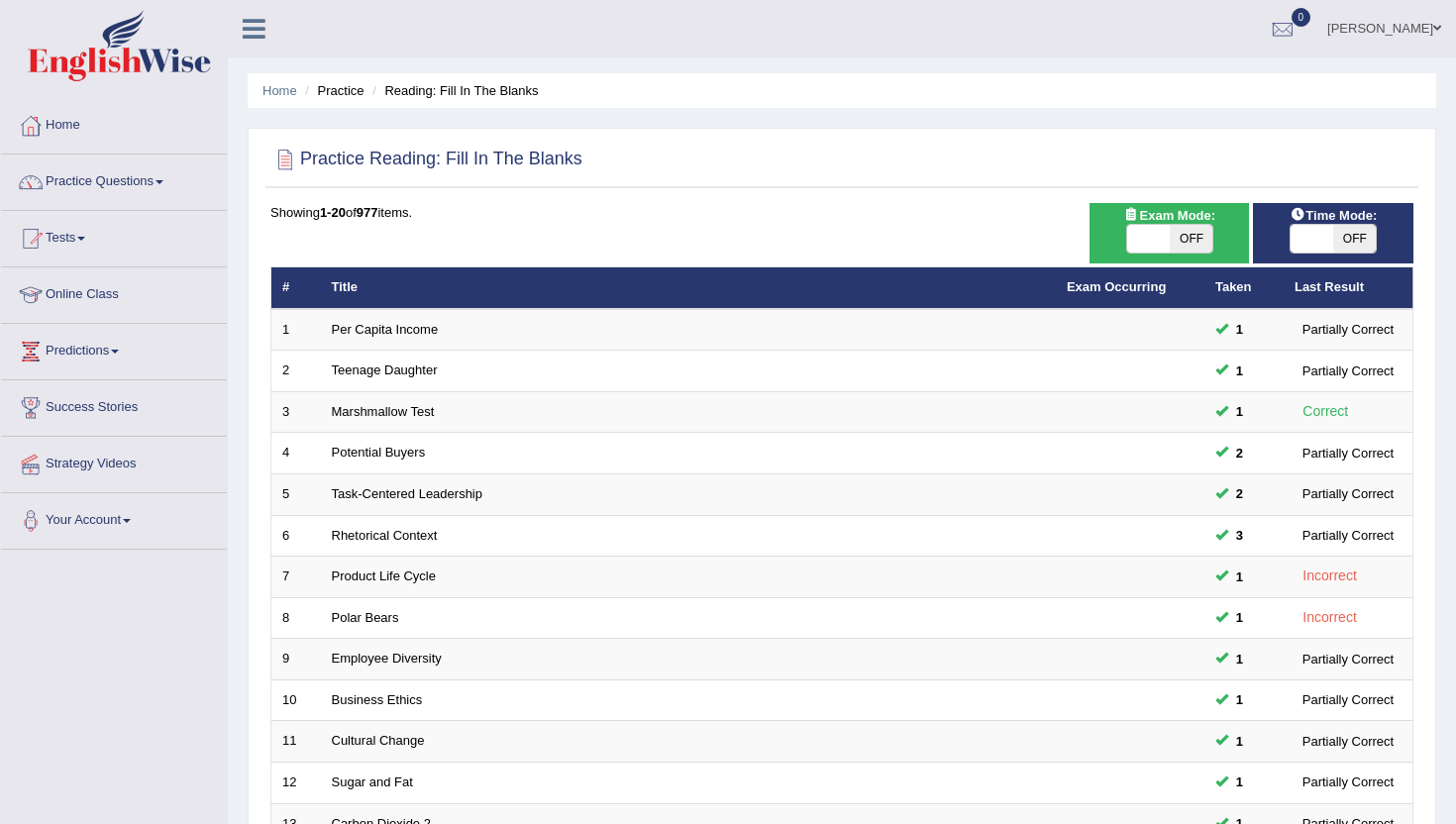 scroll, scrollTop: 0, scrollLeft: 0, axis: both 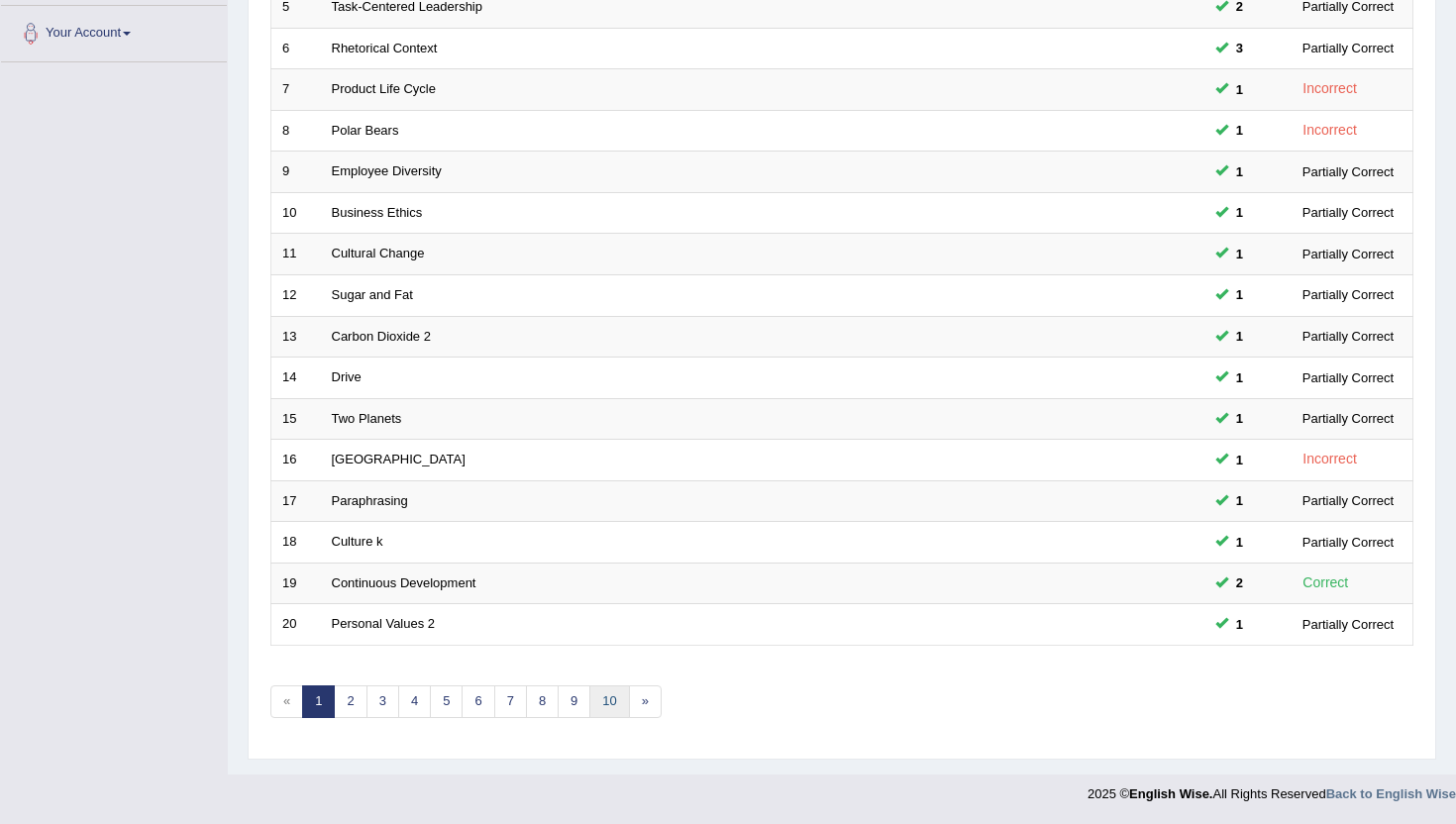 click on "10" at bounding box center [609, 701] 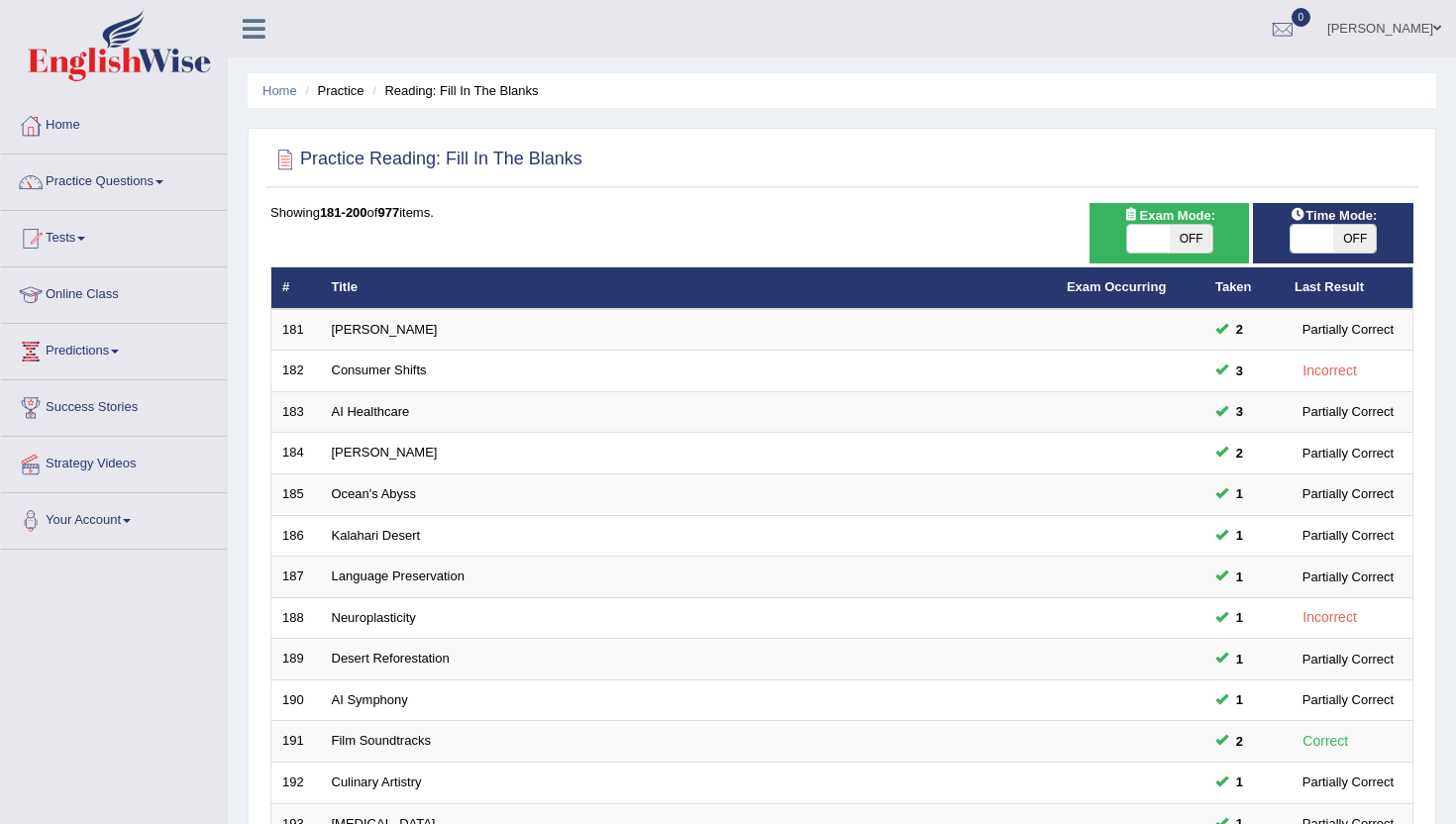 scroll, scrollTop: 0, scrollLeft: 0, axis: both 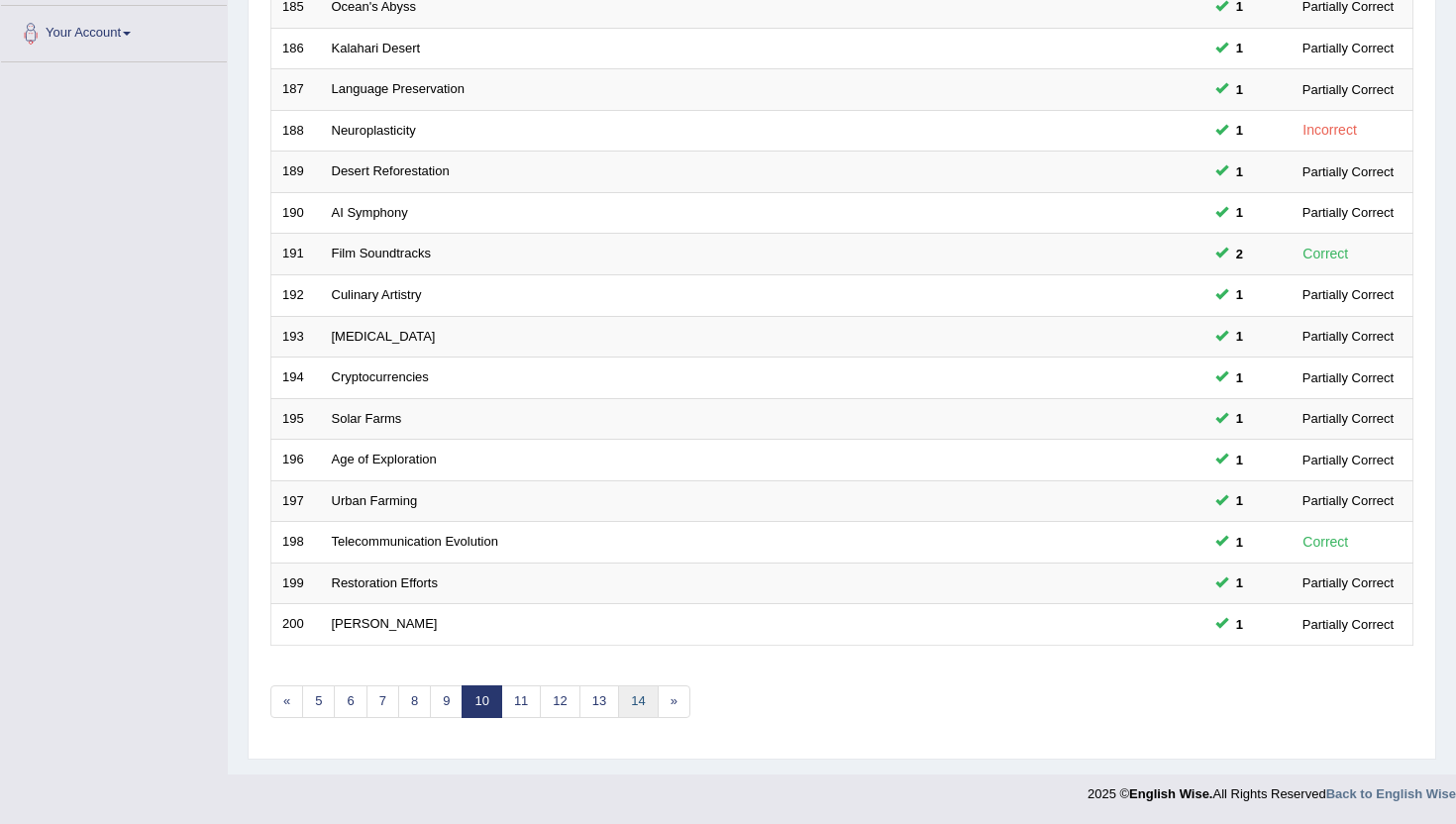 click on "14" at bounding box center [638, 701] 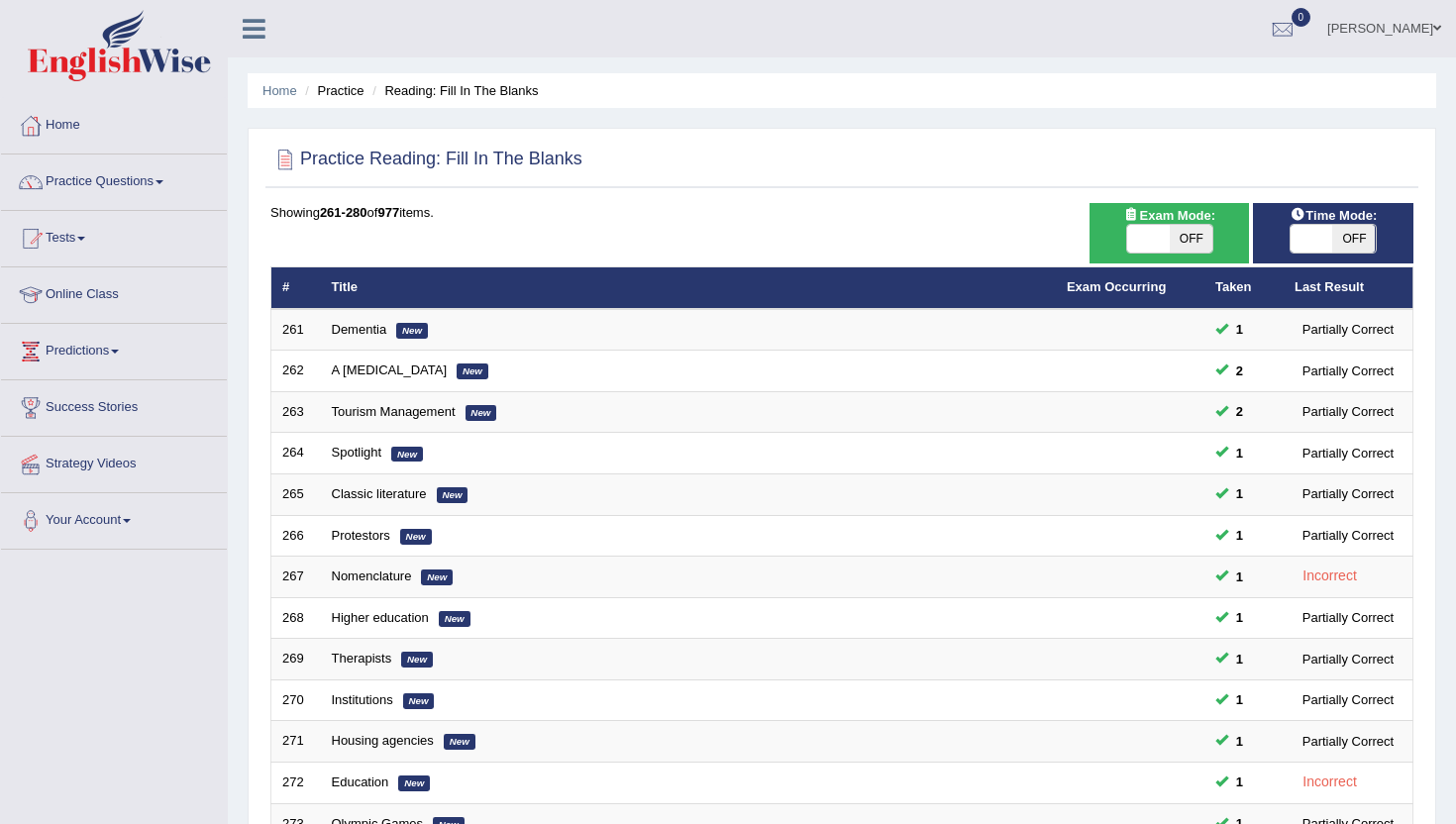 scroll, scrollTop: 40, scrollLeft: 0, axis: vertical 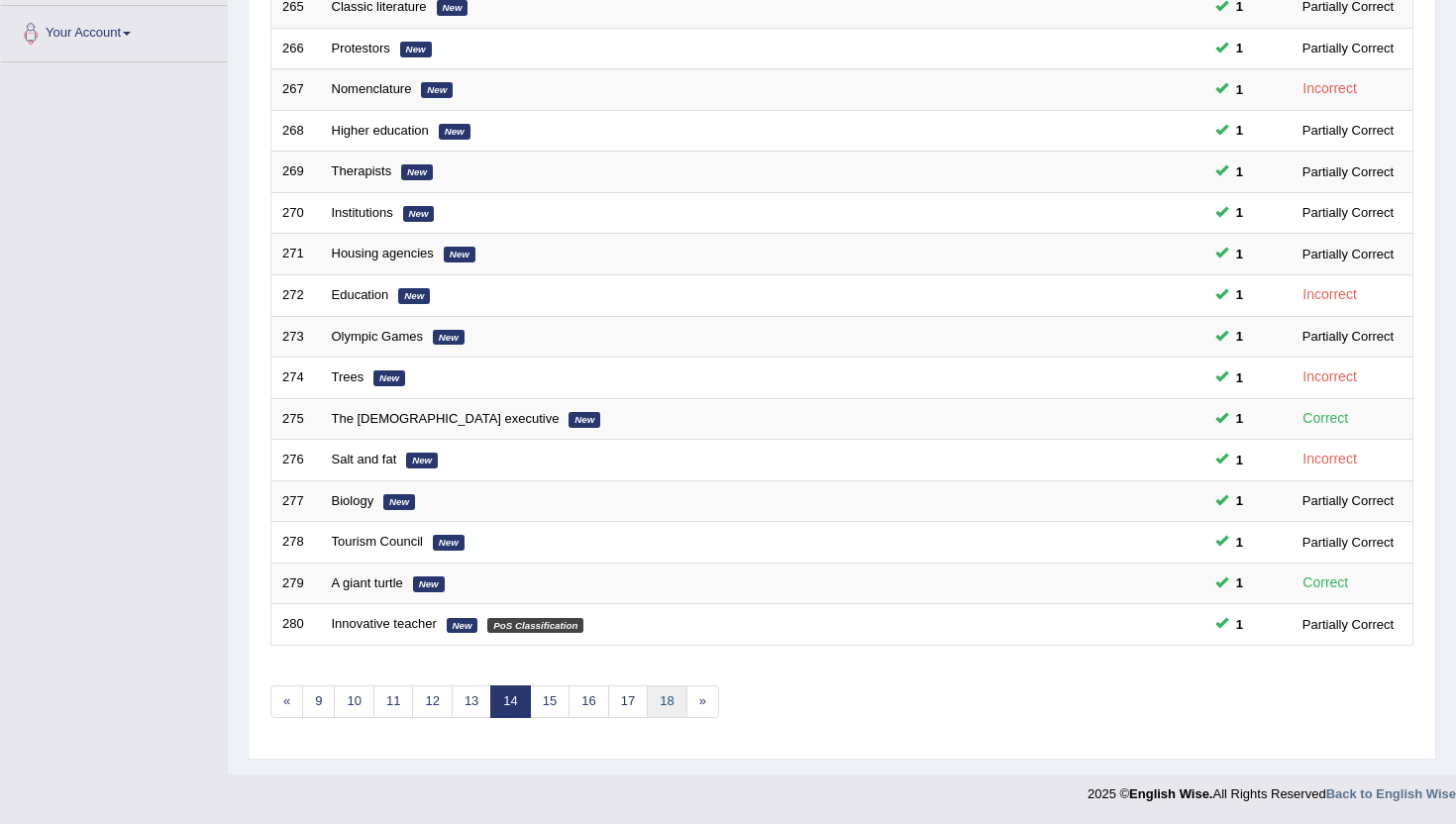 click on "18" at bounding box center (667, 701) 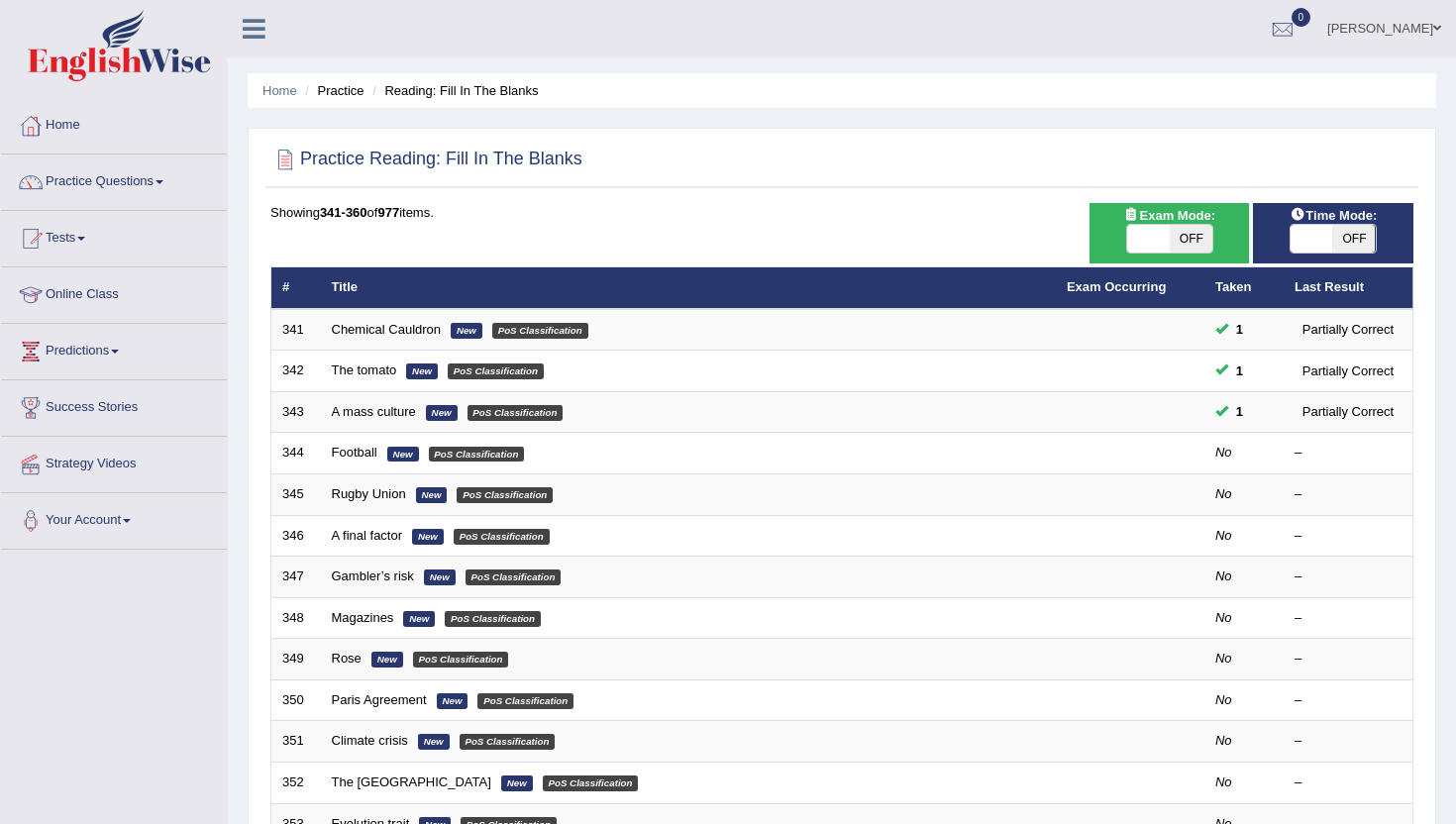 scroll, scrollTop: 40, scrollLeft: 0, axis: vertical 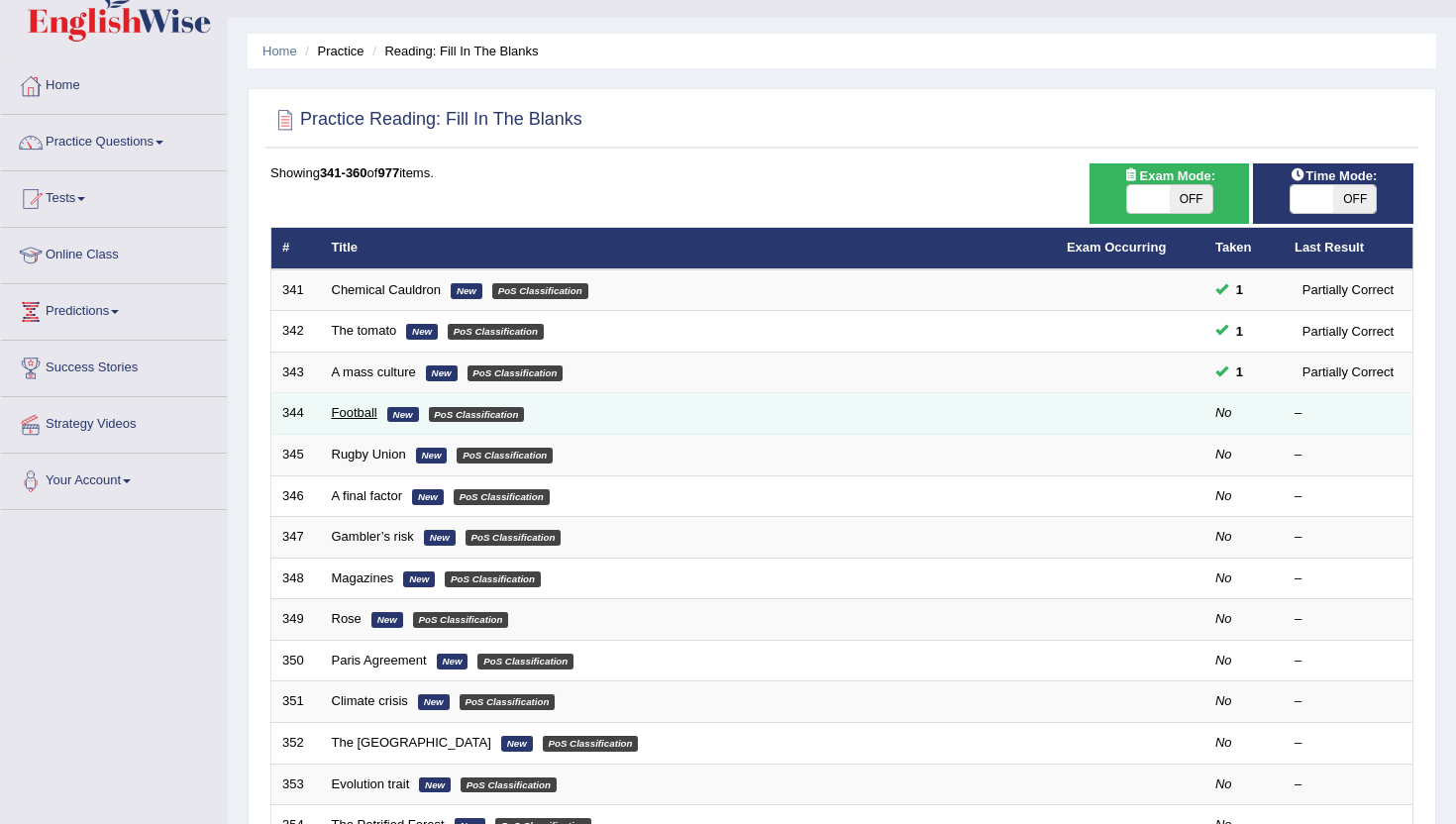 click on "Football" at bounding box center [355, 412] 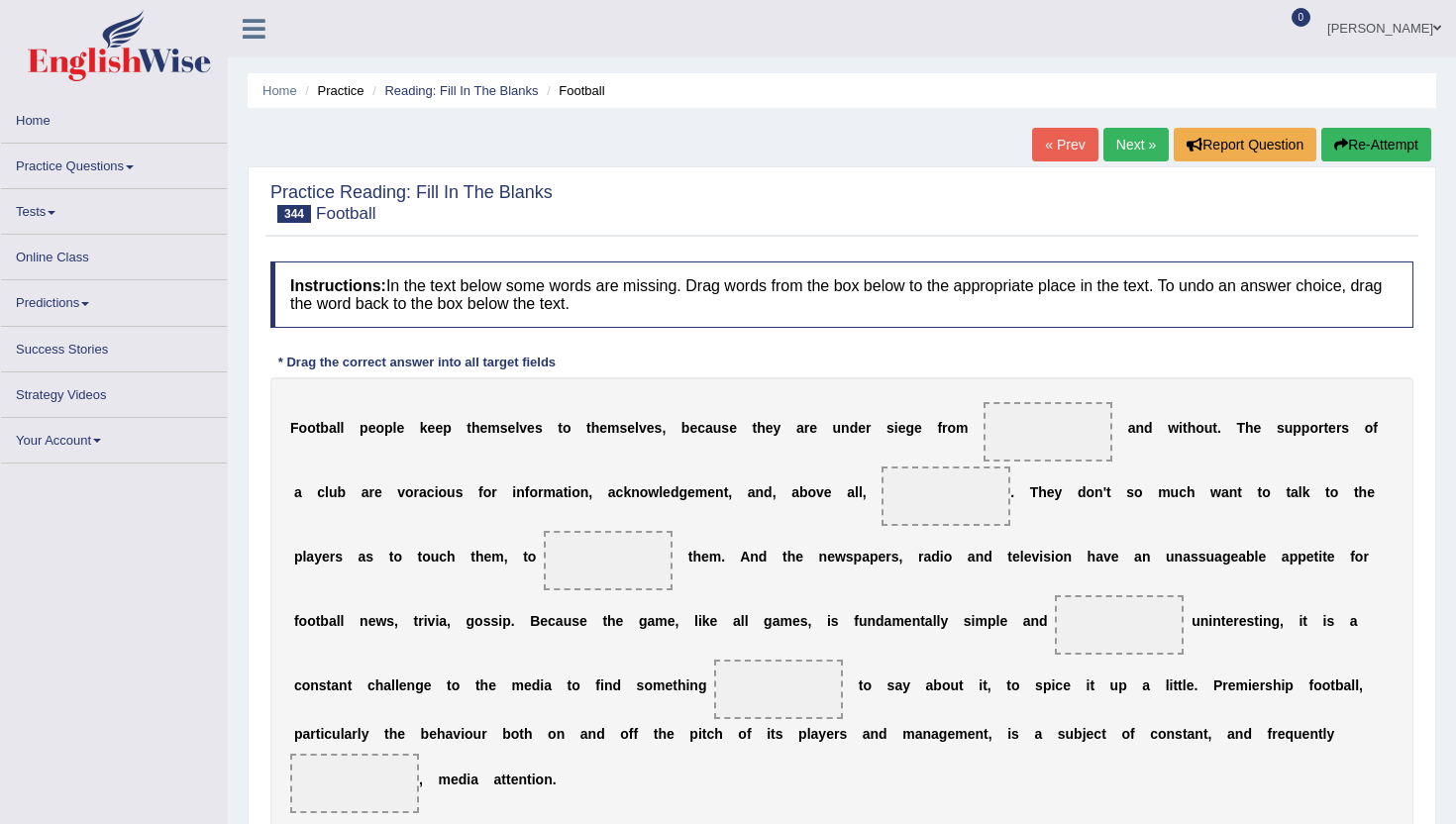 scroll, scrollTop: 0, scrollLeft: 0, axis: both 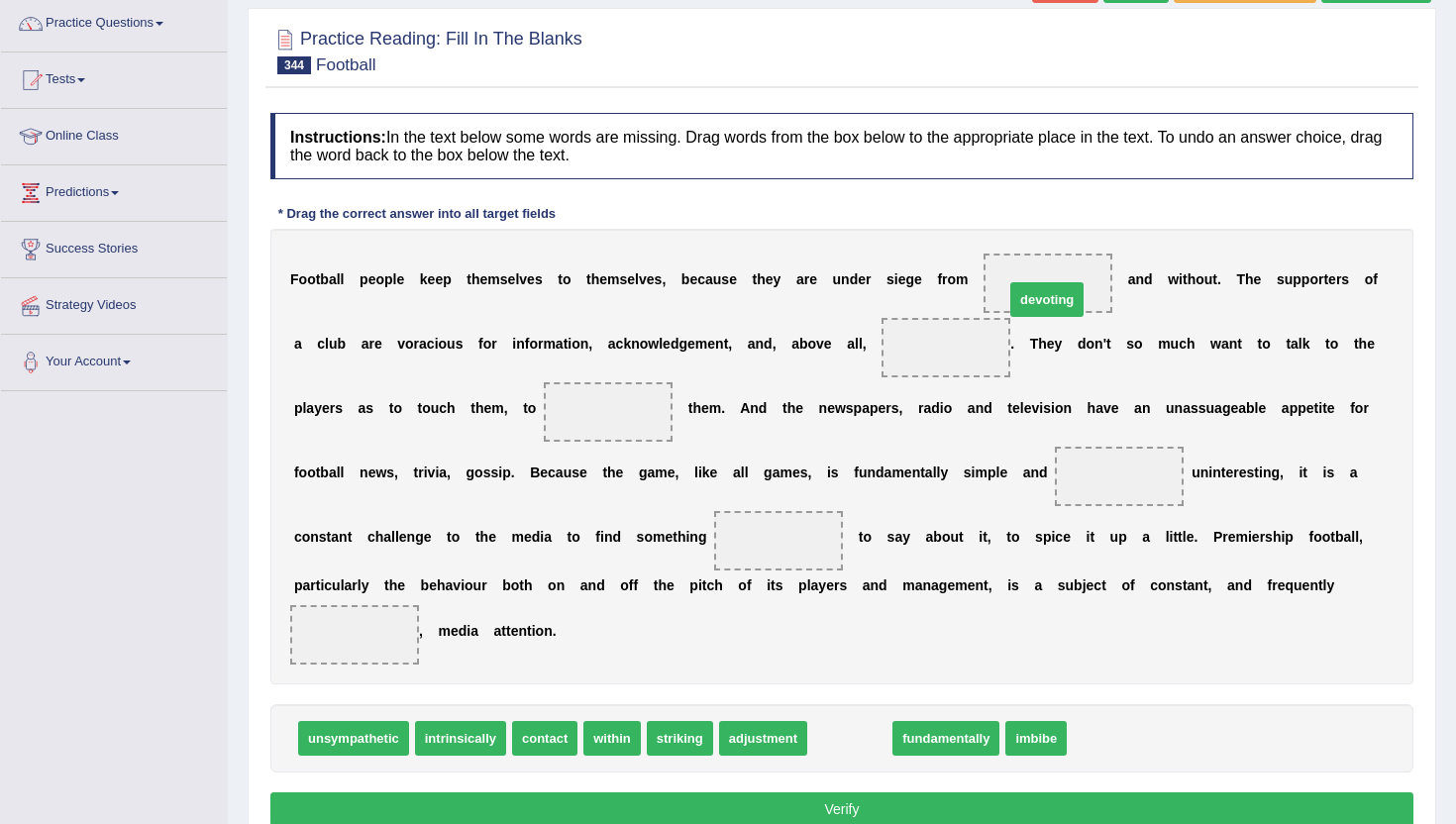 drag, startPoint x: 846, startPoint y: 741, endPoint x: 1044, endPoint y: 298, distance: 485.23499 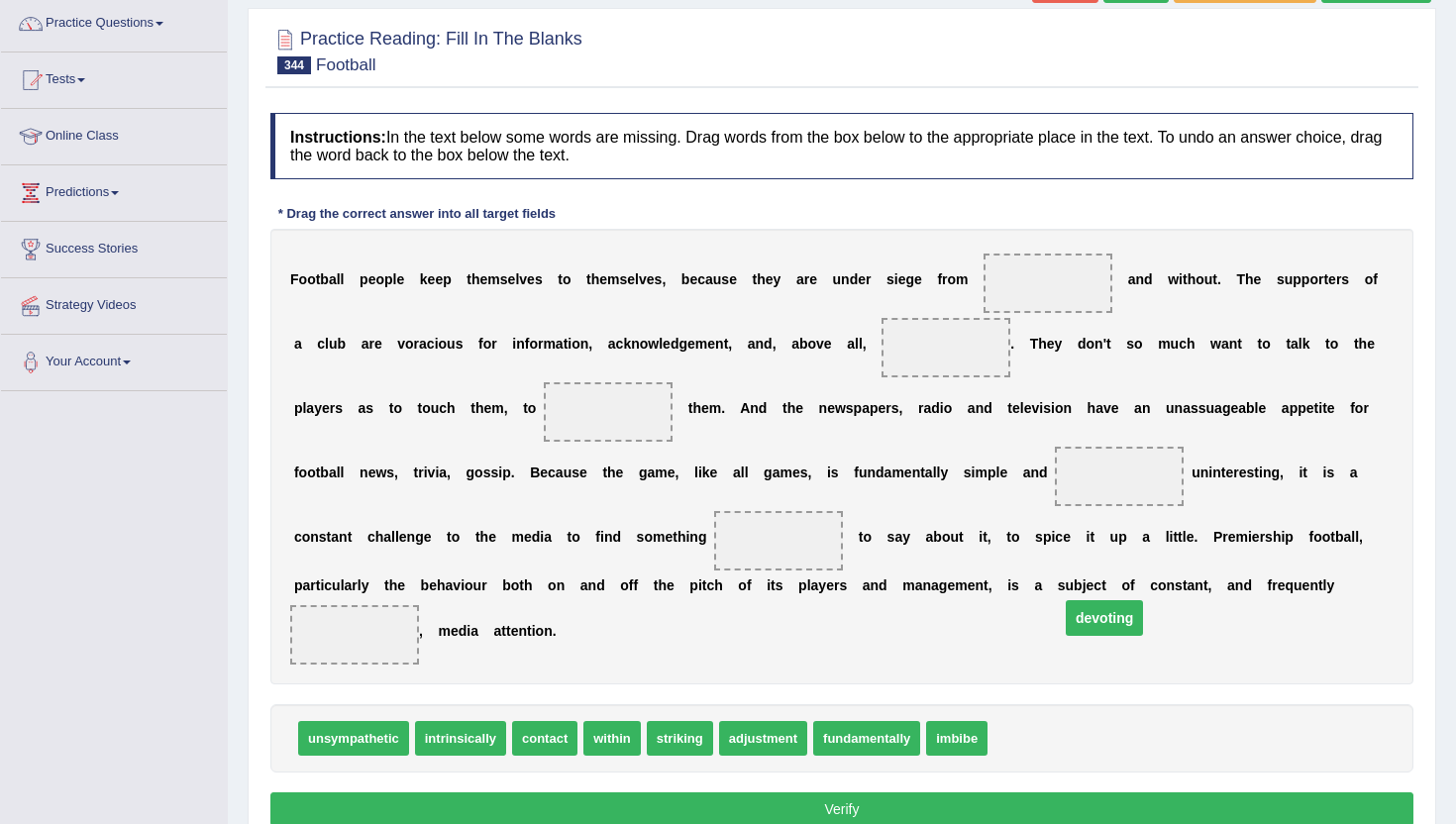 drag, startPoint x: 1050, startPoint y: 285, endPoint x: 1106, endPoint y: 624, distance: 343.59424 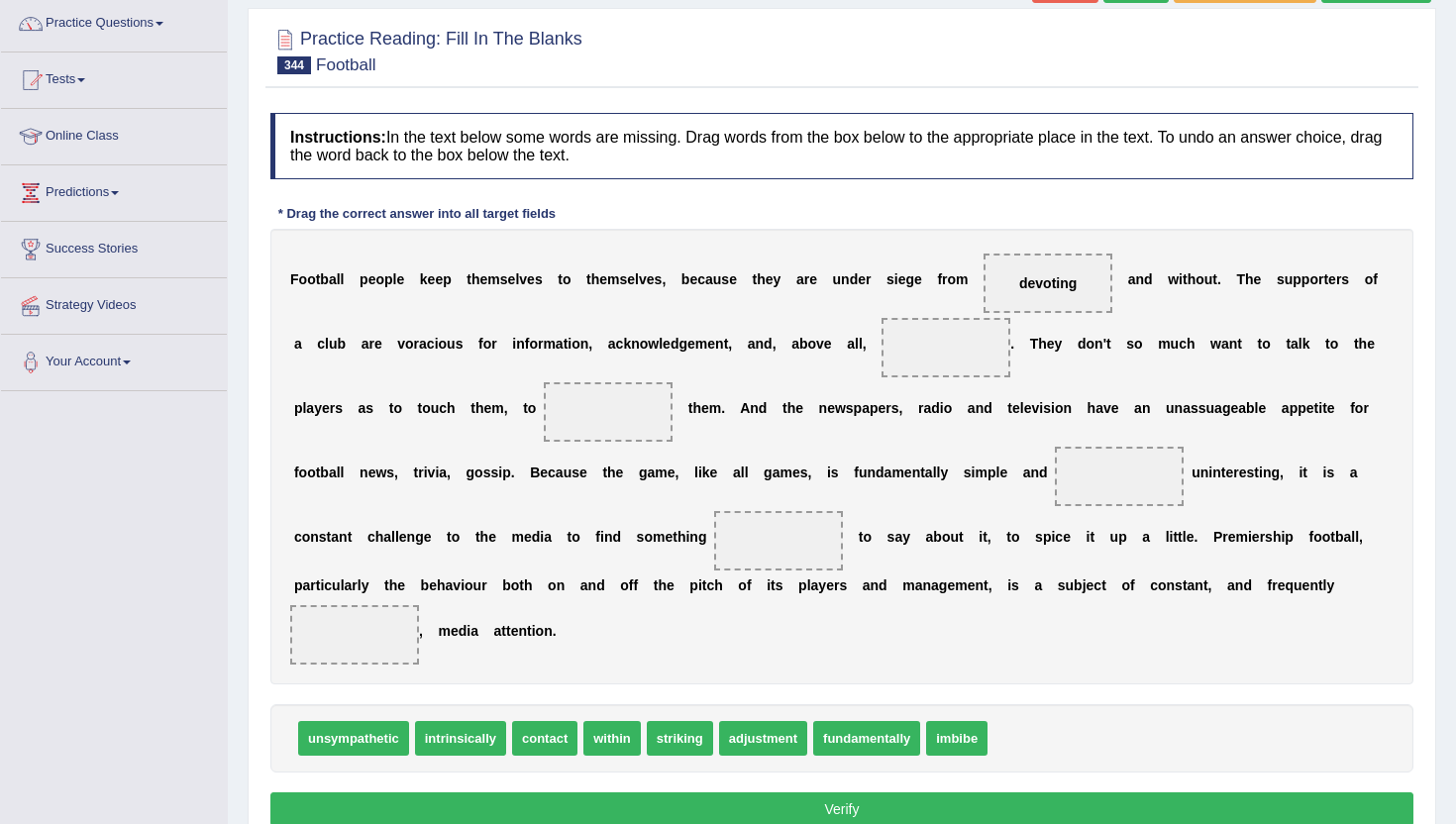 drag, startPoint x: 1099, startPoint y: 653, endPoint x: 1086, endPoint y: 671, distance: 22.203603 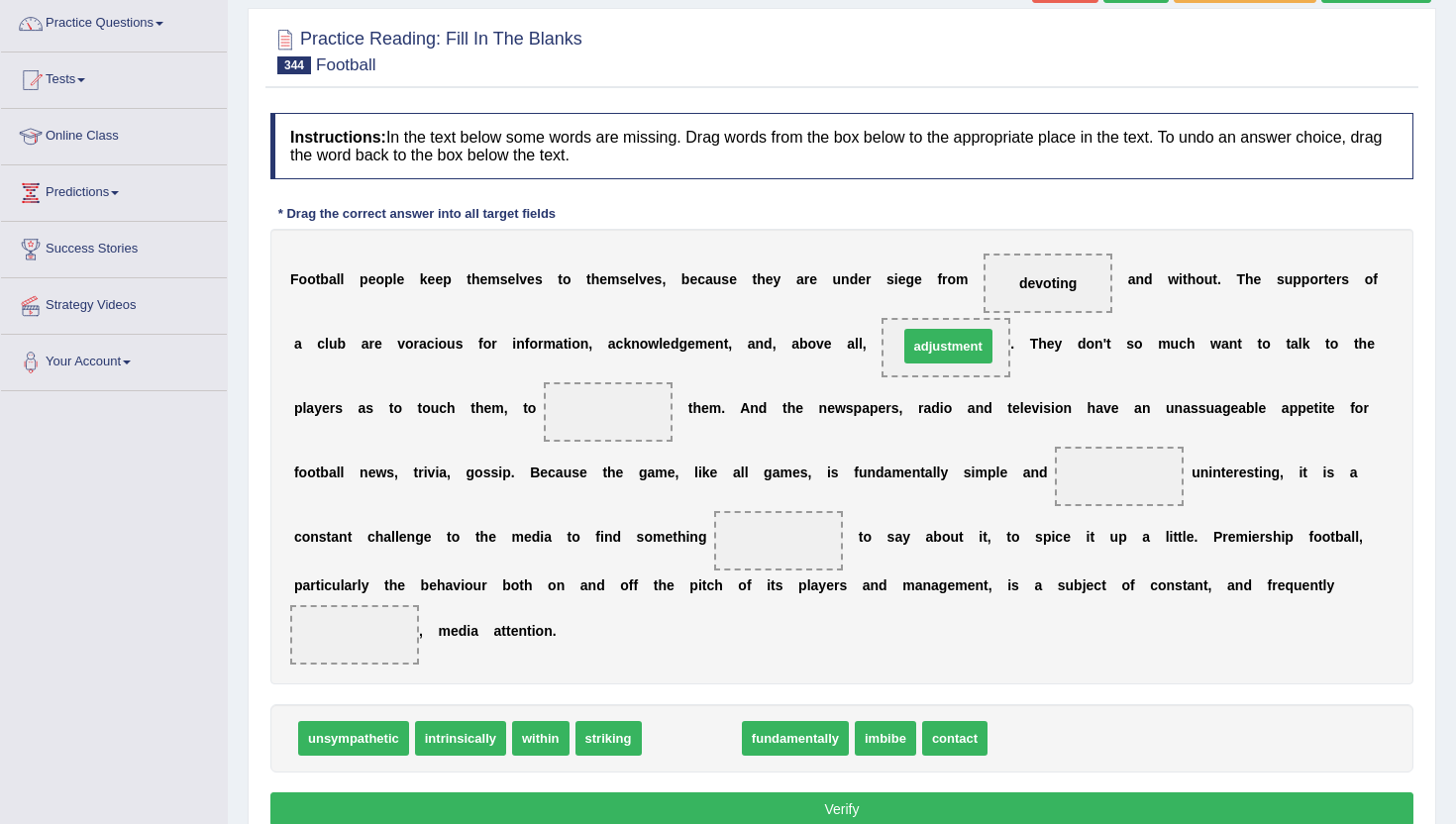 drag, startPoint x: 669, startPoint y: 748, endPoint x: 922, endPoint y: 359, distance: 464.03664 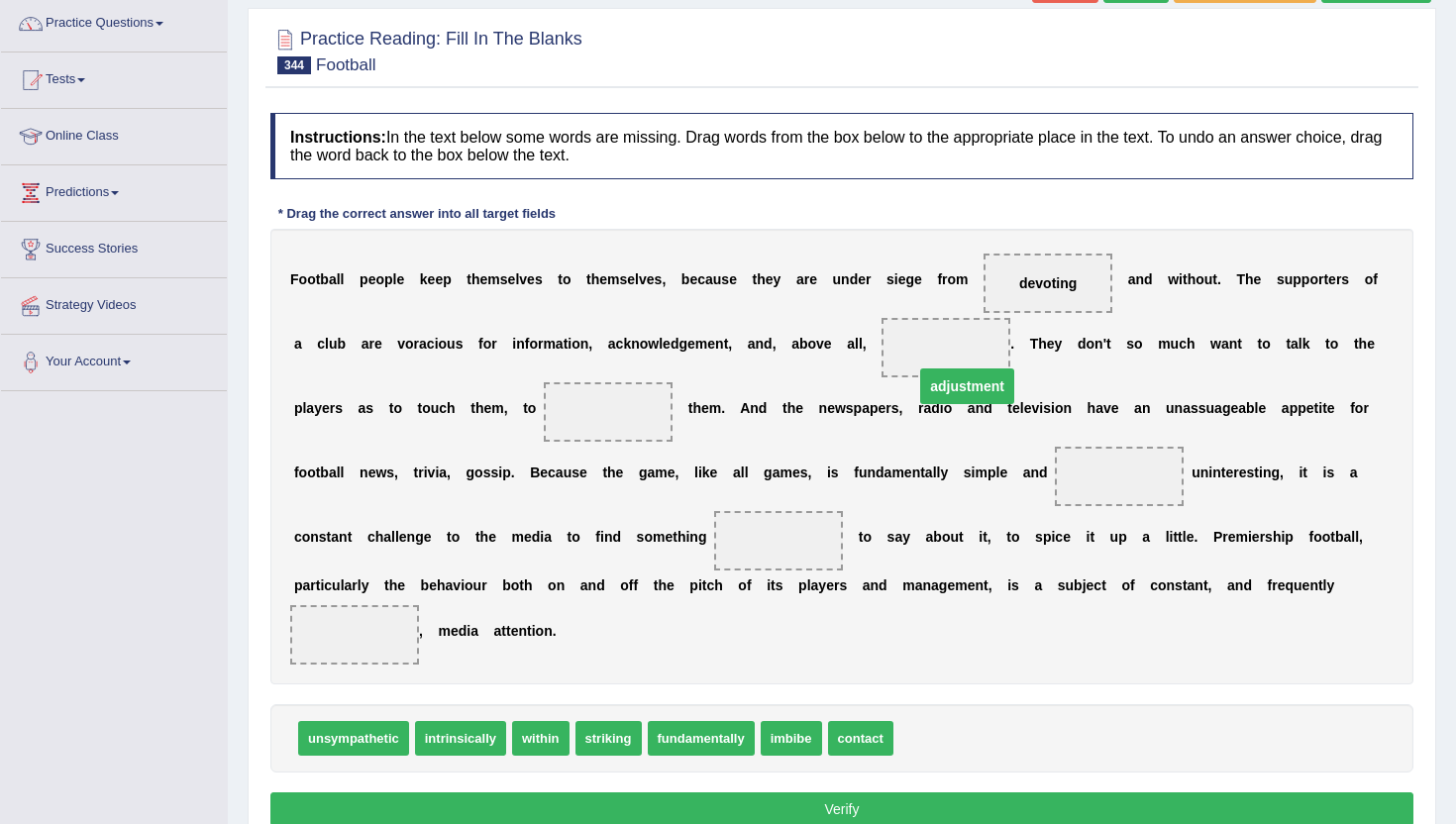 drag, startPoint x: 951, startPoint y: 353, endPoint x: 1010, endPoint y: 570, distance: 224.87774 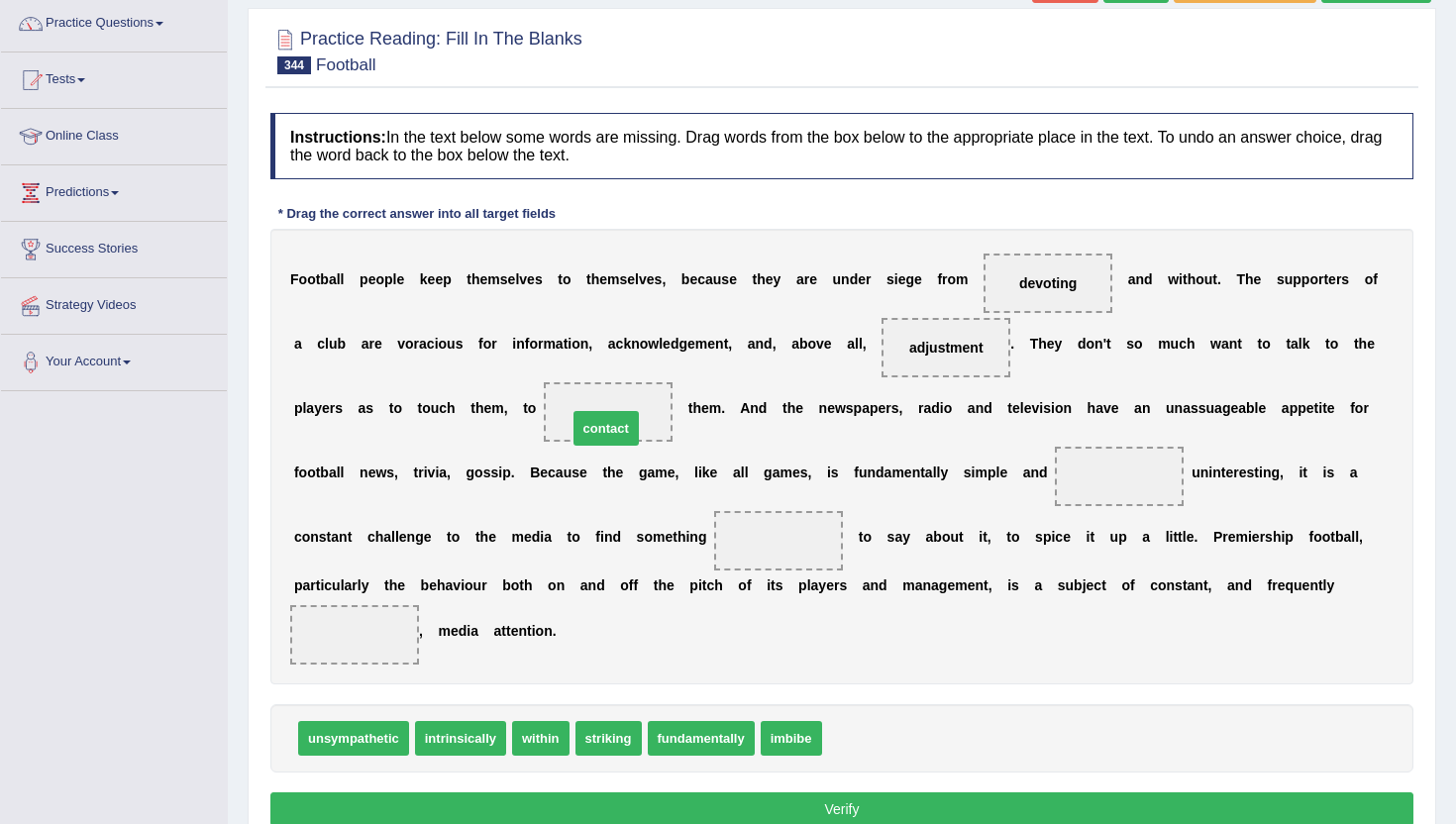 drag, startPoint x: 876, startPoint y: 738, endPoint x: 617, endPoint y: 430, distance: 402.4239 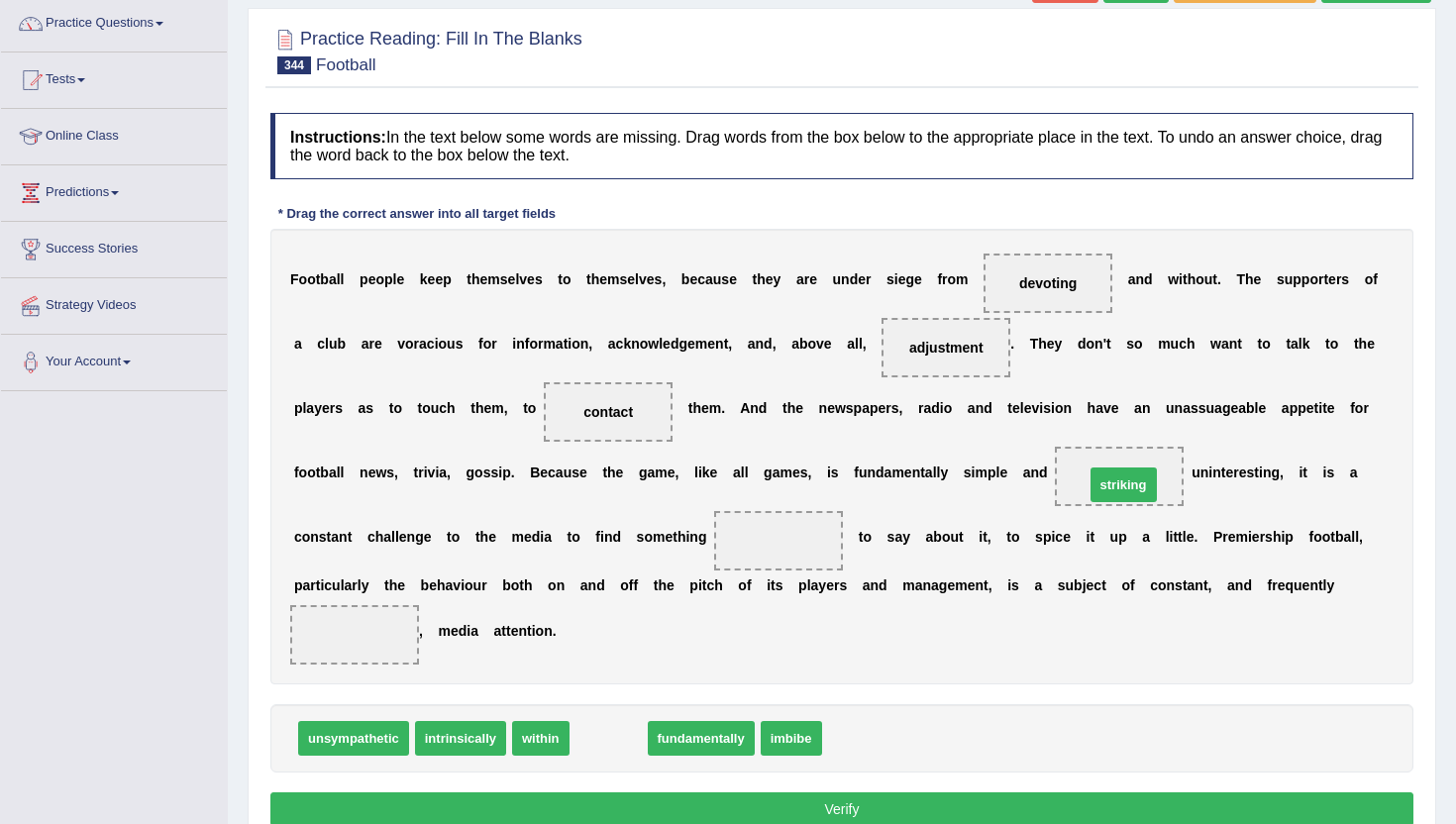 drag, startPoint x: 586, startPoint y: 751, endPoint x: 1104, endPoint y: 500, distance: 575.6084 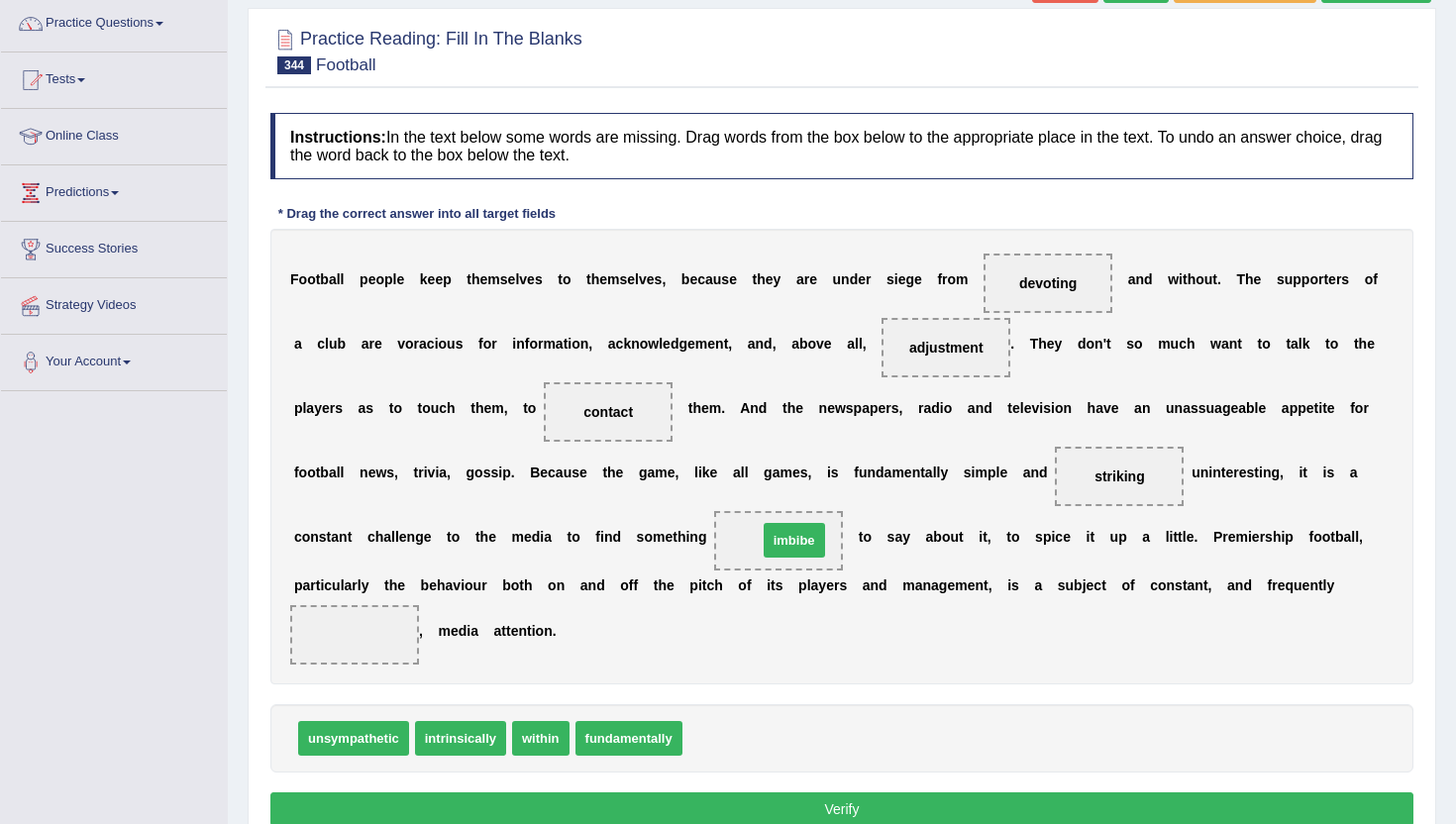 drag, startPoint x: 710, startPoint y: 733, endPoint x: 784, endPoint y: 536, distance: 210.44002 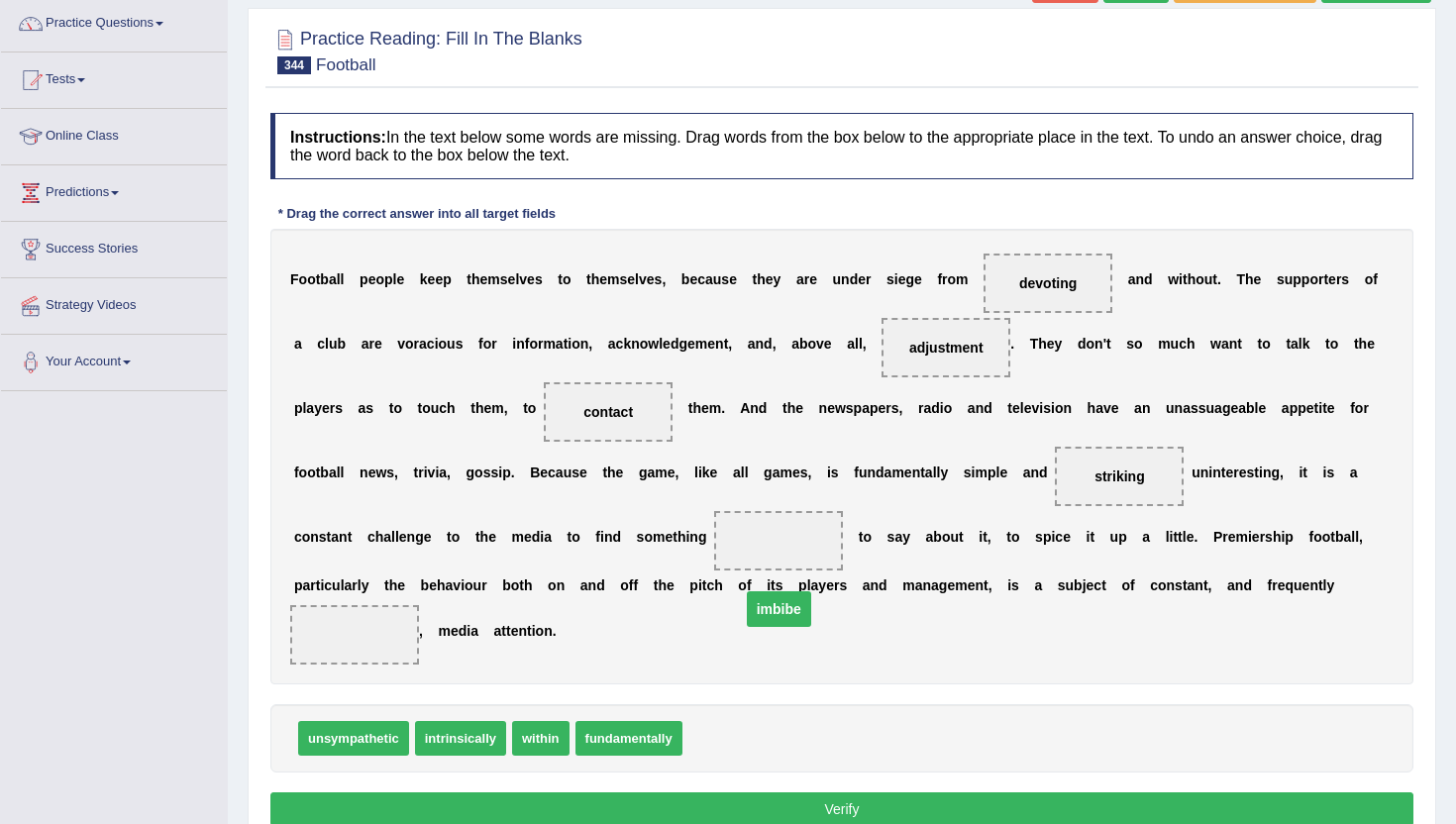 drag, startPoint x: 772, startPoint y: 539, endPoint x: 772, endPoint y: 622, distance: 83 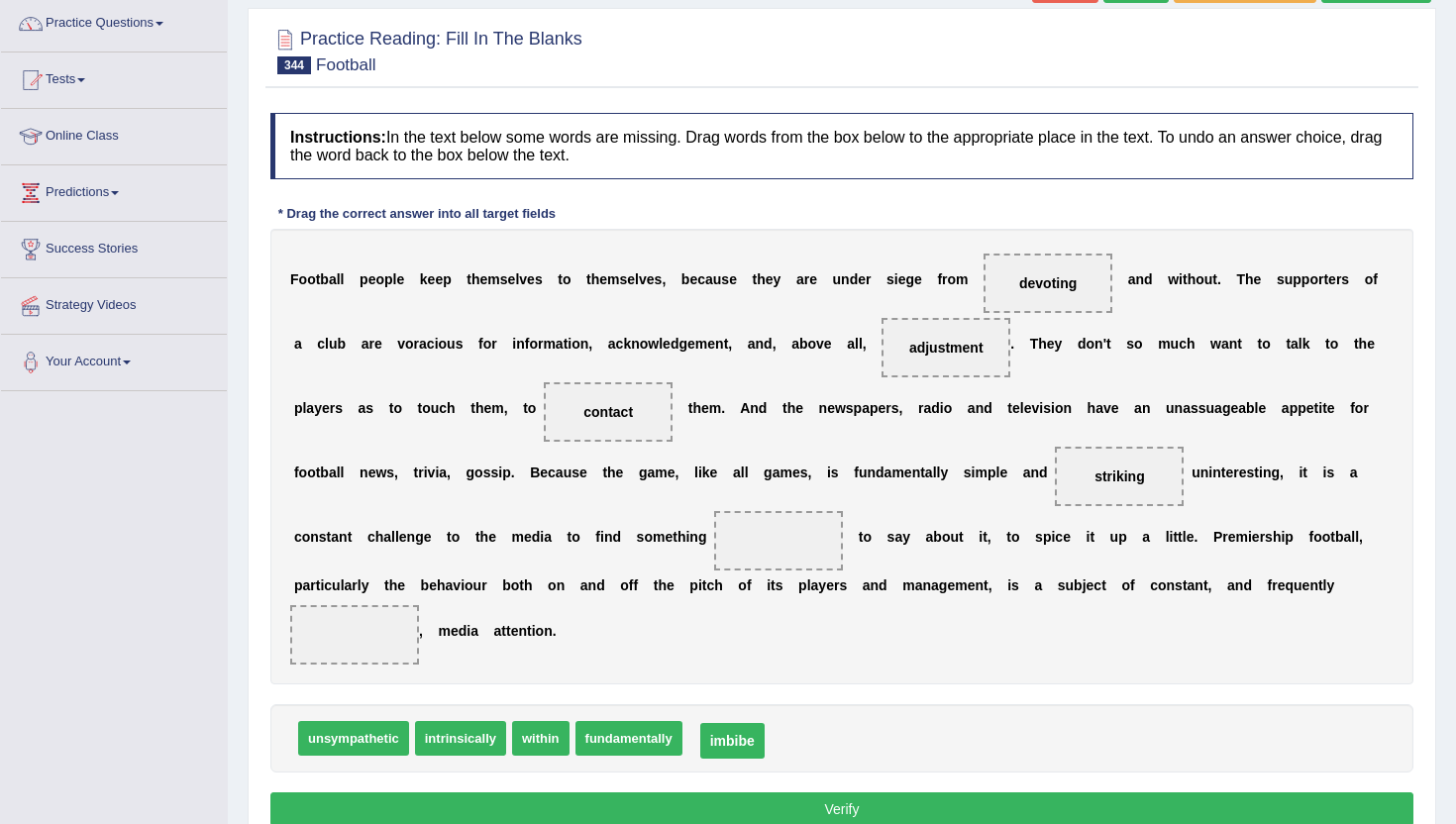 drag, startPoint x: 768, startPoint y: 540, endPoint x: 721, endPoint y: 741, distance: 206.4219 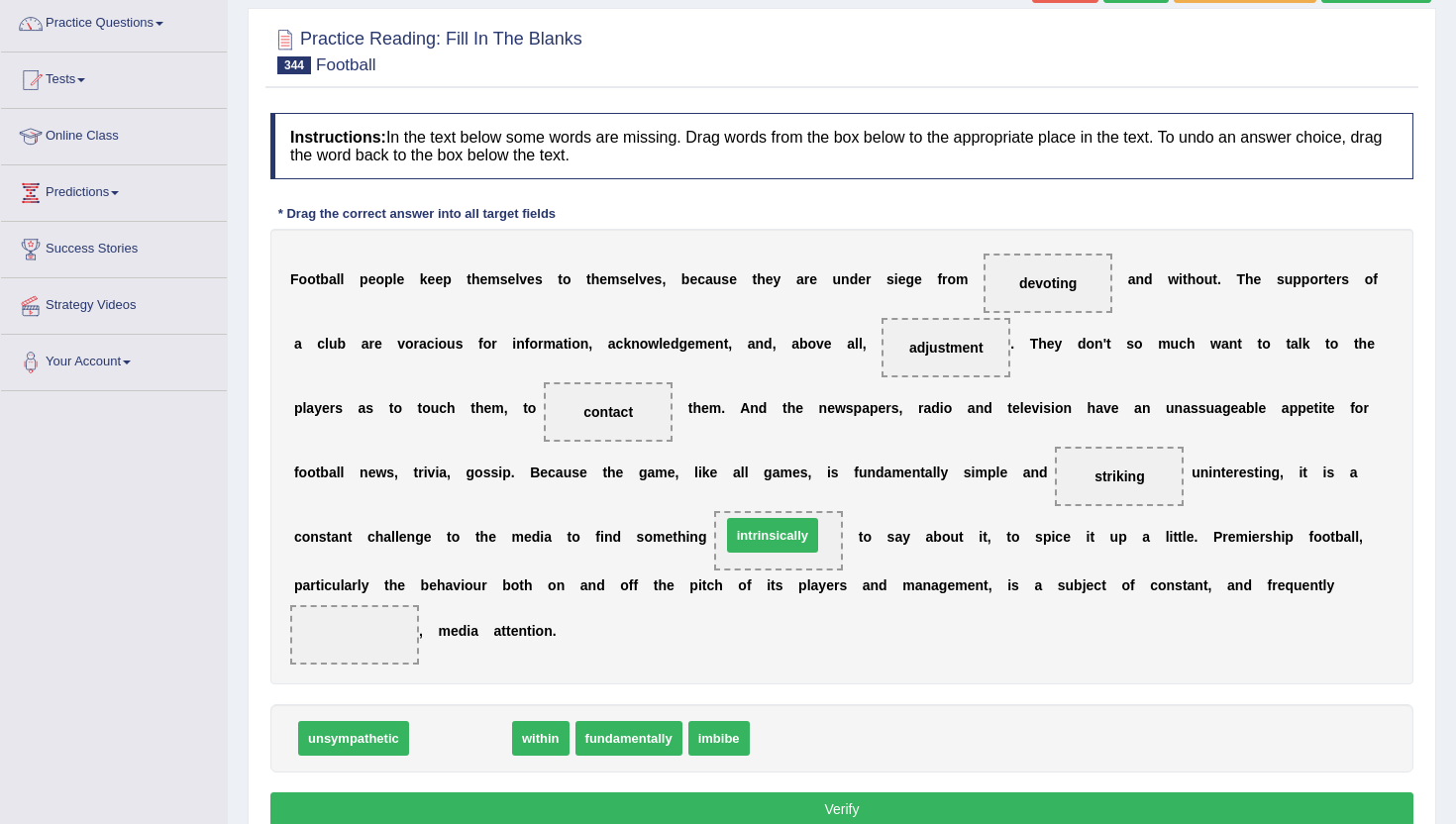 drag, startPoint x: 432, startPoint y: 740, endPoint x: 744, endPoint y: 539, distance: 371.14014 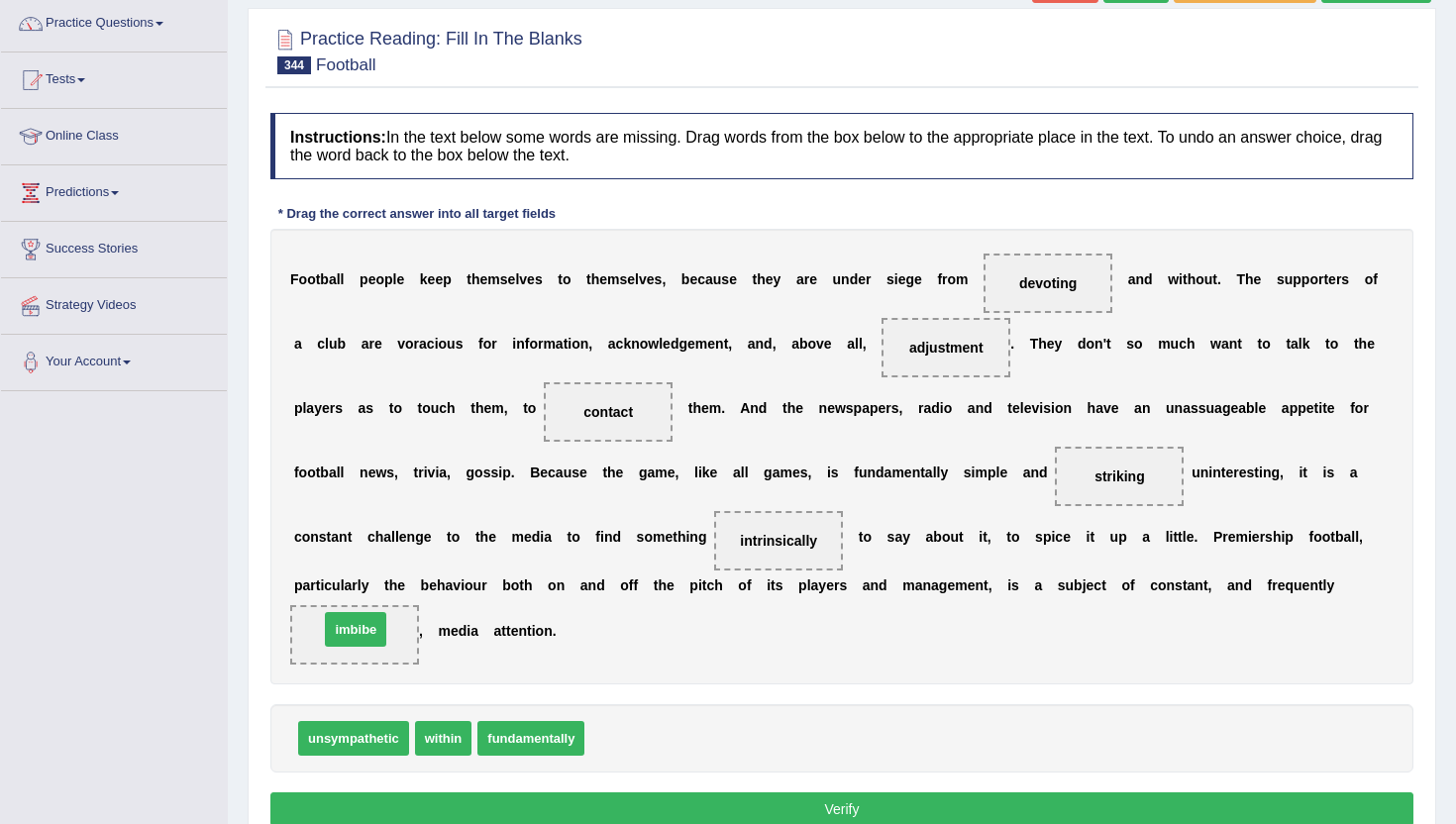 drag, startPoint x: 623, startPoint y: 735, endPoint x: 361, endPoint y: 628, distance: 283.00707 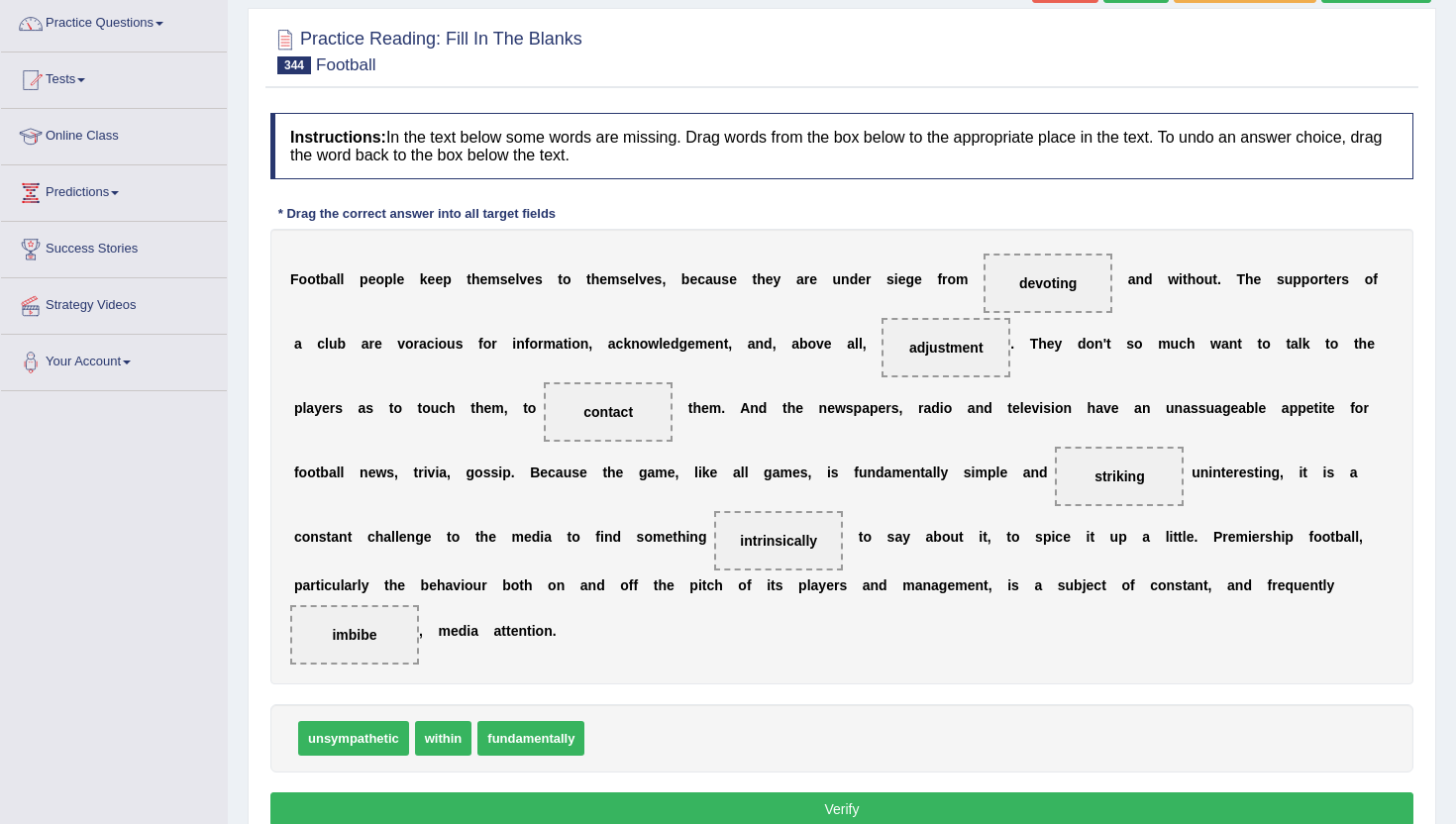click on "Verify" at bounding box center [842, 809] 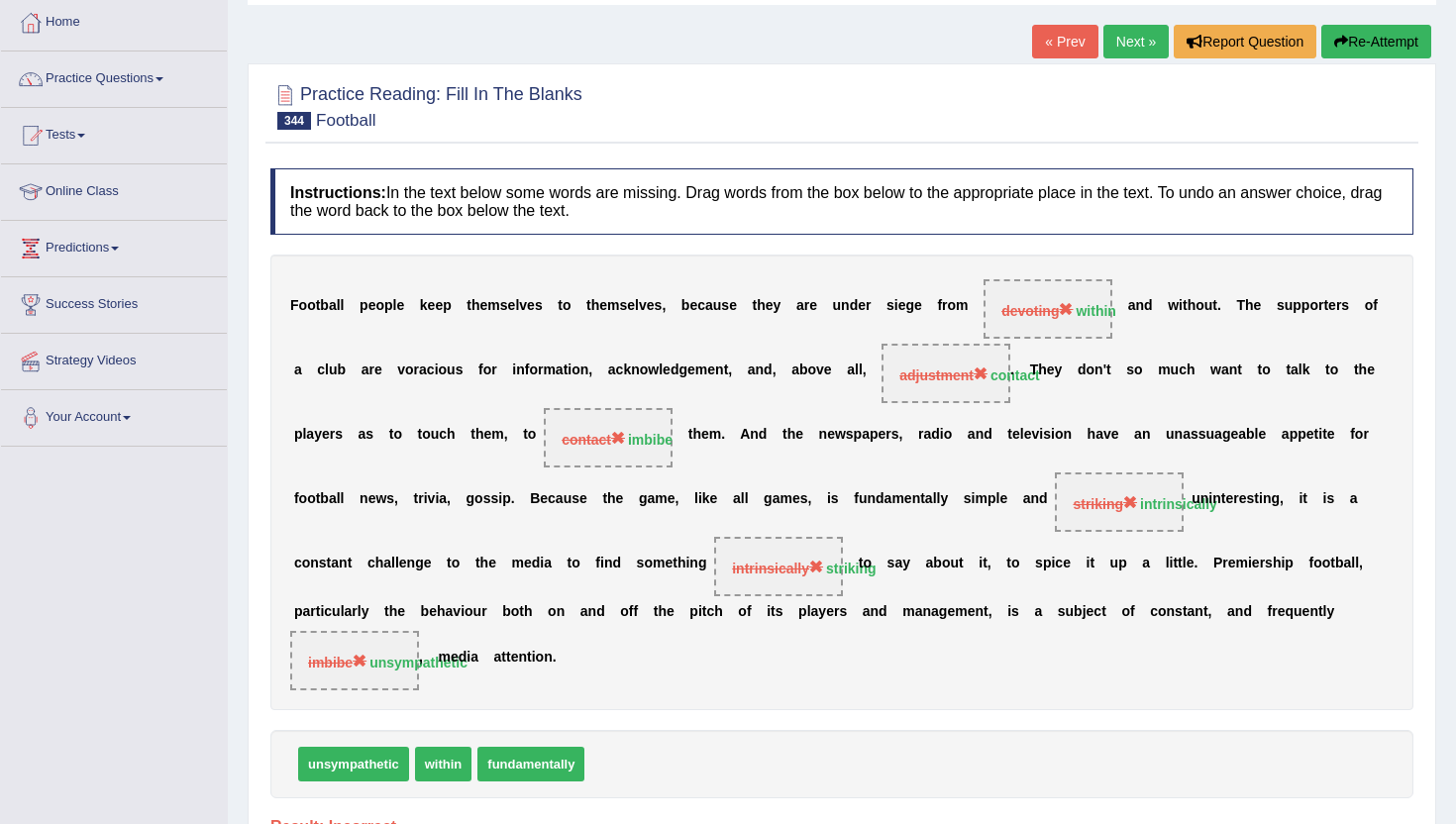 scroll, scrollTop: 79, scrollLeft: 0, axis: vertical 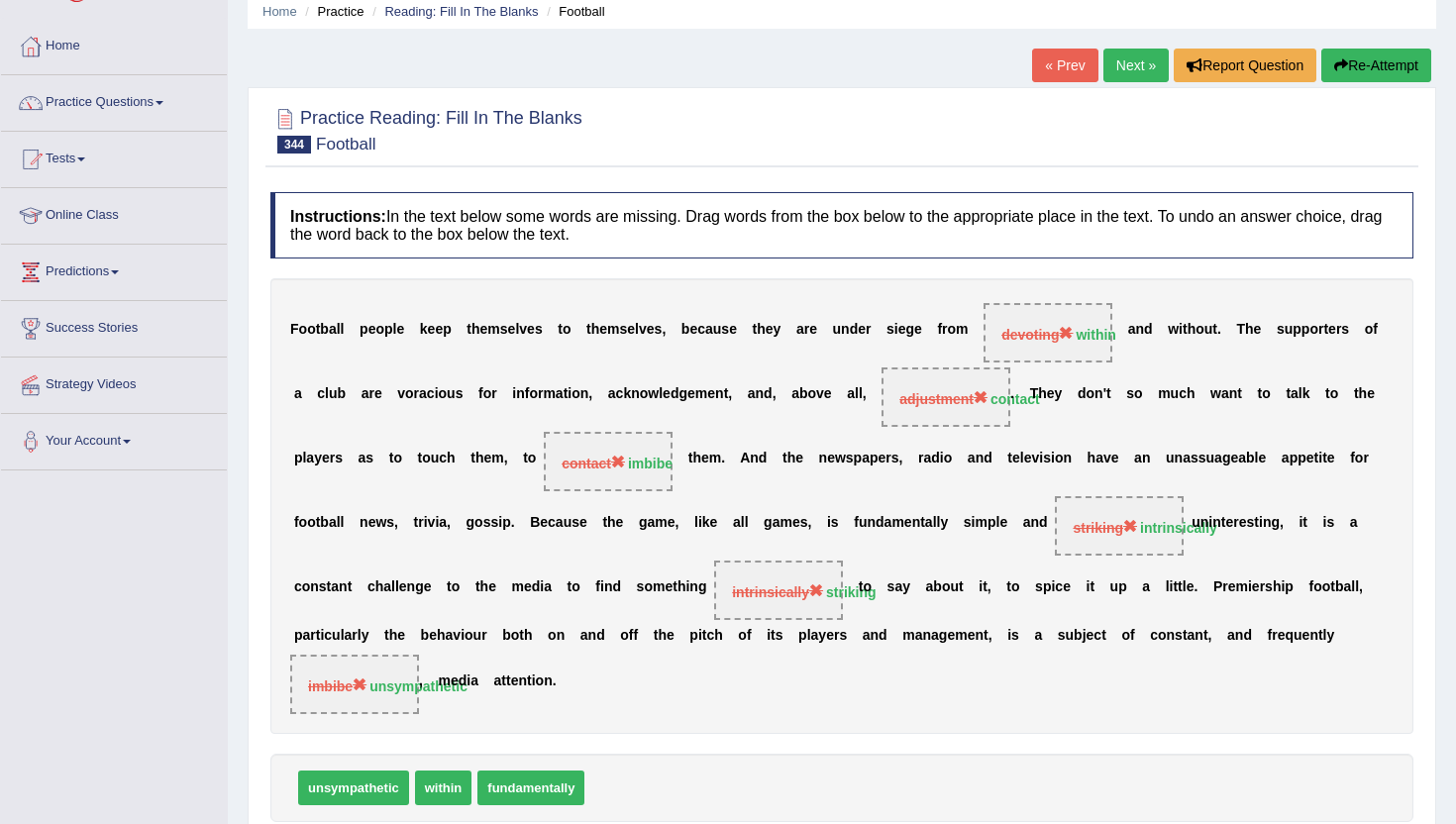 click on "Next »" at bounding box center (1136, 65) 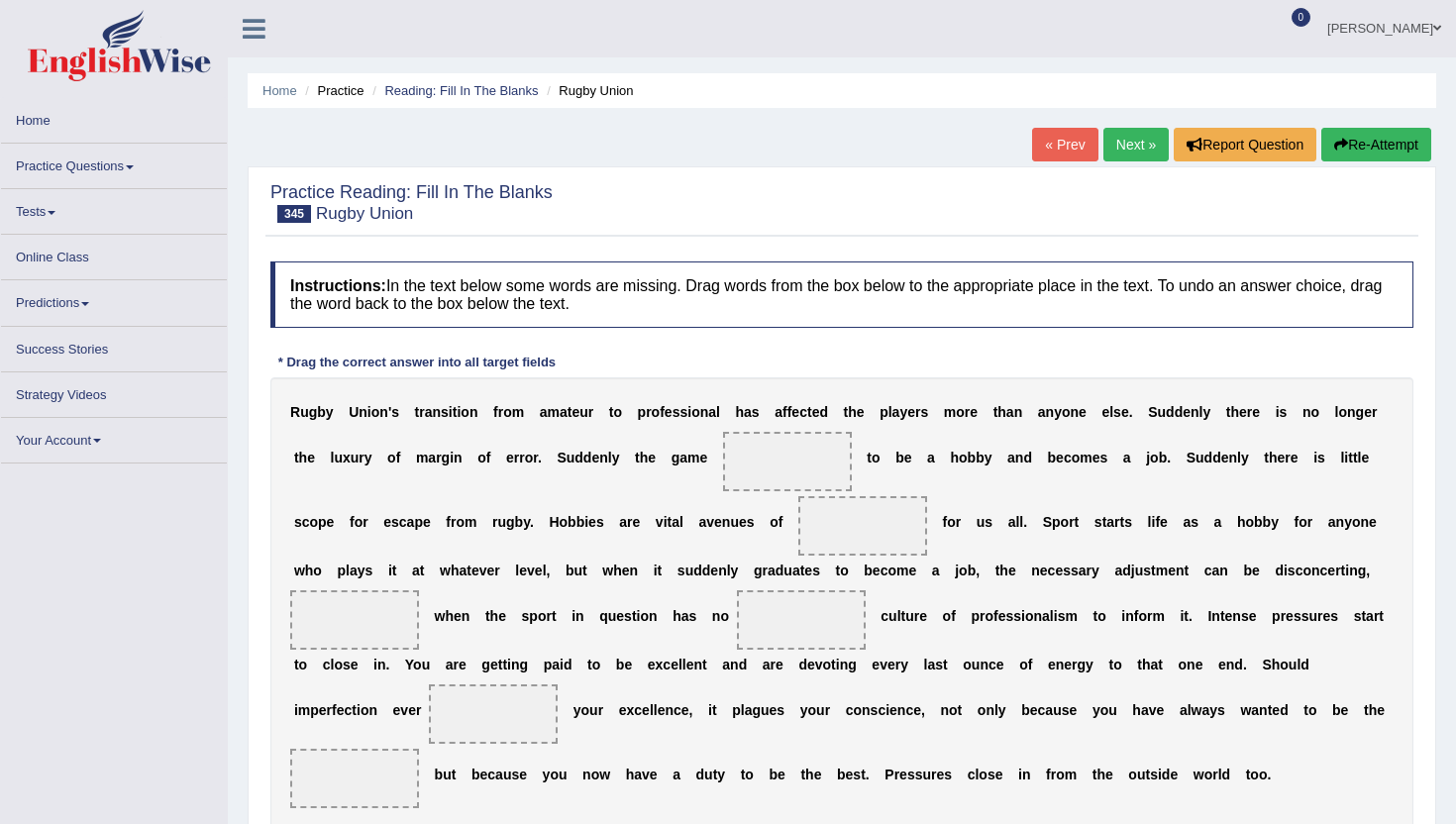 scroll, scrollTop: 0, scrollLeft: 0, axis: both 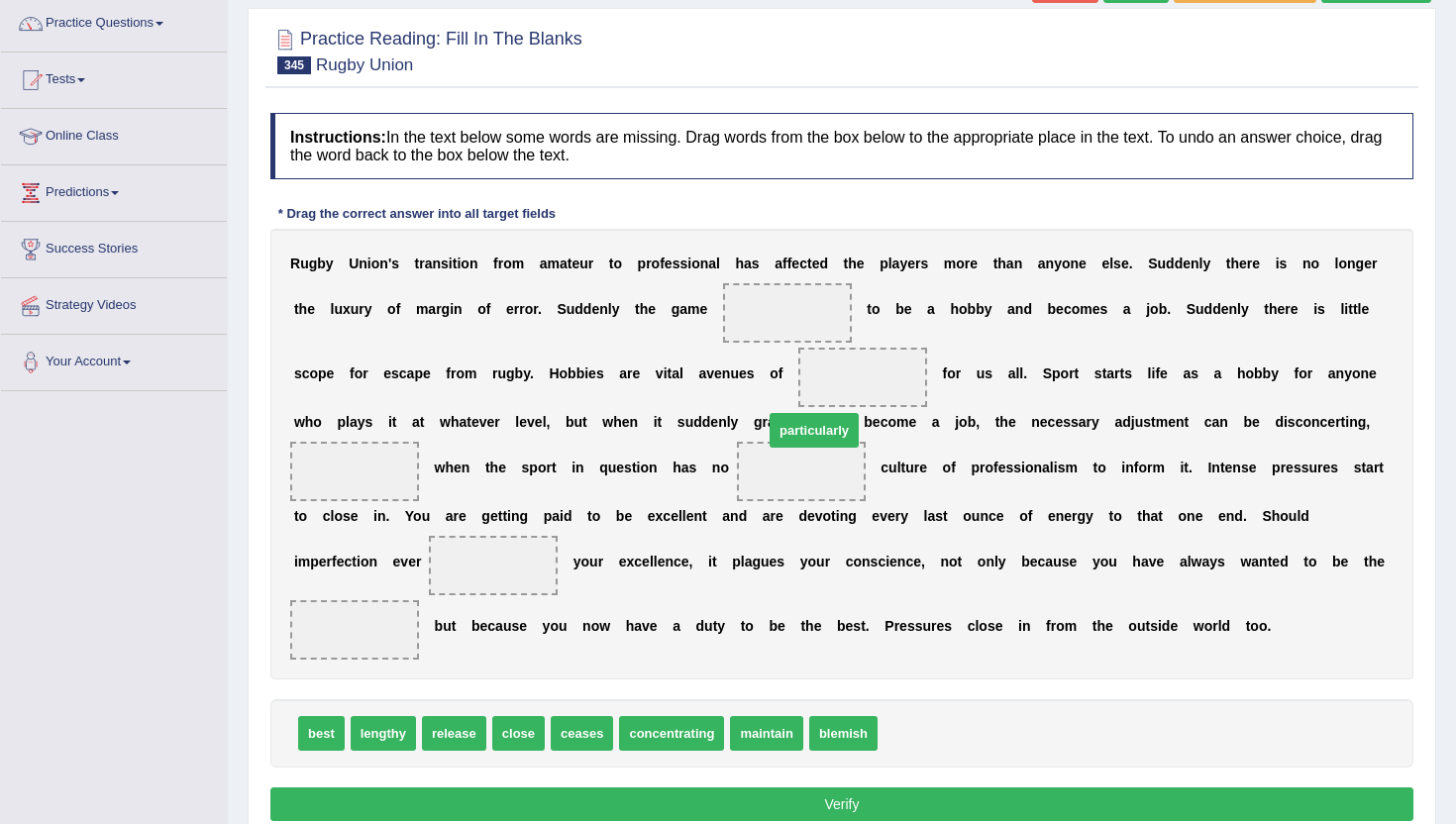 drag, startPoint x: 936, startPoint y: 736, endPoint x: 825, endPoint y: 430, distance: 325.51037 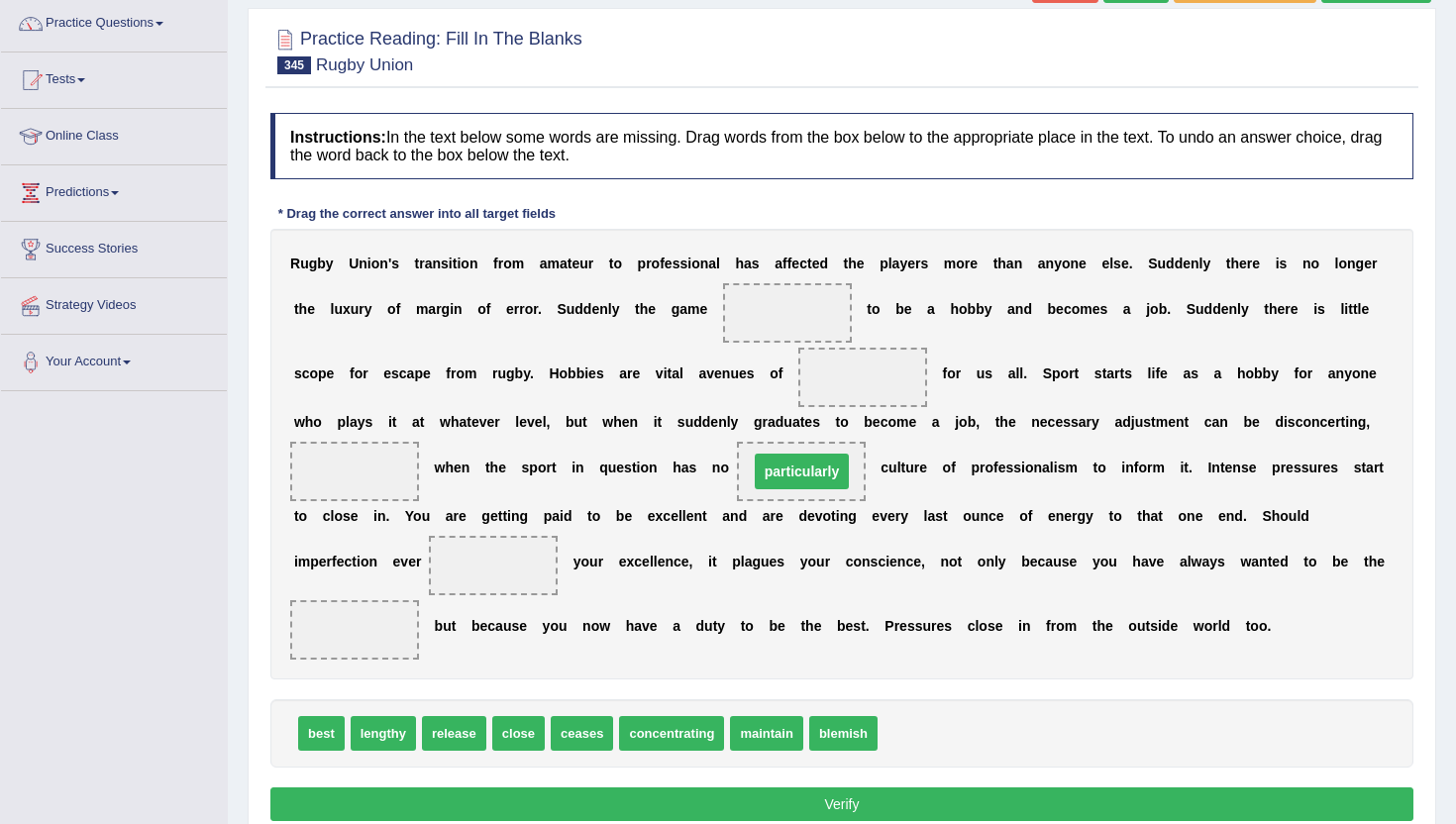 drag, startPoint x: 825, startPoint y: 430, endPoint x: 840, endPoint y: 374, distance: 57.974132 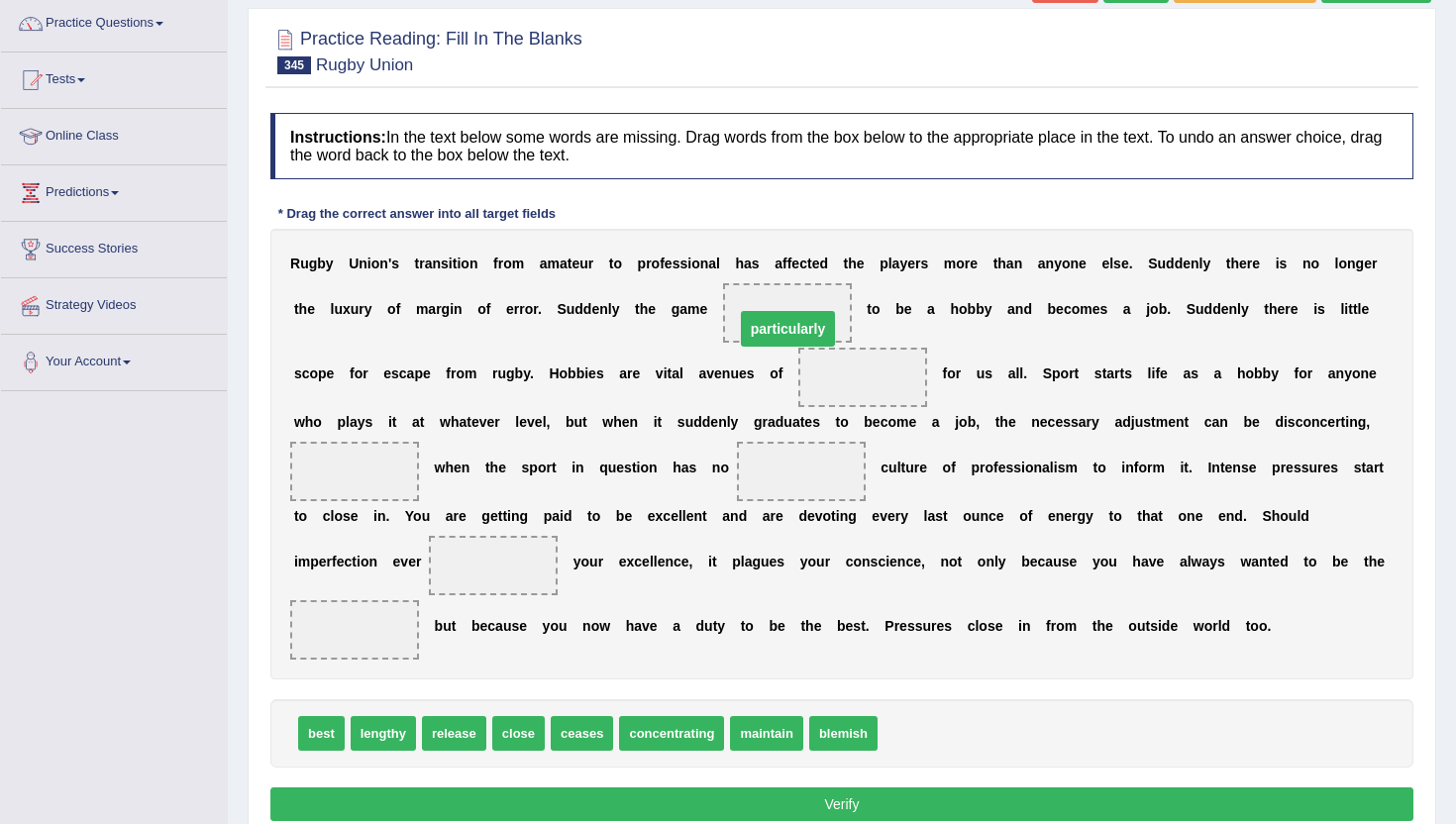 drag, startPoint x: 798, startPoint y: 472, endPoint x: 785, endPoint y: 331, distance: 141.59802 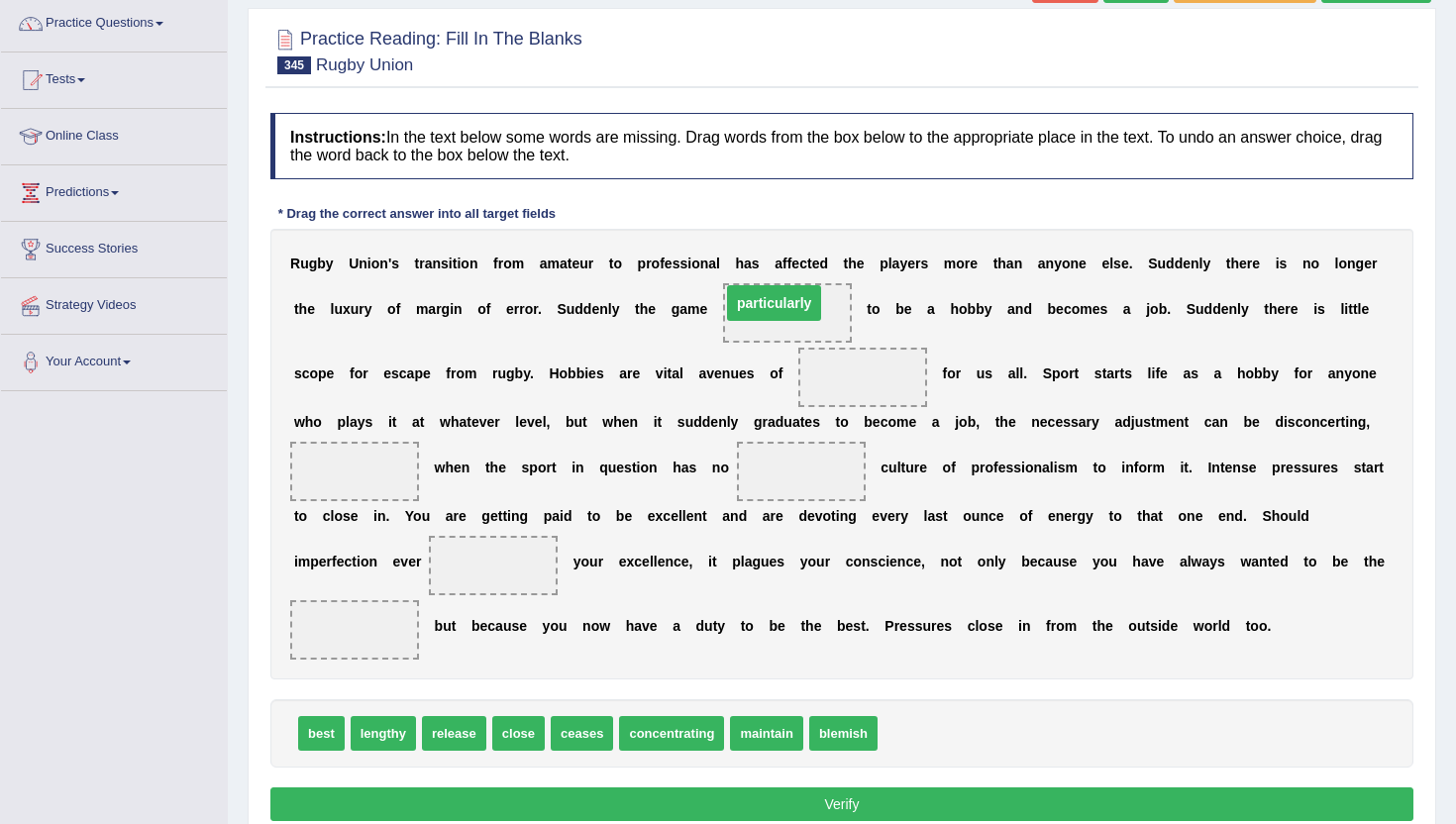drag, startPoint x: 853, startPoint y: 384, endPoint x: 763, endPoint y: 310, distance: 116.516093 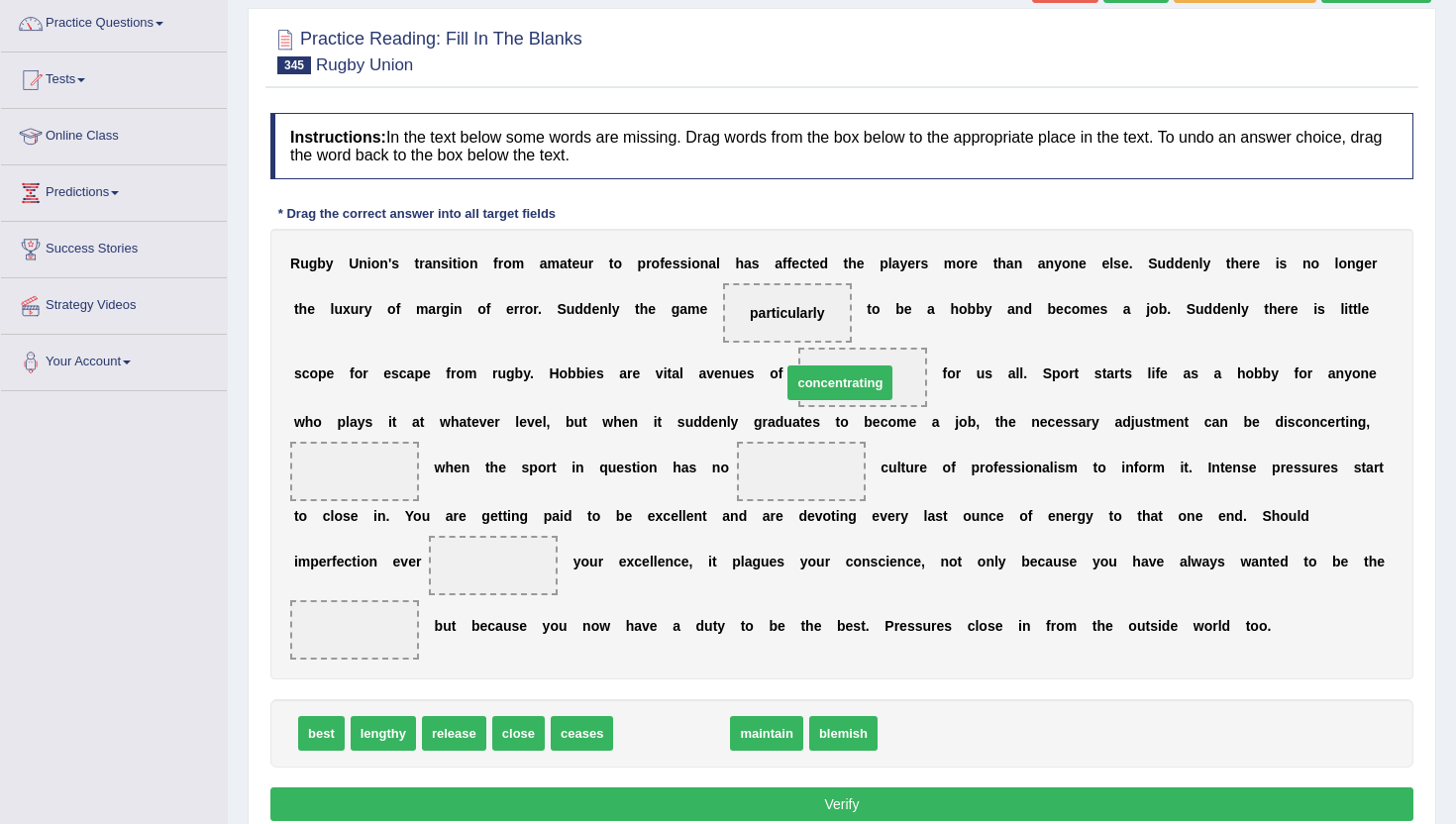 drag, startPoint x: 649, startPoint y: 730, endPoint x: 817, endPoint y: 379, distance: 389.13365 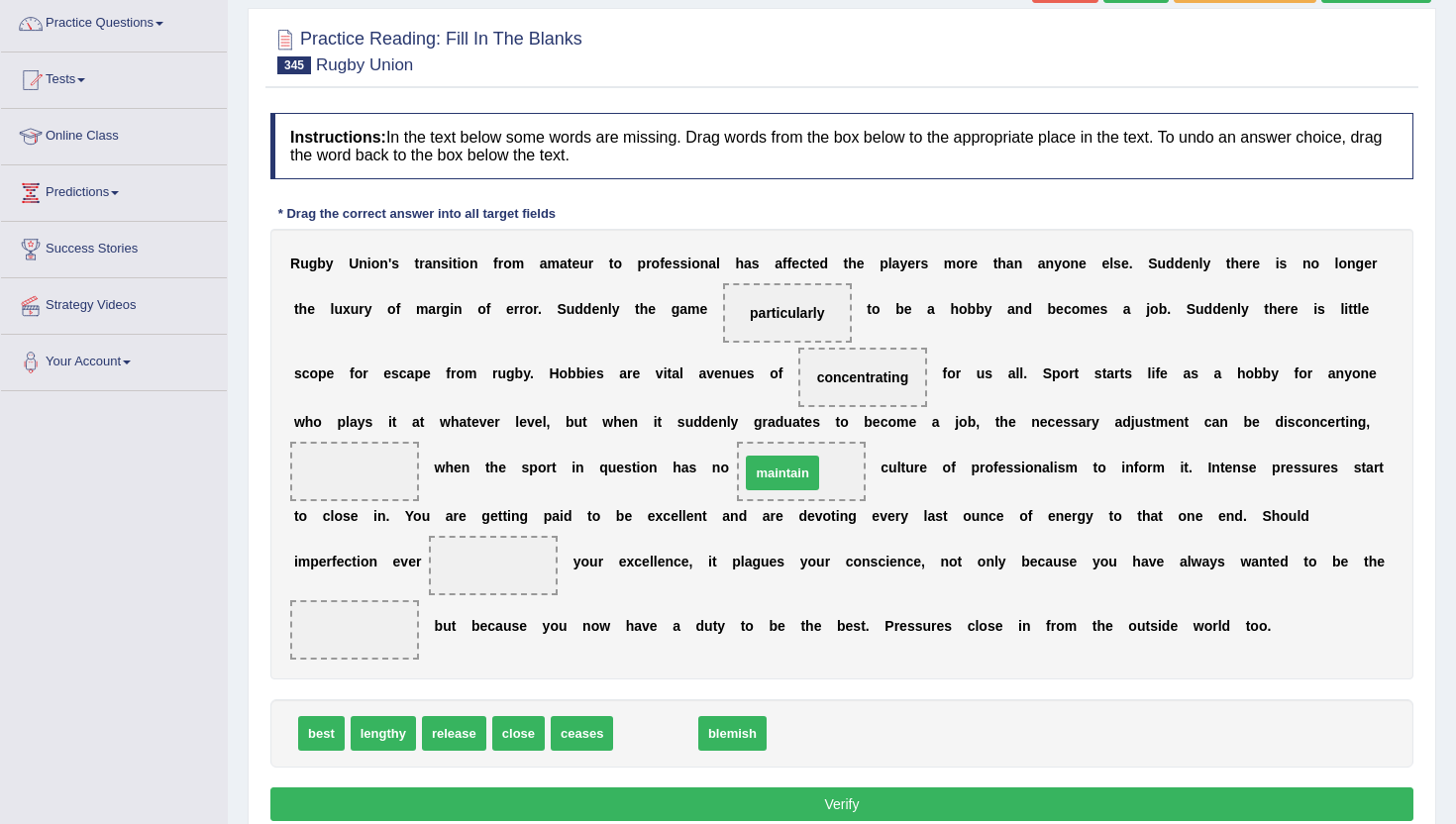 drag, startPoint x: 643, startPoint y: 739, endPoint x: 770, endPoint y: 478, distance: 290.25851 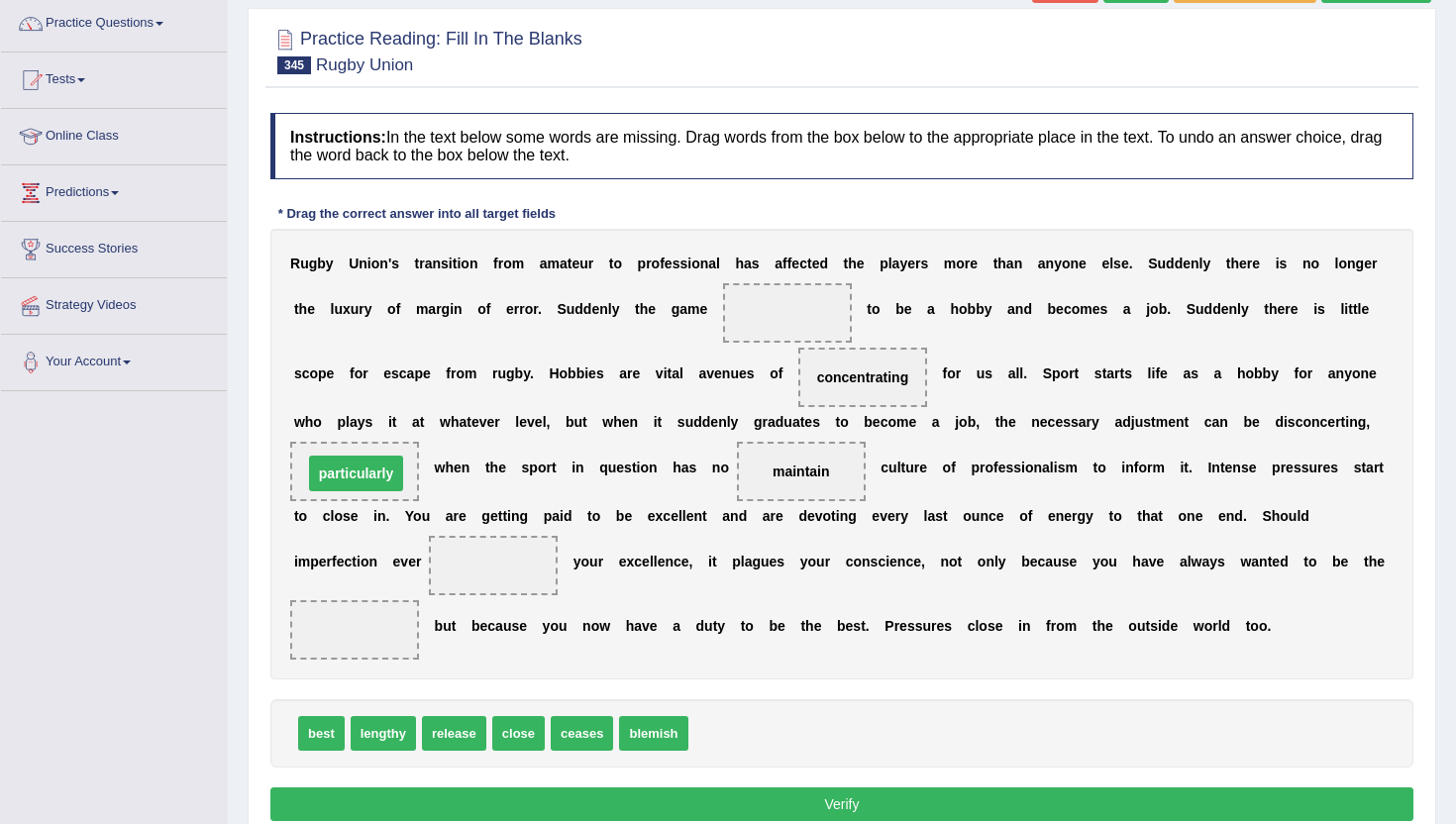 drag, startPoint x: 780, startPoint y: 311, endPoint x: 347, endPoint y: 471, distance: 461.61564 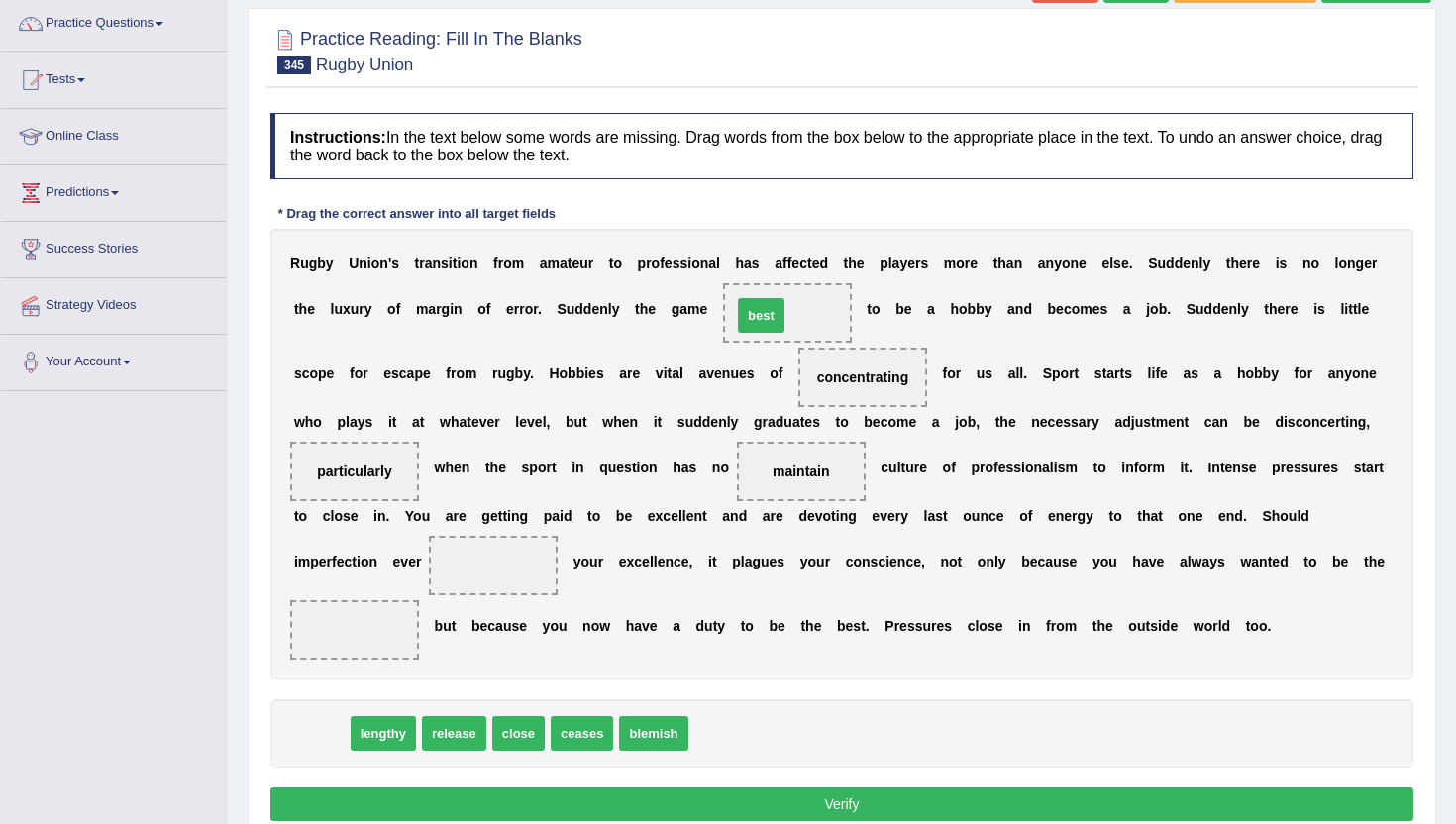 drag, startPoint x: 319, startPoint y: 739, endPoint x: 758, endPoint y: 318, distance: 608.24502 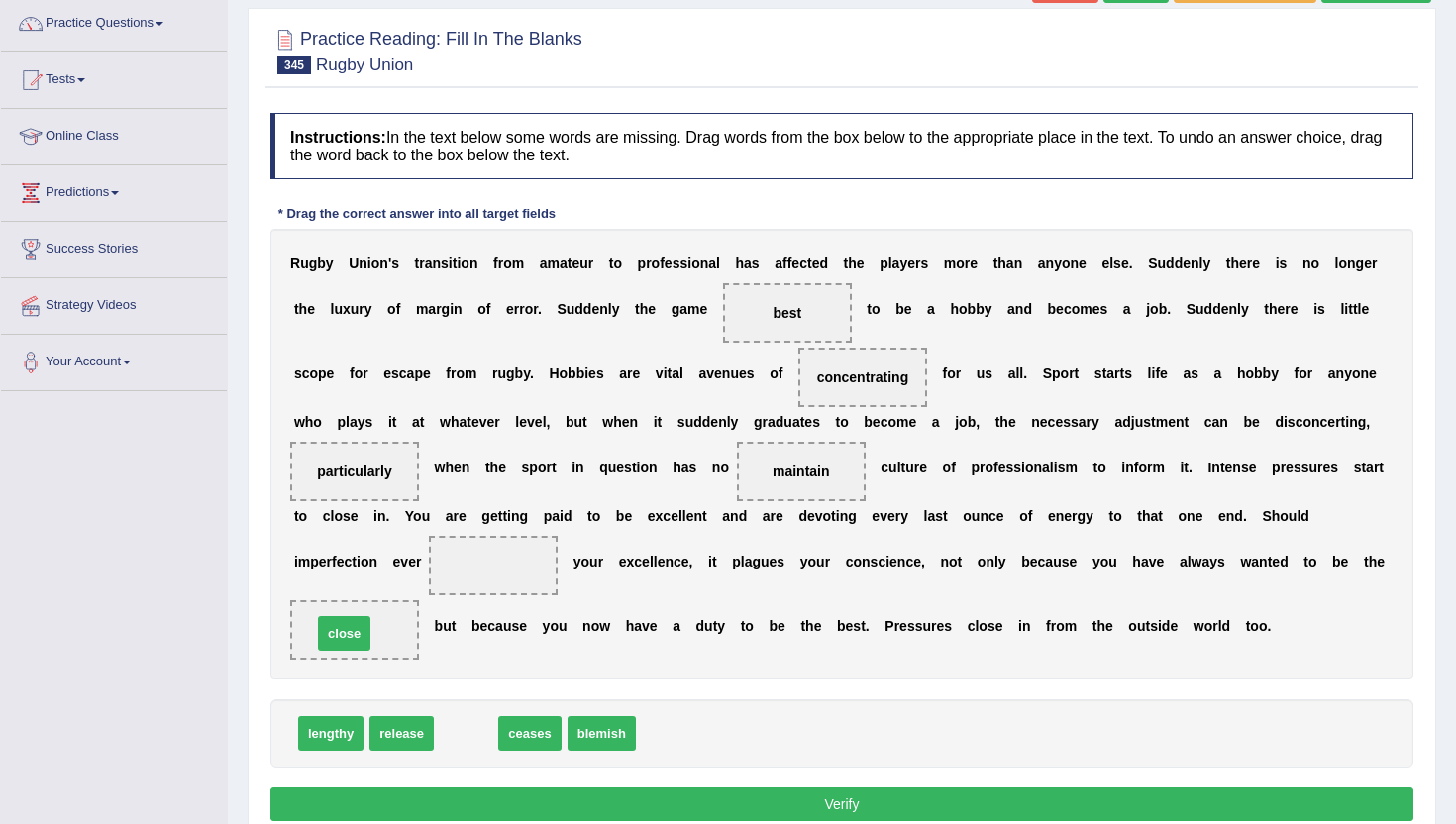 drag, startPoint x: 468, startPoint y: 731, endPoint x: 346, endPoint y: 631, distance: 157.747 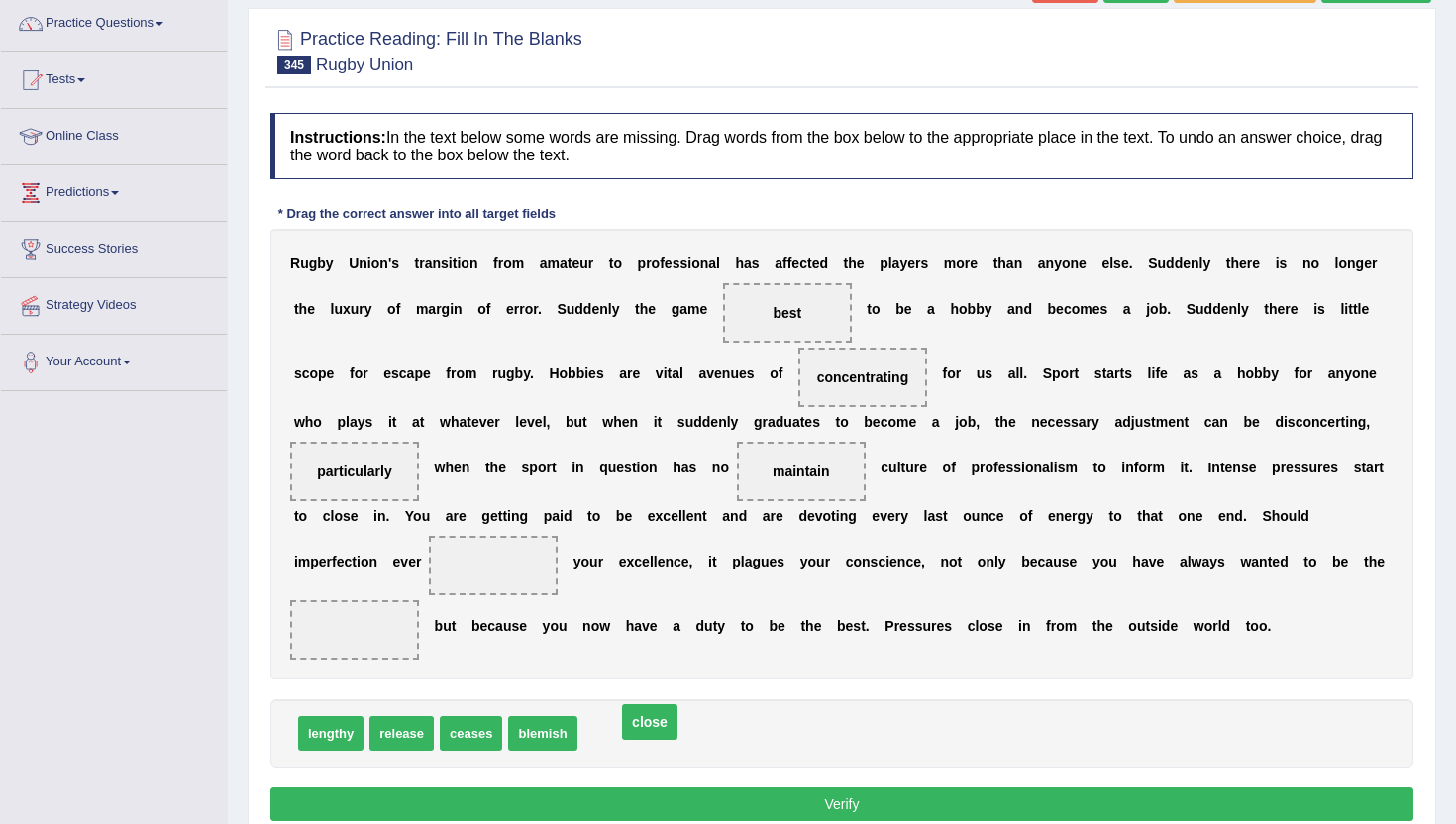 drag, startPoint x: 356, startPoint y: 629, endPoint x: 651, endPoint y: 721, distance: 309.01294 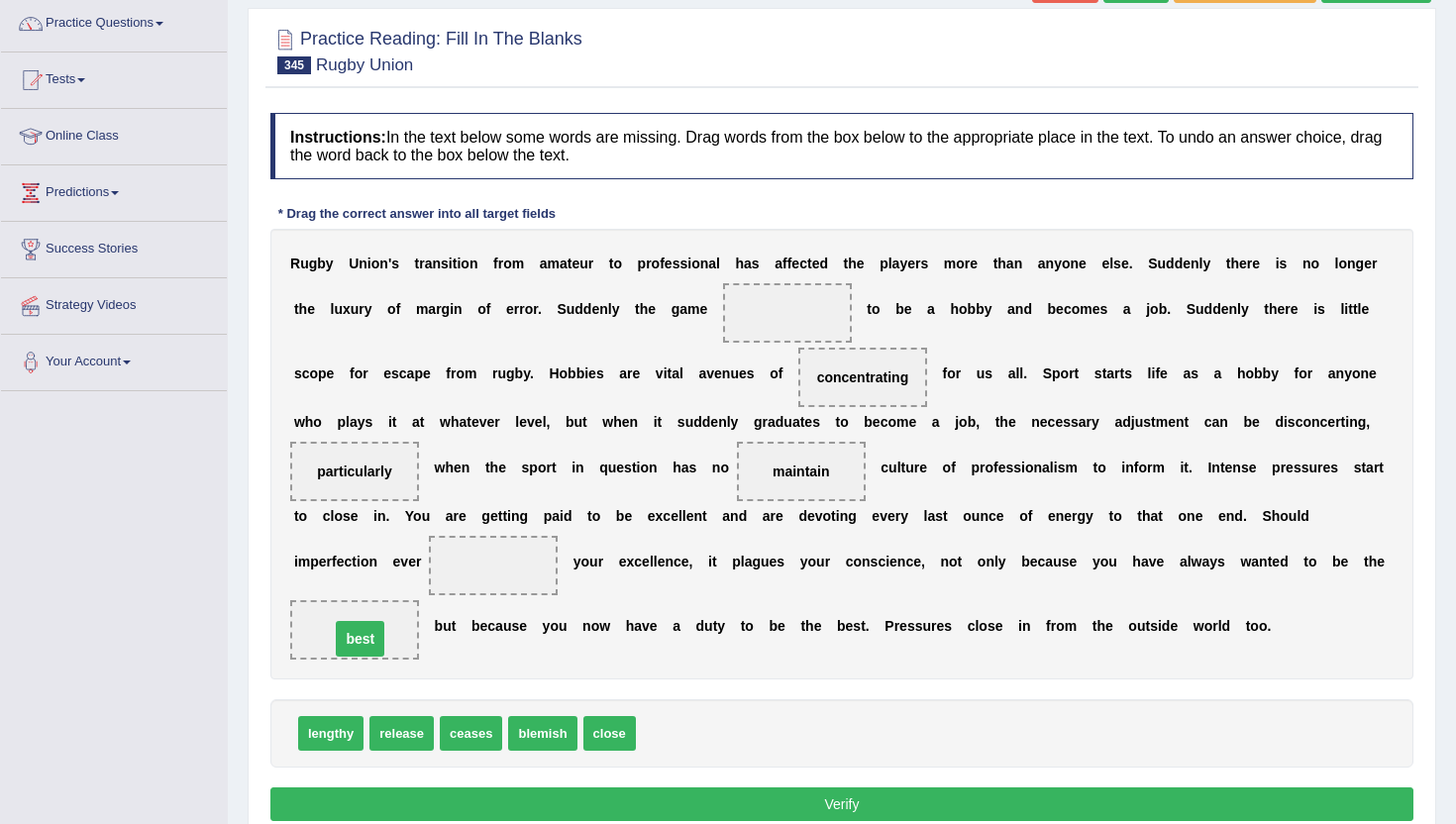 drag, startPoint x: 780, startPoint y: 314, endPoint x: 352, endPoint y: 640, distance: 538.0149 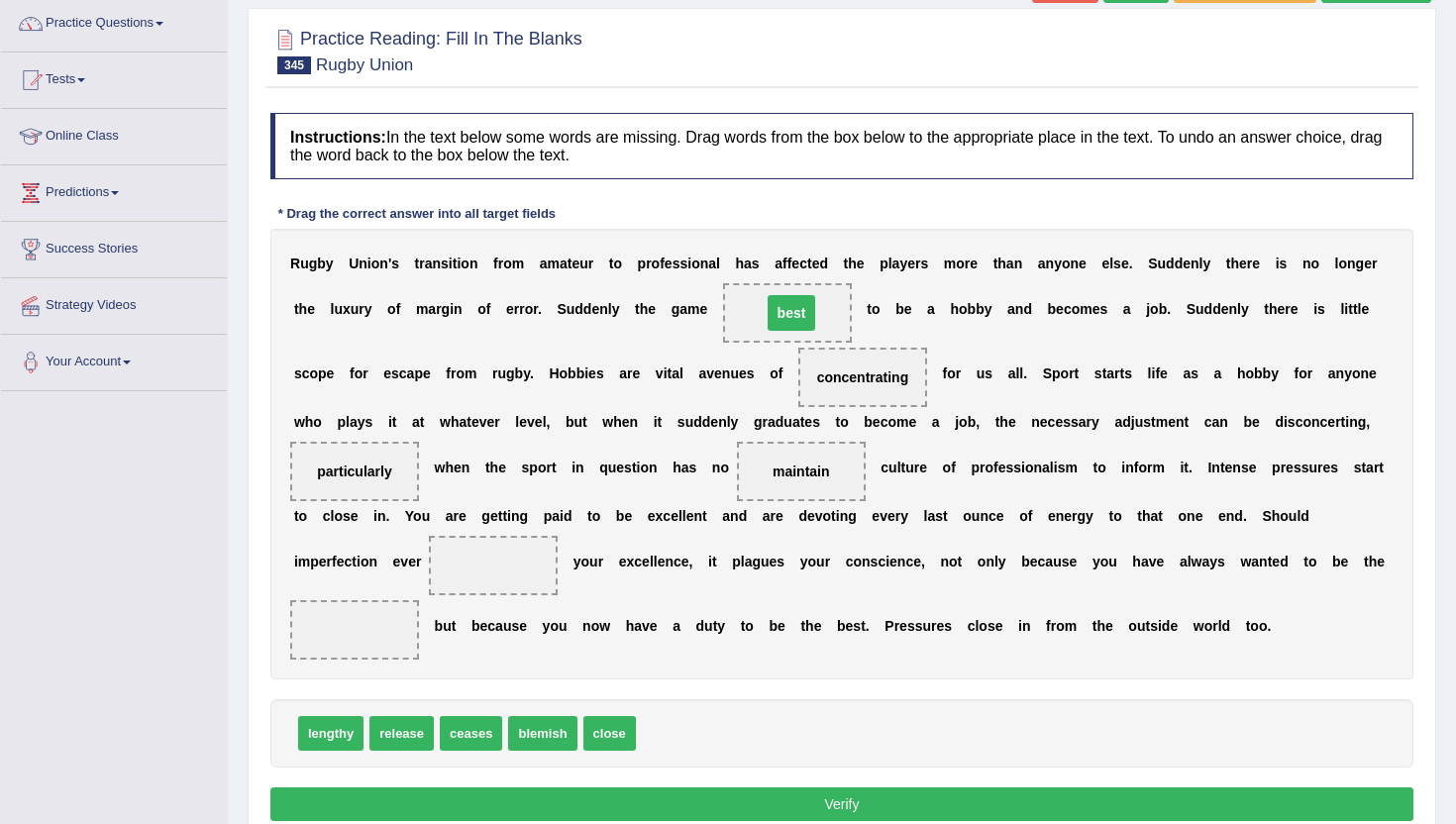 drag, startPoint x: 354, startPoint y: 627, endPoint x: 790, endPoint y: 310, distance: 539.05937 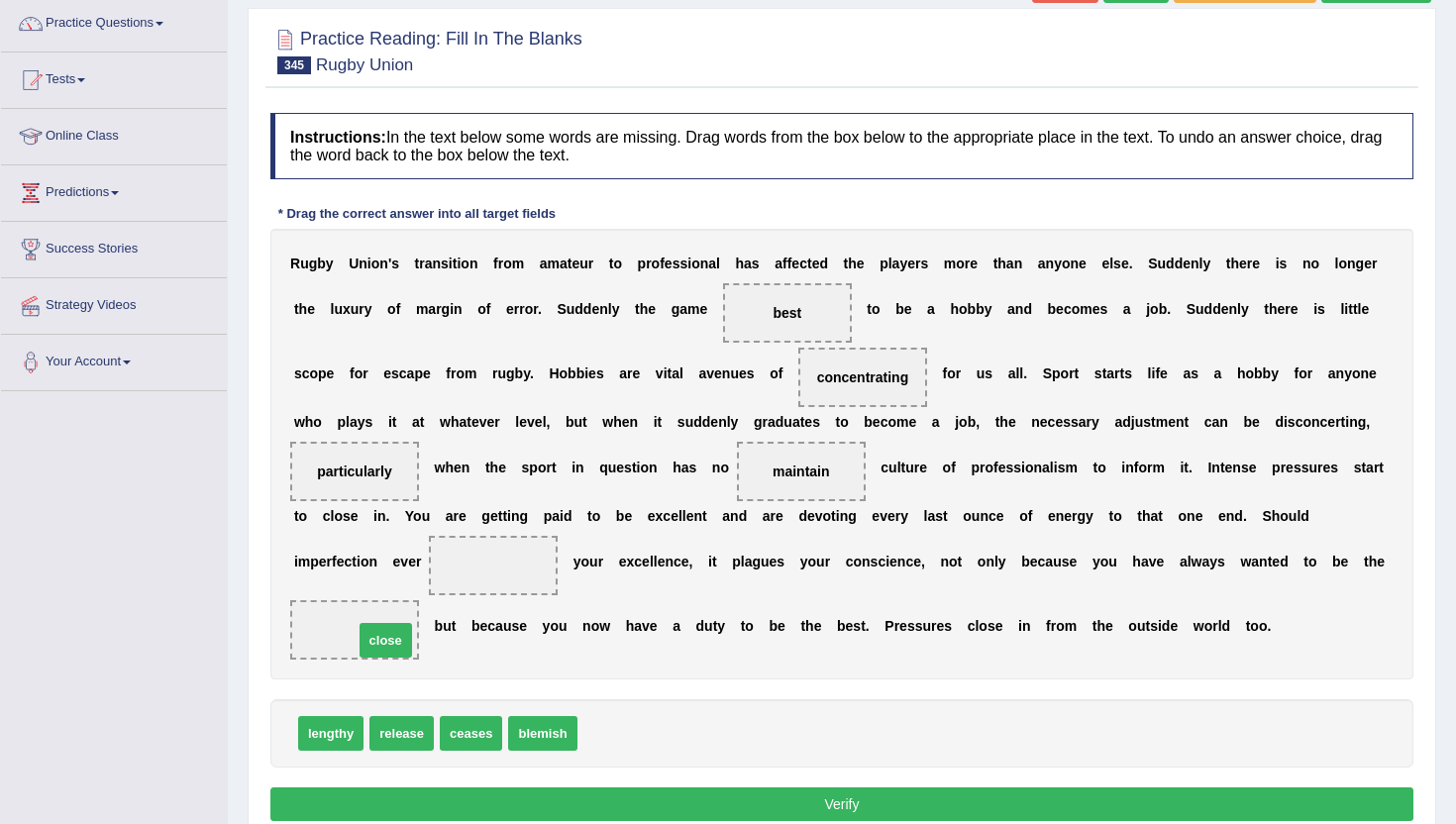 drag, startPoint x: 611, startPoint y: 737, endPoint x: 387, endPoint y: 644, distance: 242.53866 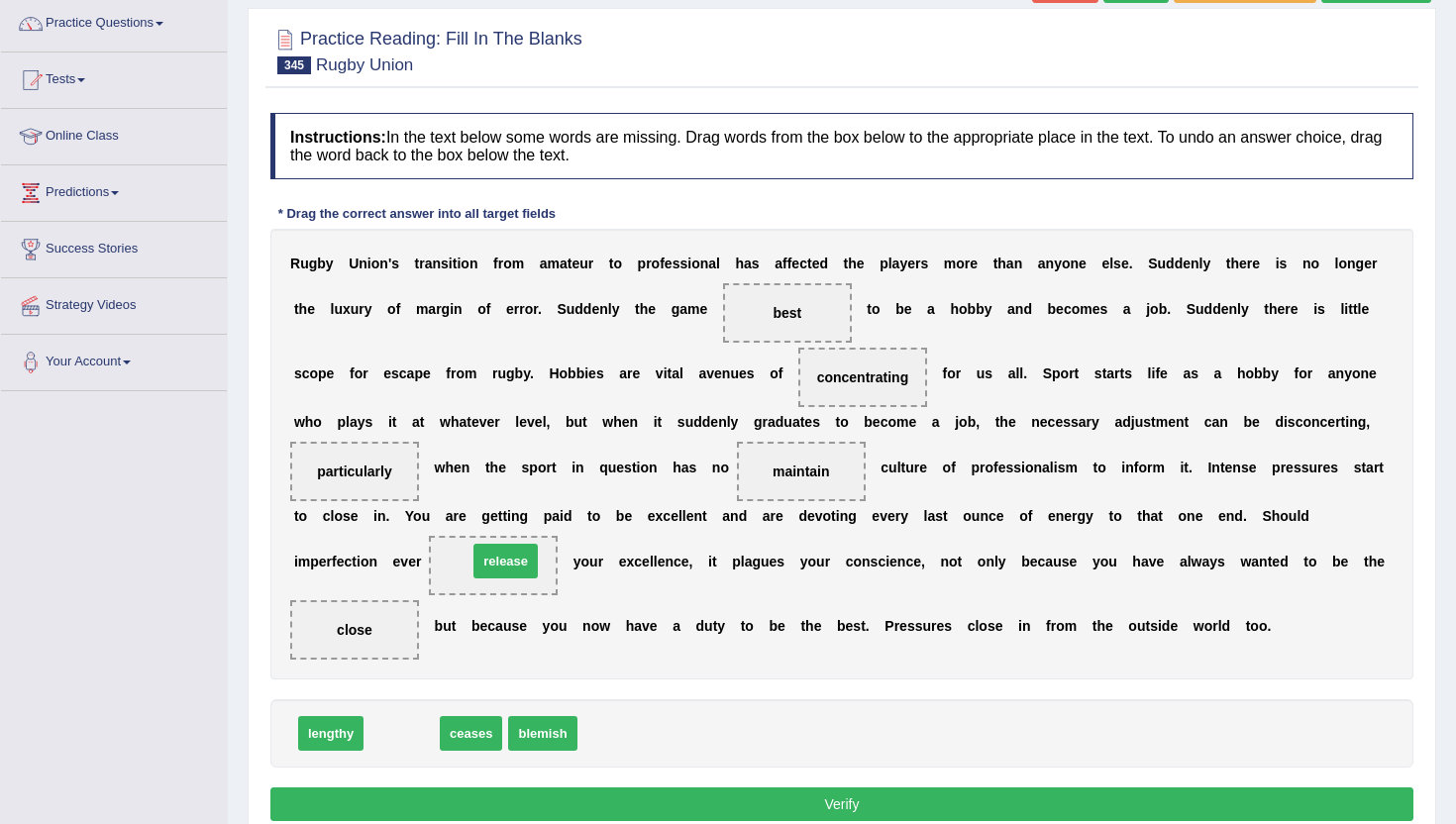drag, startPoint x: 392, startPoint y: 740, endPoint x: 494, endPoint y: 569, distance: 199.11052 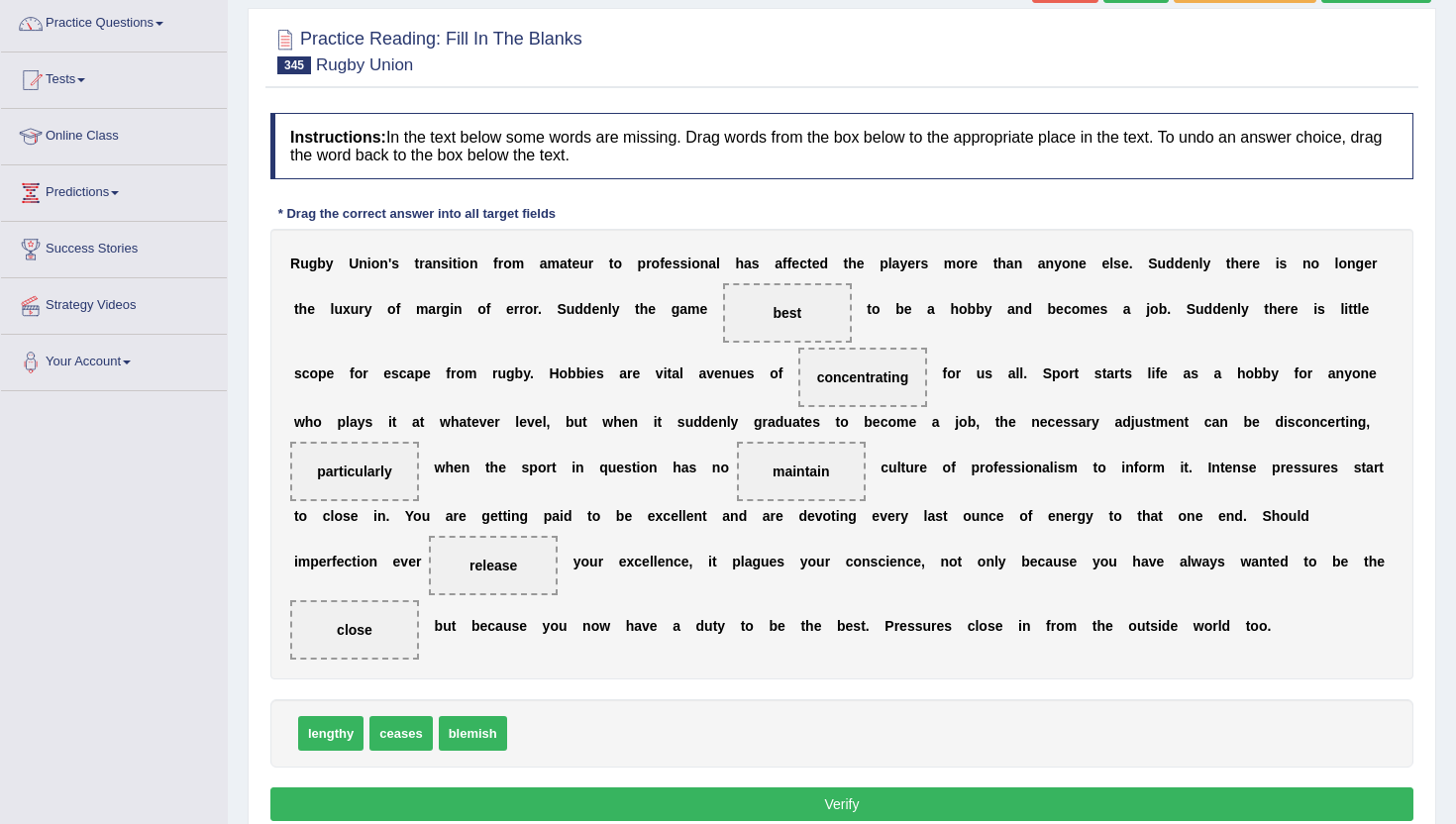 click on "Verify" at bounding box center [842, 804] 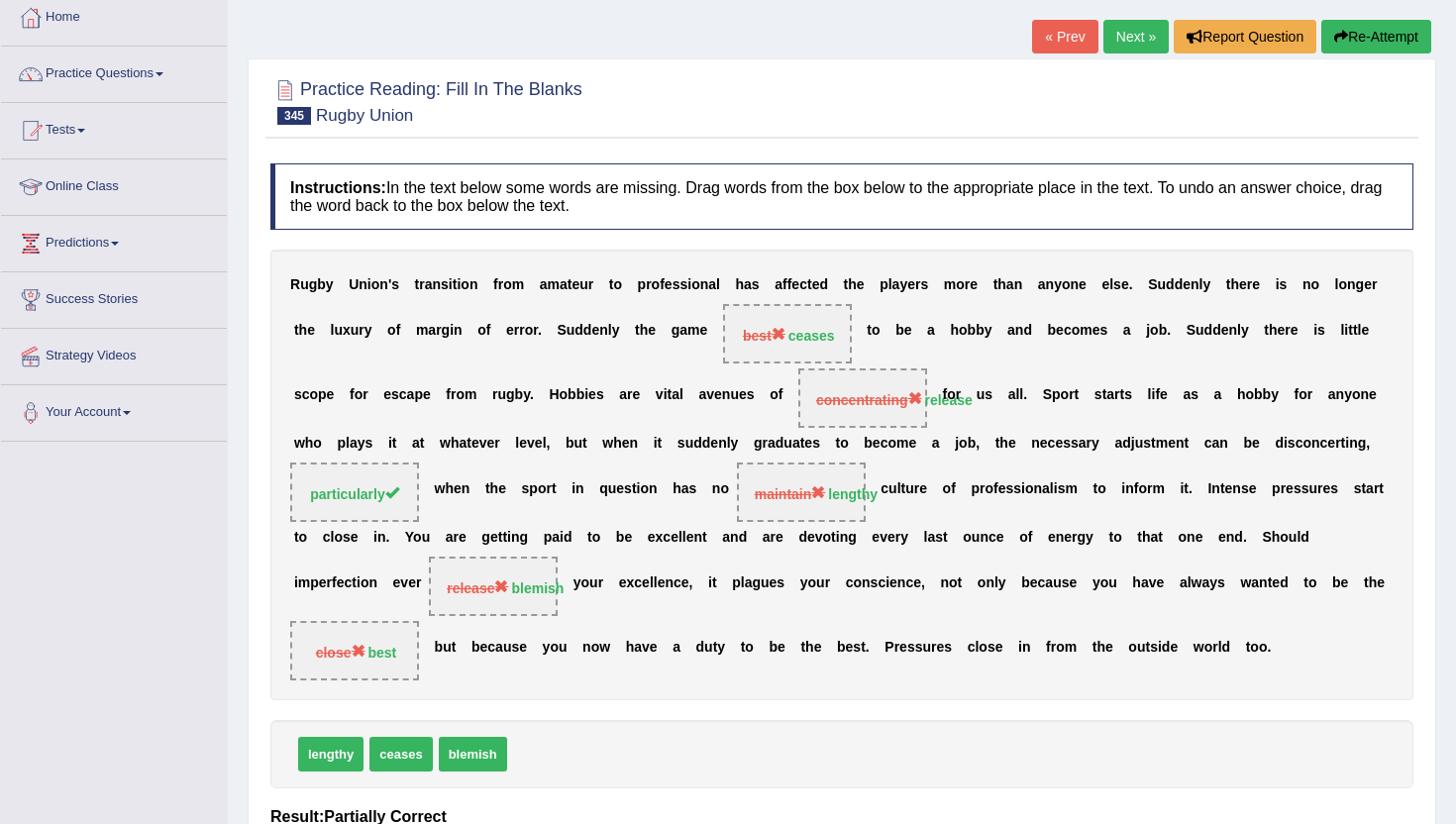 scroll, scrollTop: 79, scrollLeft: 0, axis: vertical 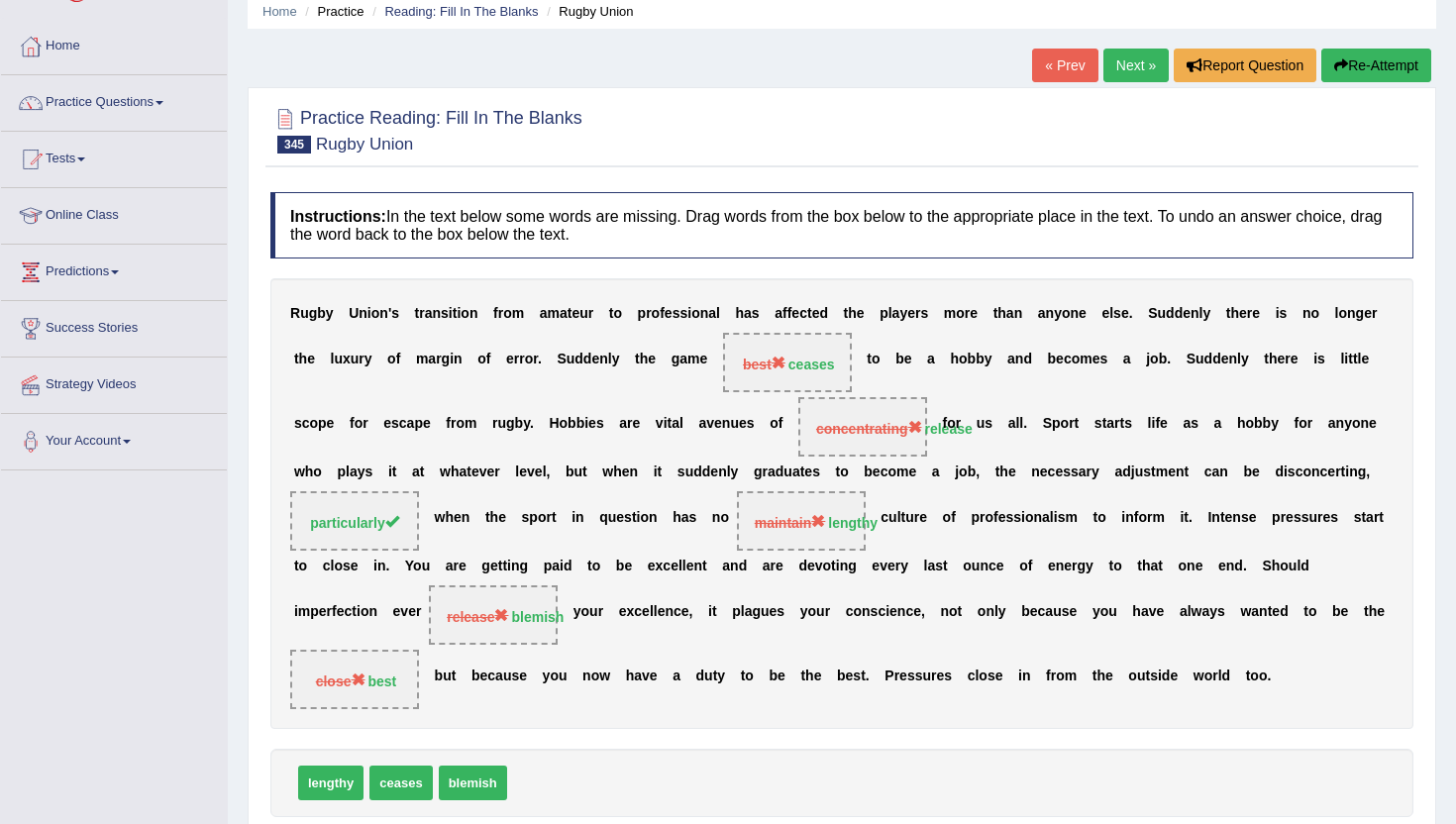 click on "Next »" at bounding box center [1136, 65] 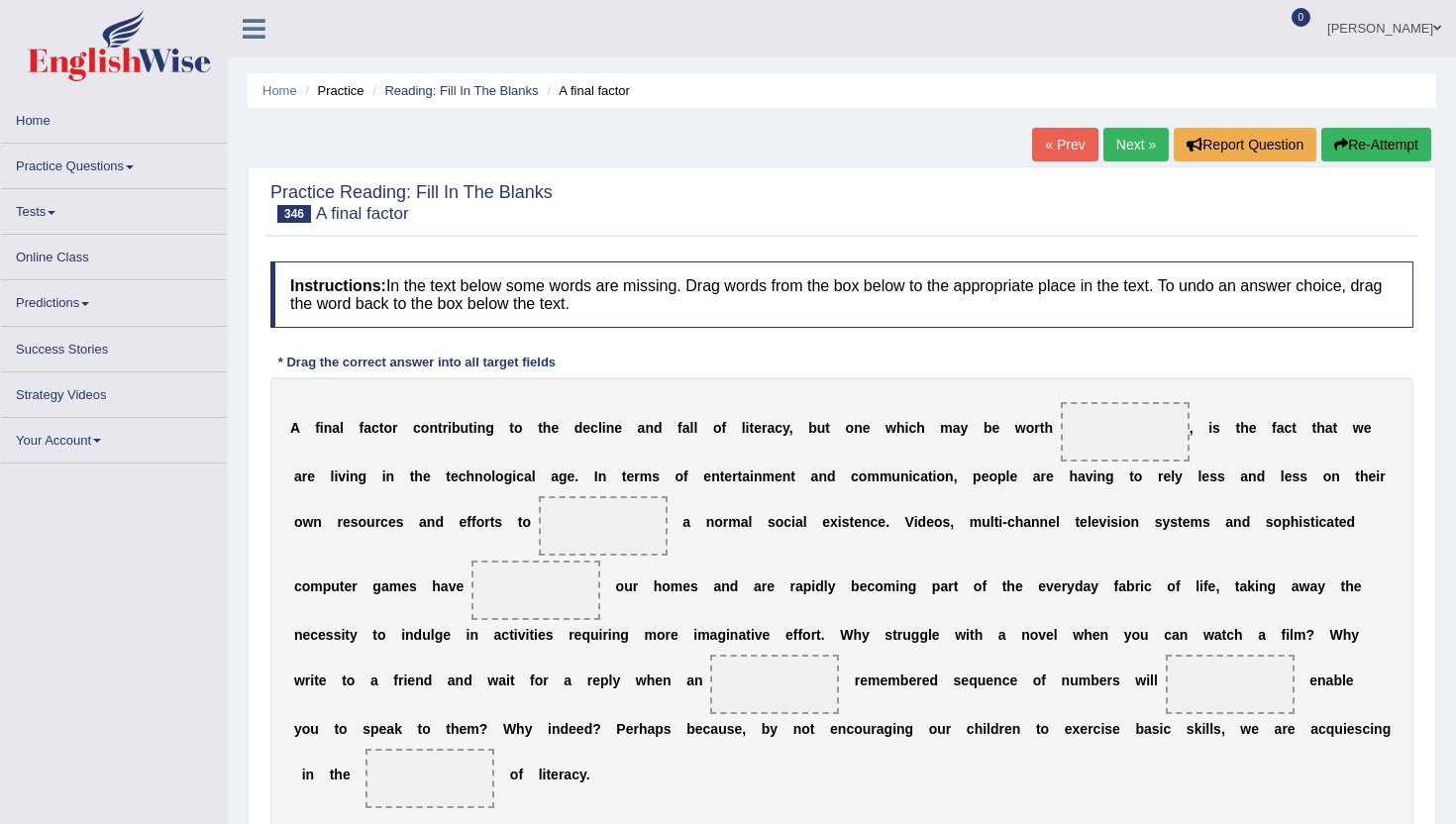 scroll, scrollTop: 0, scrollLeft: 0, axis: both 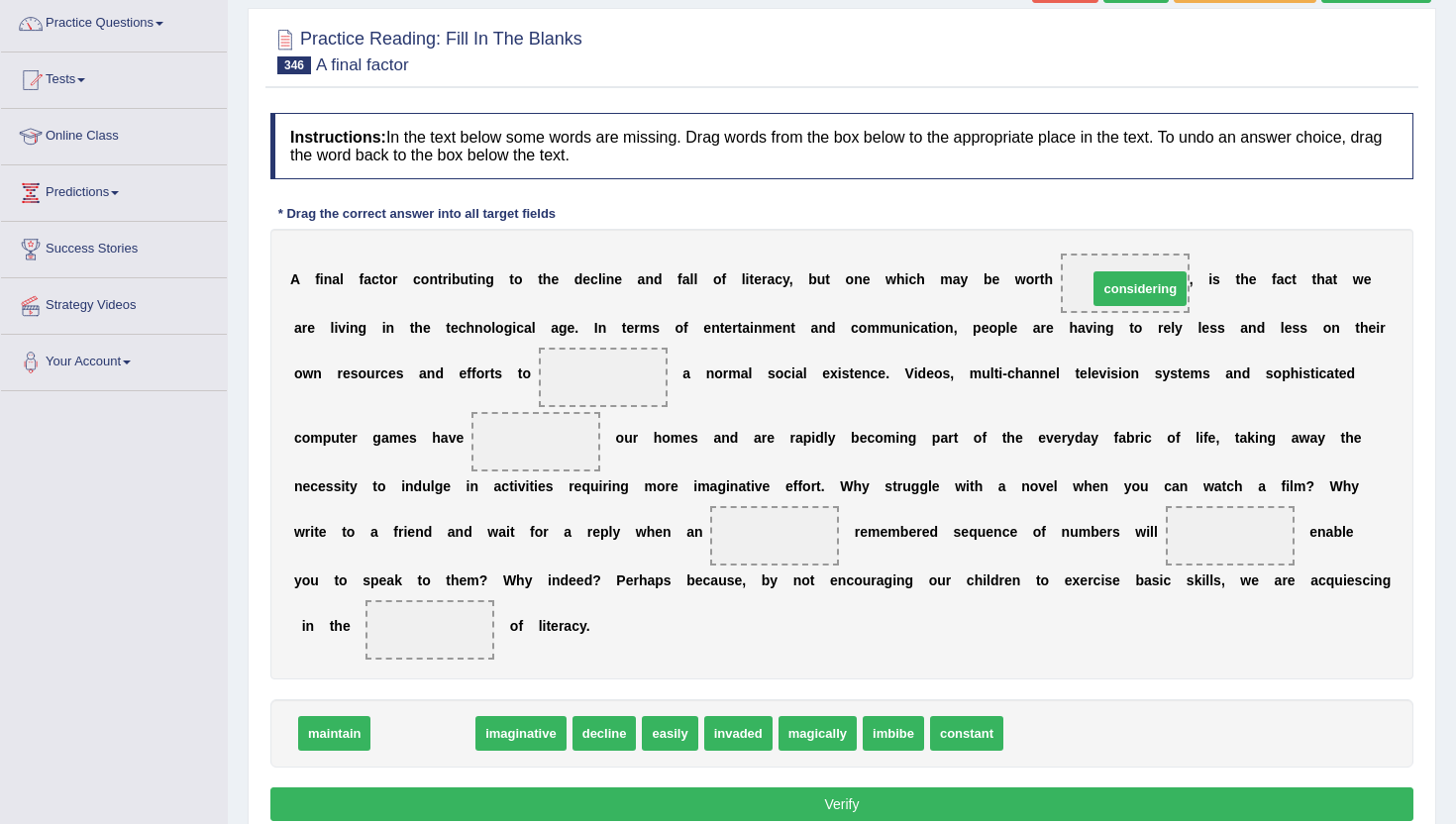 drag, startPoint x: 398, startPoint y: 737, endPoint x: 1109, endPoint y: 290, distance: 839.8393 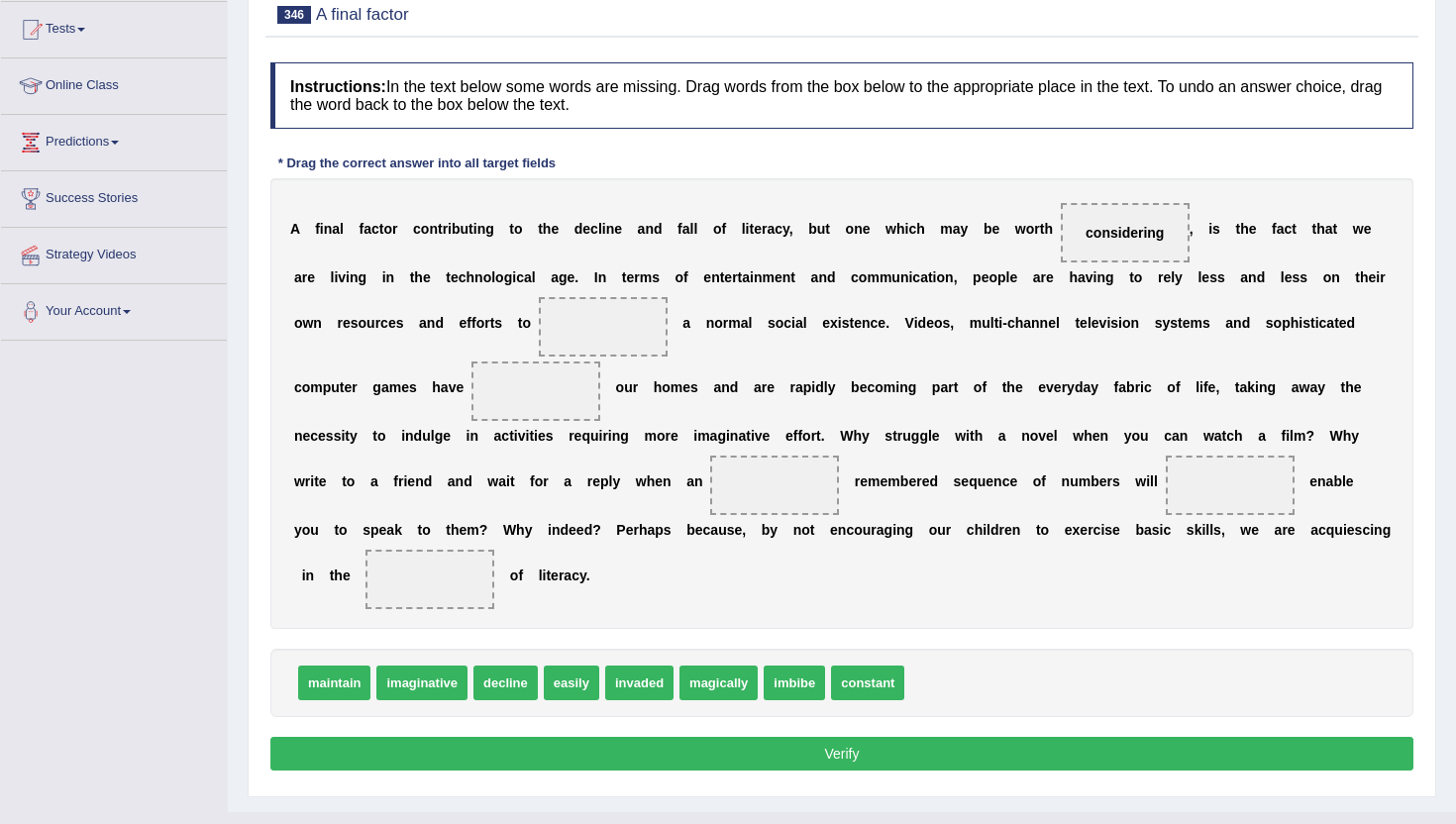 scroll, scrollTop: 247, scrollLeft: 0, axis: vertical 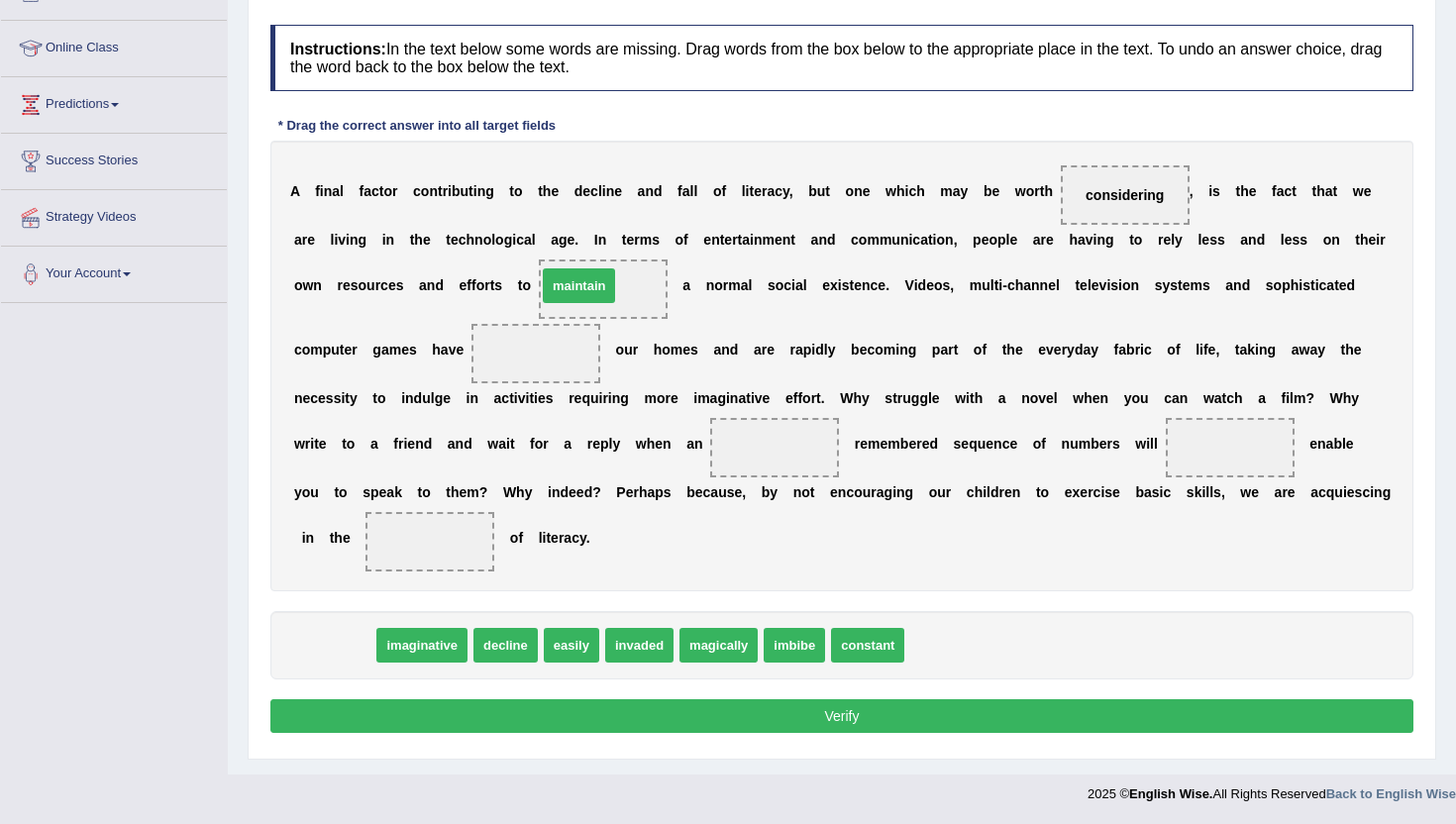 drag, startPoint x: 318, startPoint y: 652, endPoint x: 563, endPoint y: 291, distance: 436.2866 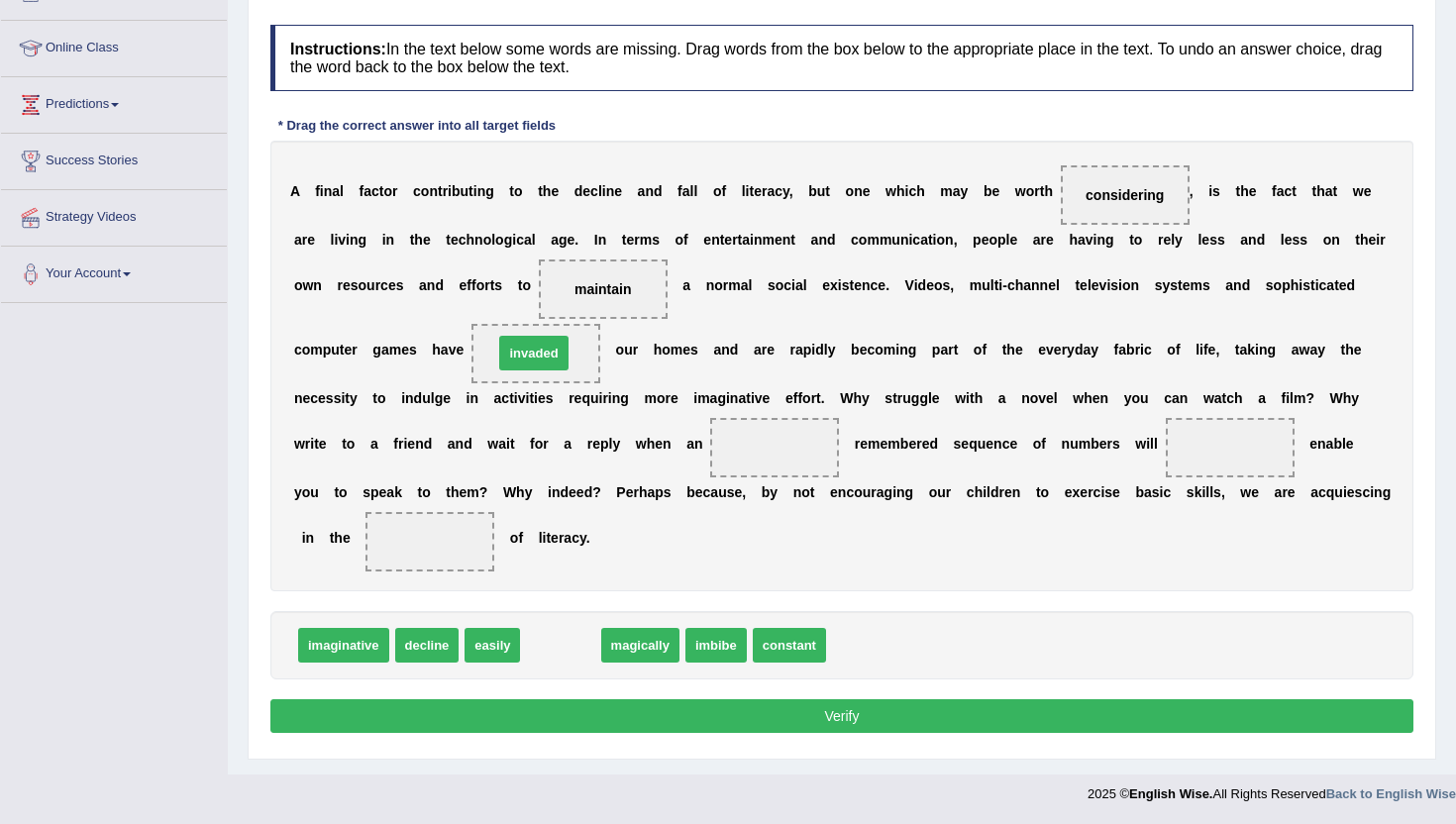 drag, startPoint x: 549, startPoint y: 640, endPoint x: 522, endPoint y: 347, distance: 294.2414 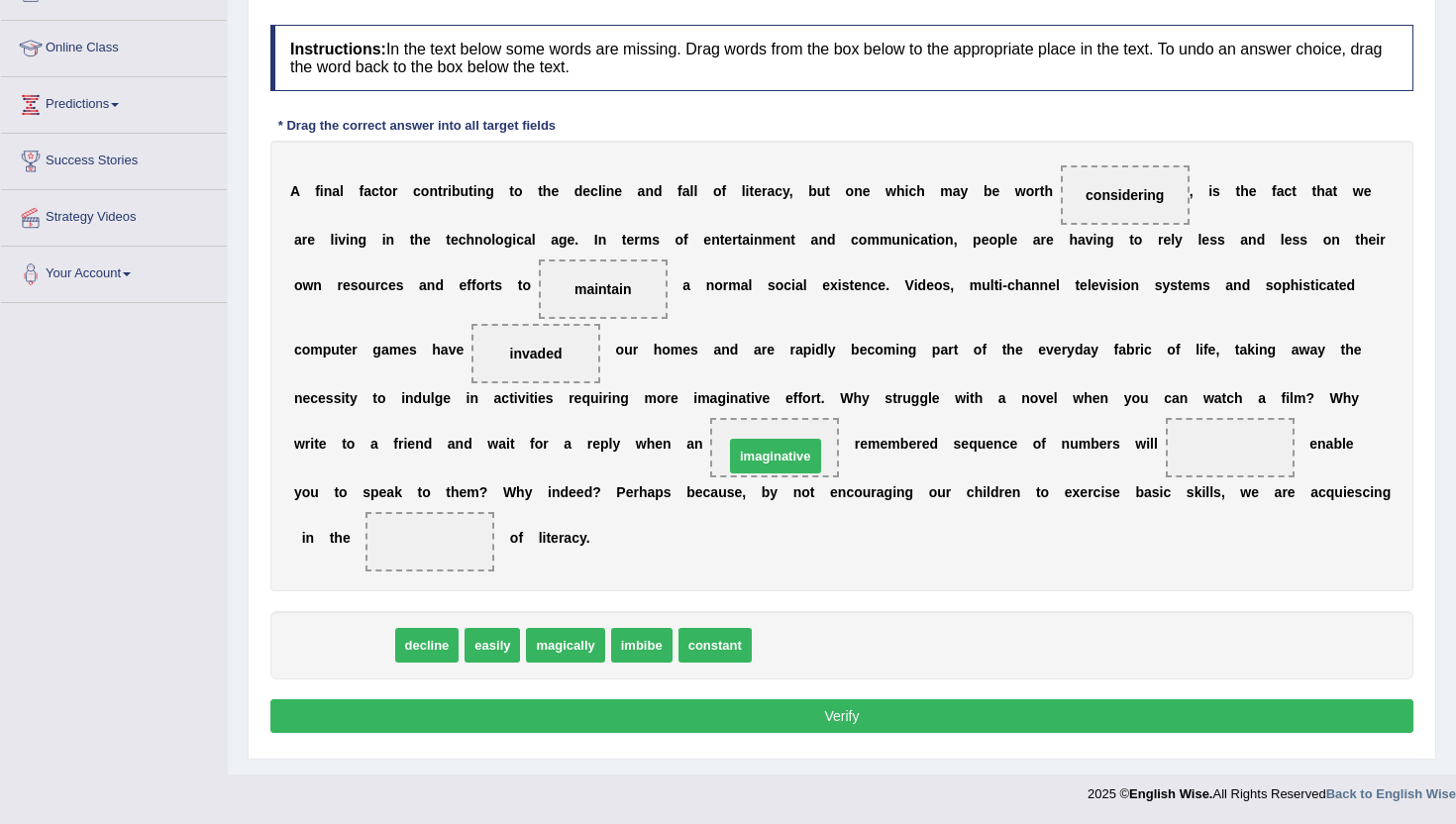 drag, startPoint x: 325, startPoint y: 648, endPoint x: 757, endPoint y: 458, distance: 471.9364 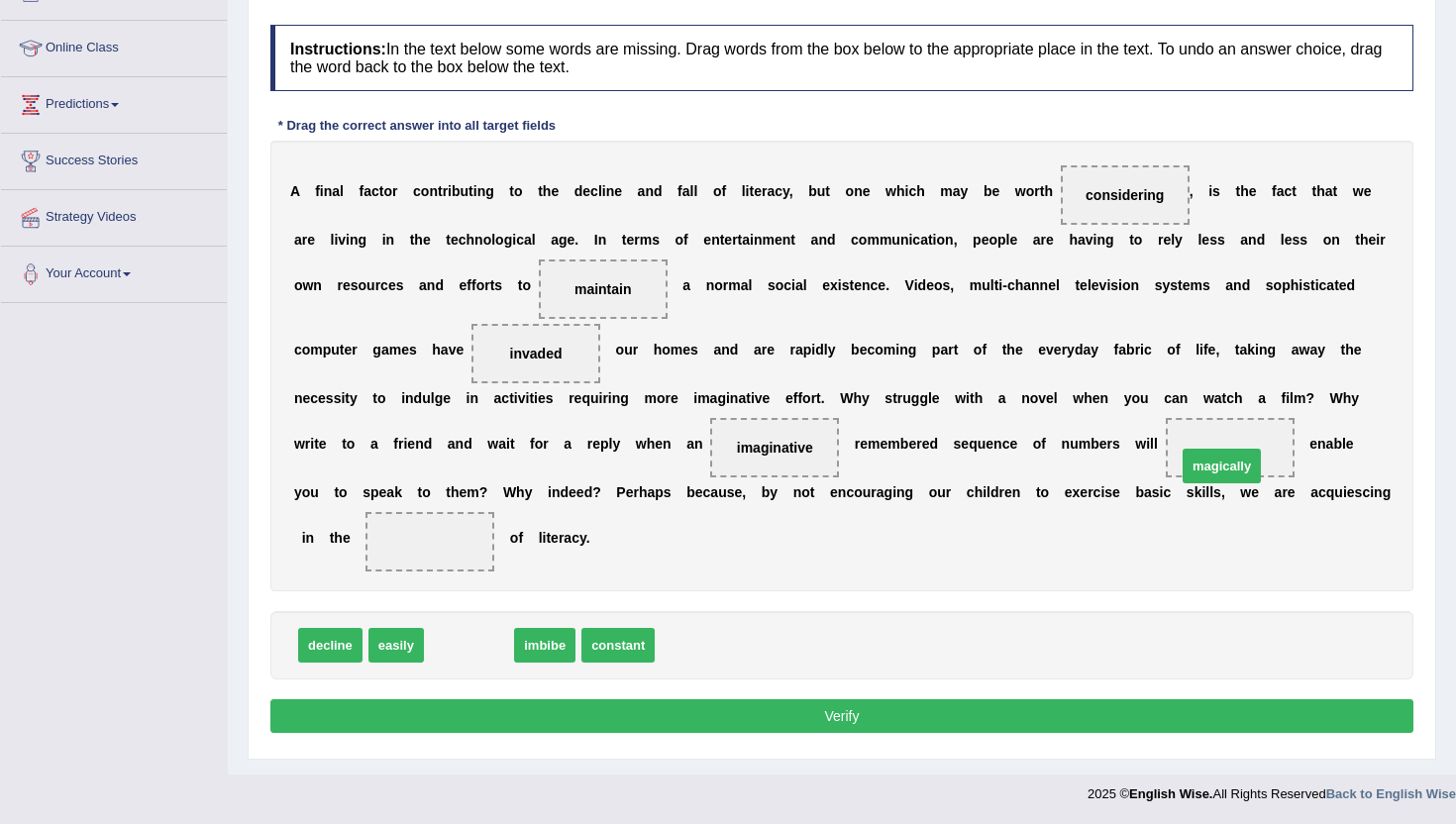 drag, startPoint x: 461, startPoint y: 643, endPoint x: 1213, endPoint y: 464, distance: 773.01035 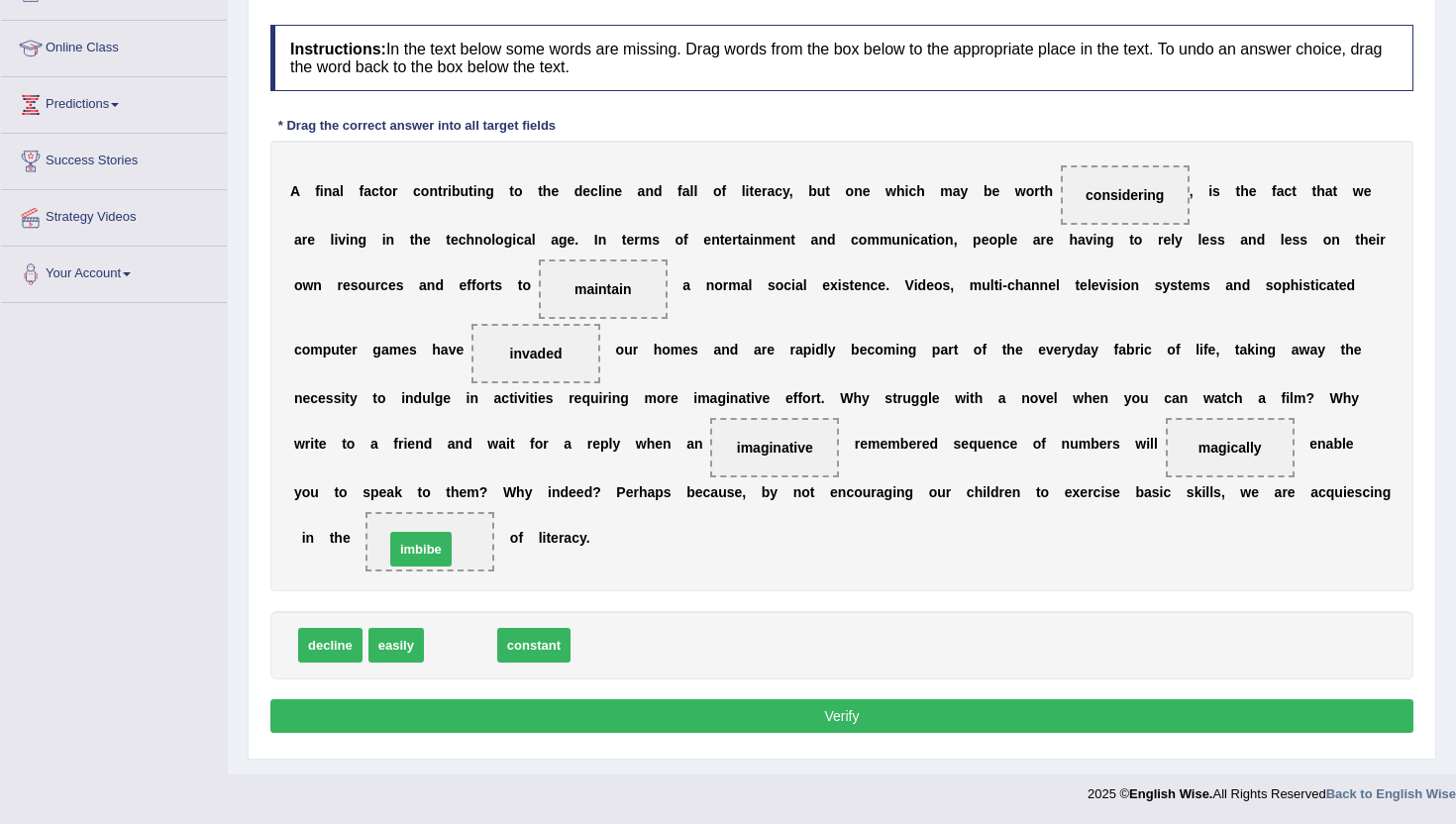 drag, startPoint x: 471, startPoint y: 653, endPoint x: 427, endPoint y: 561, distance: 101.98039 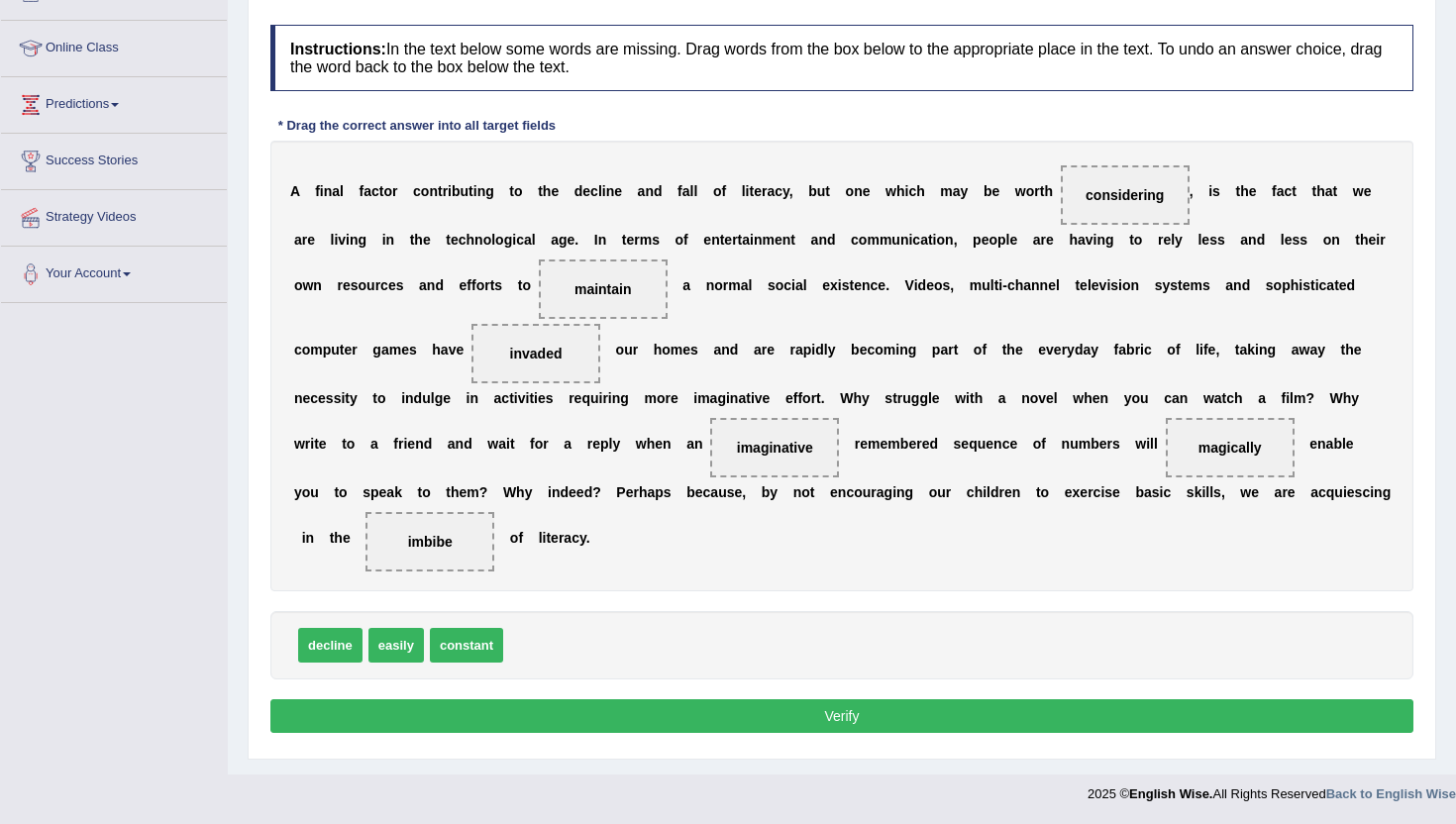 click on "Verify" at bounding box center (842, 716) 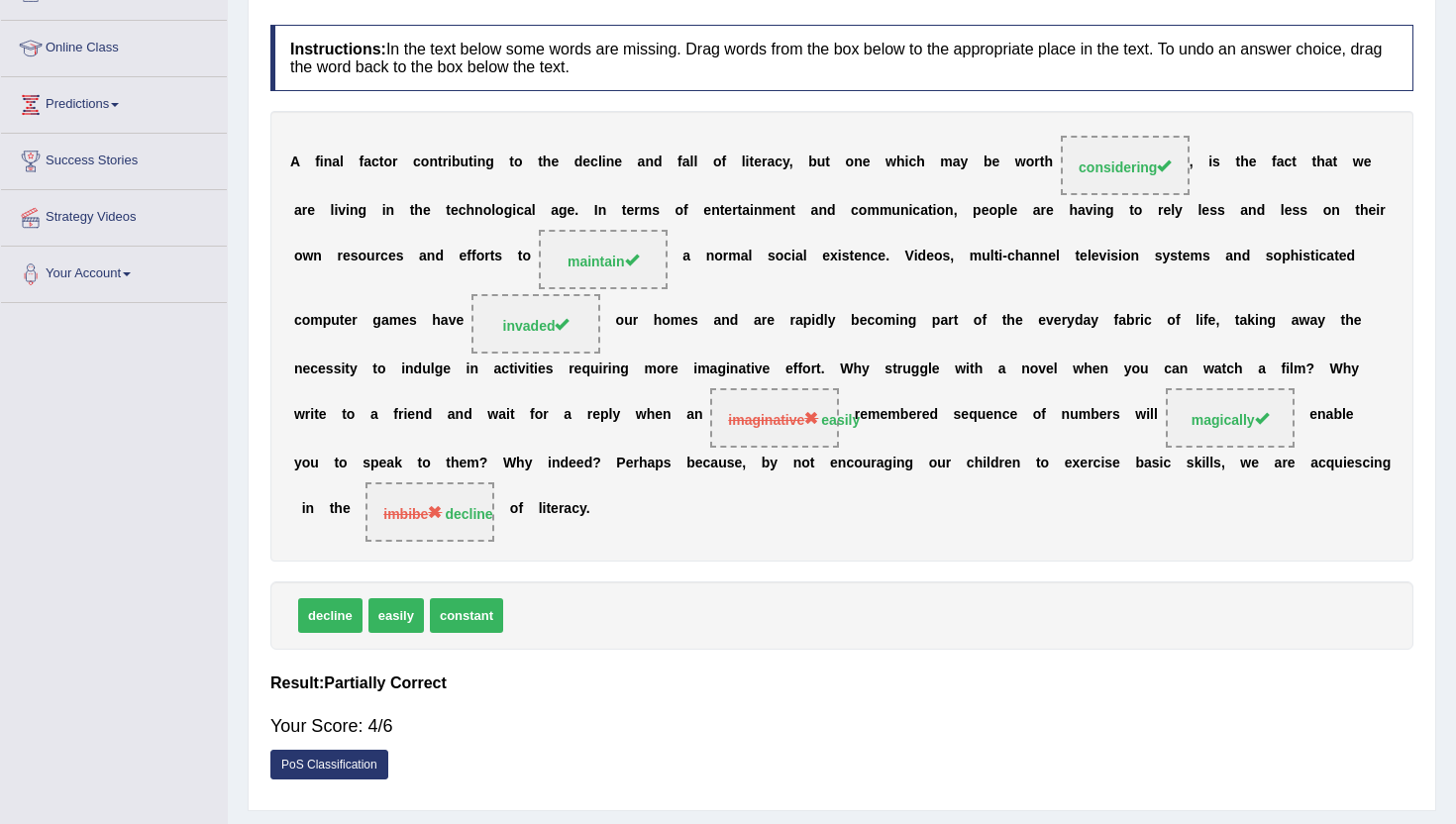 scroll, scrollTop: 247, scrollLeft: 0, axis: vertical 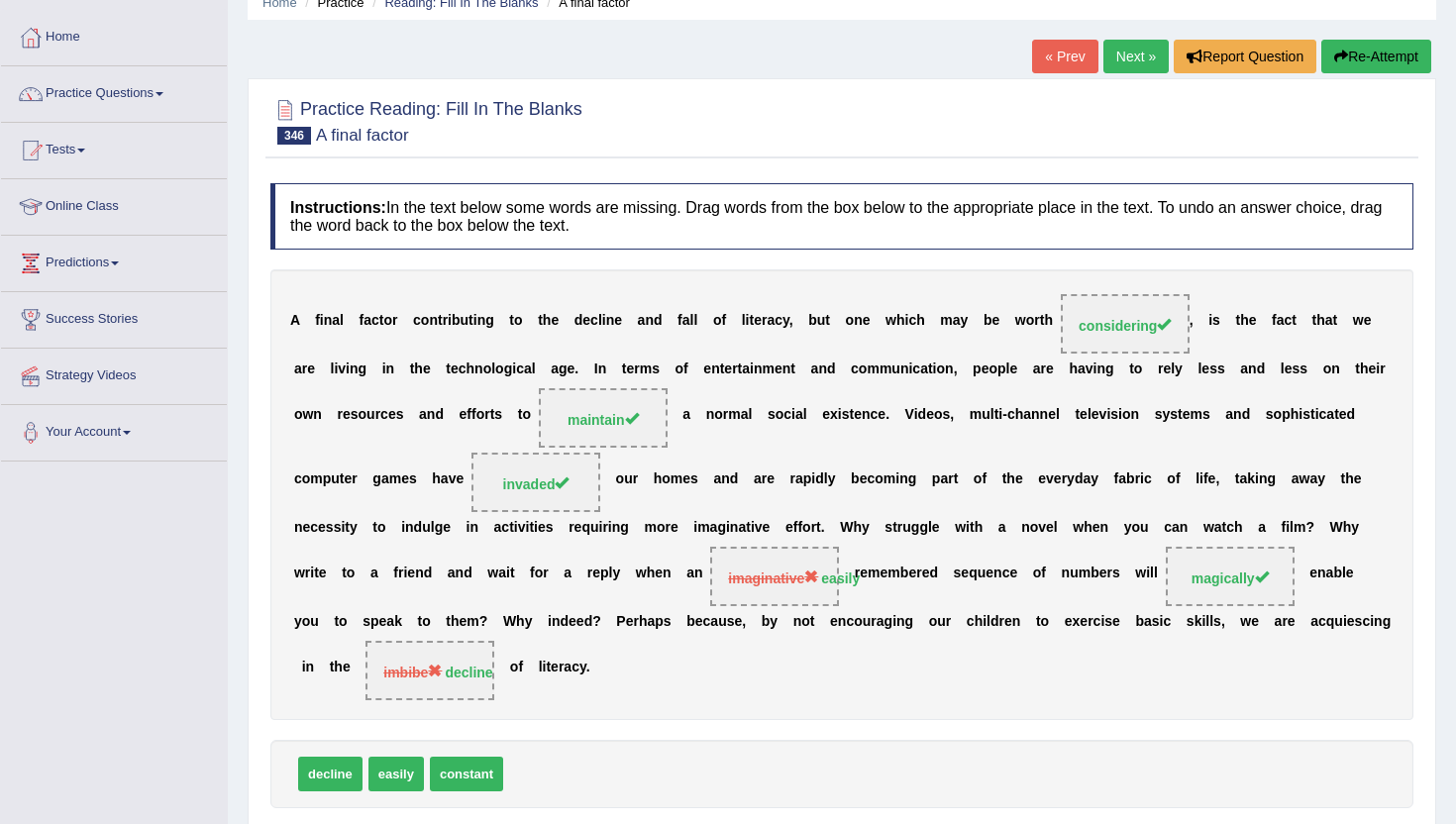 click on "Next »" at bounding box center (1136, 56) 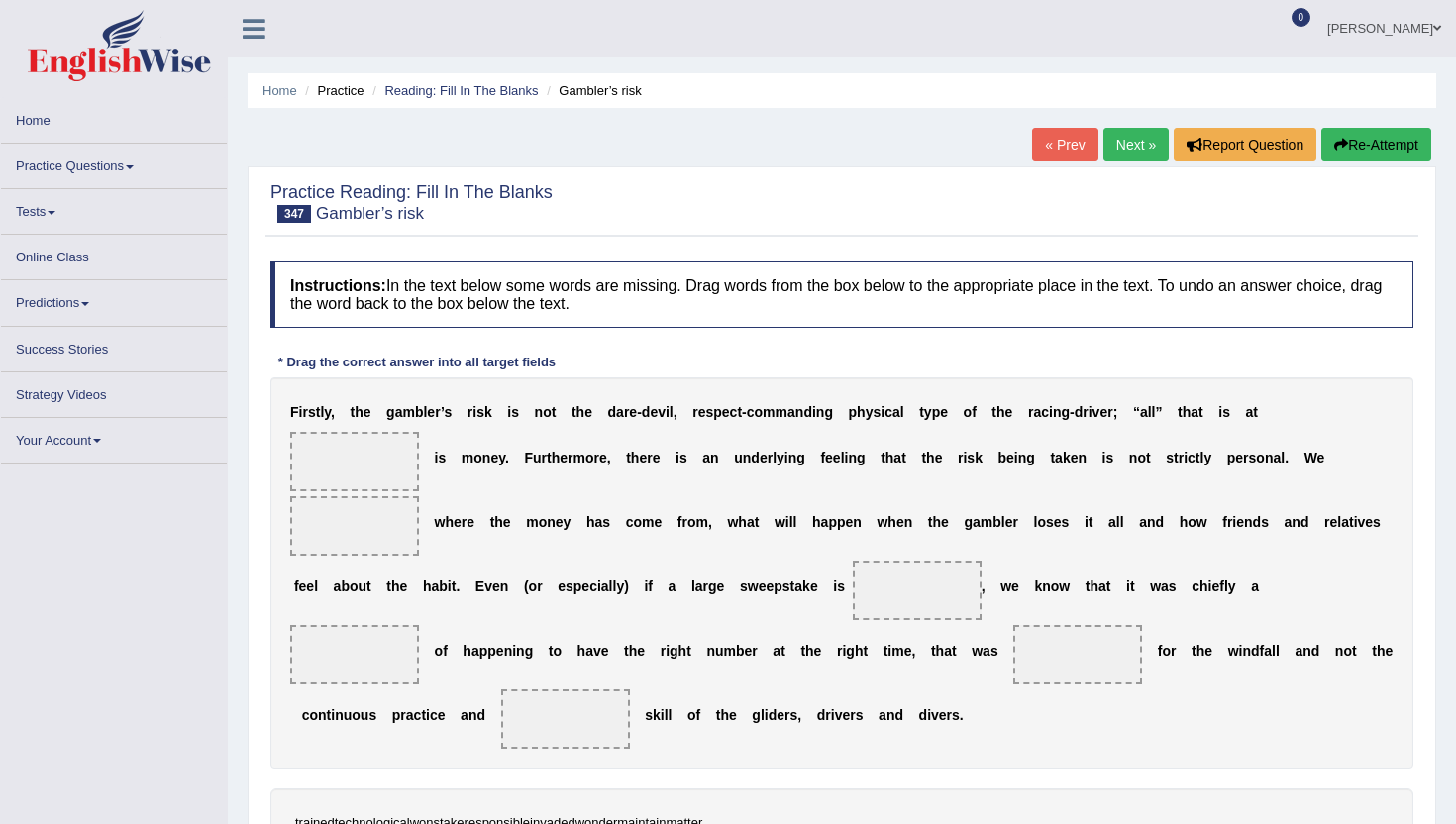 scroll, scrollTop: 0, scrollLeft: 0, axis: both 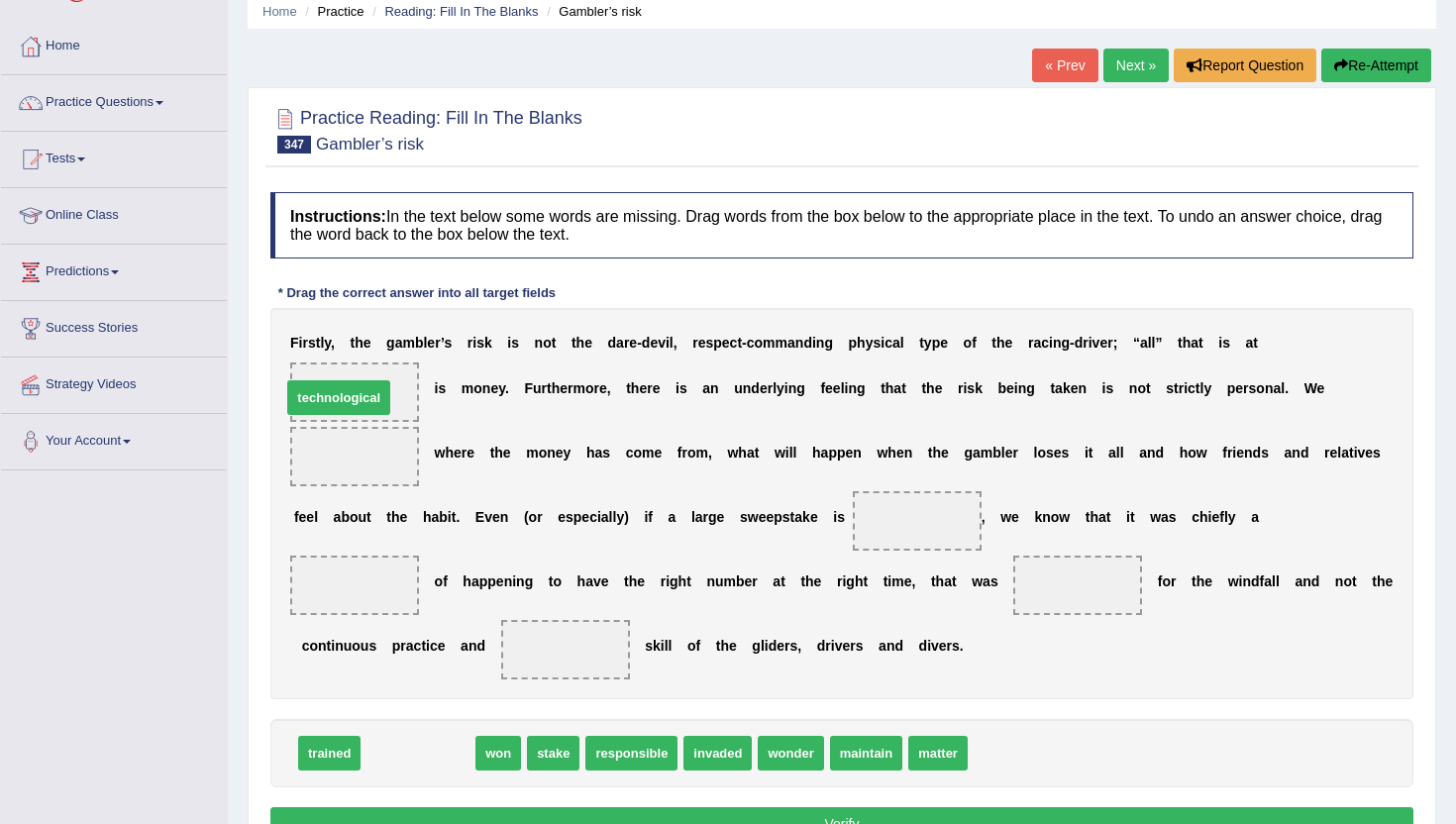 drag, startPoint x: 412, startPoint y: 763, endPoint x: 333, endPoint y: 407, distance: 364.66012 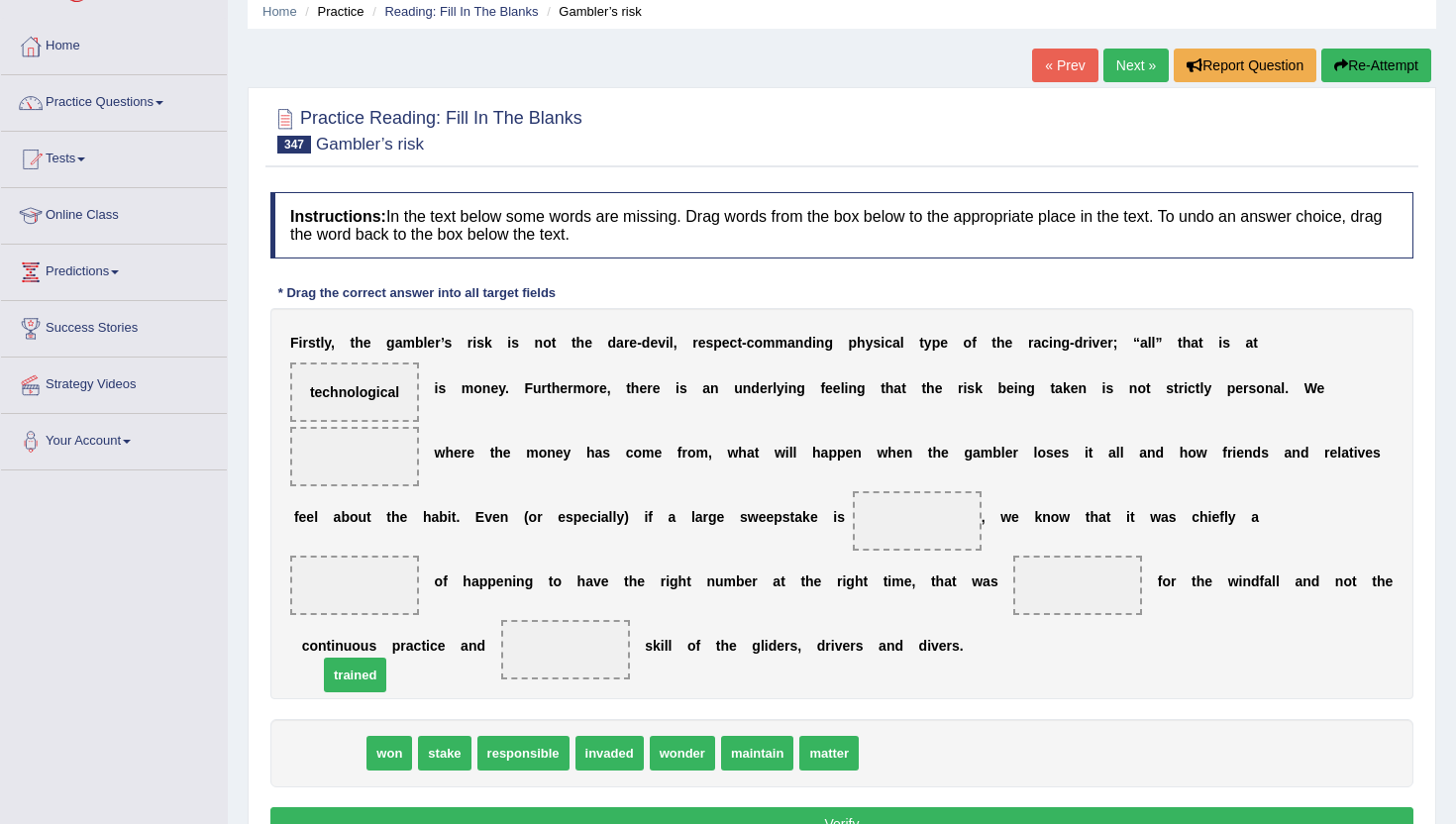 drag, startPoint x: 331, startPoint y: 759, endPoint x: 358, endPoint y: 681, distance: 82.5409 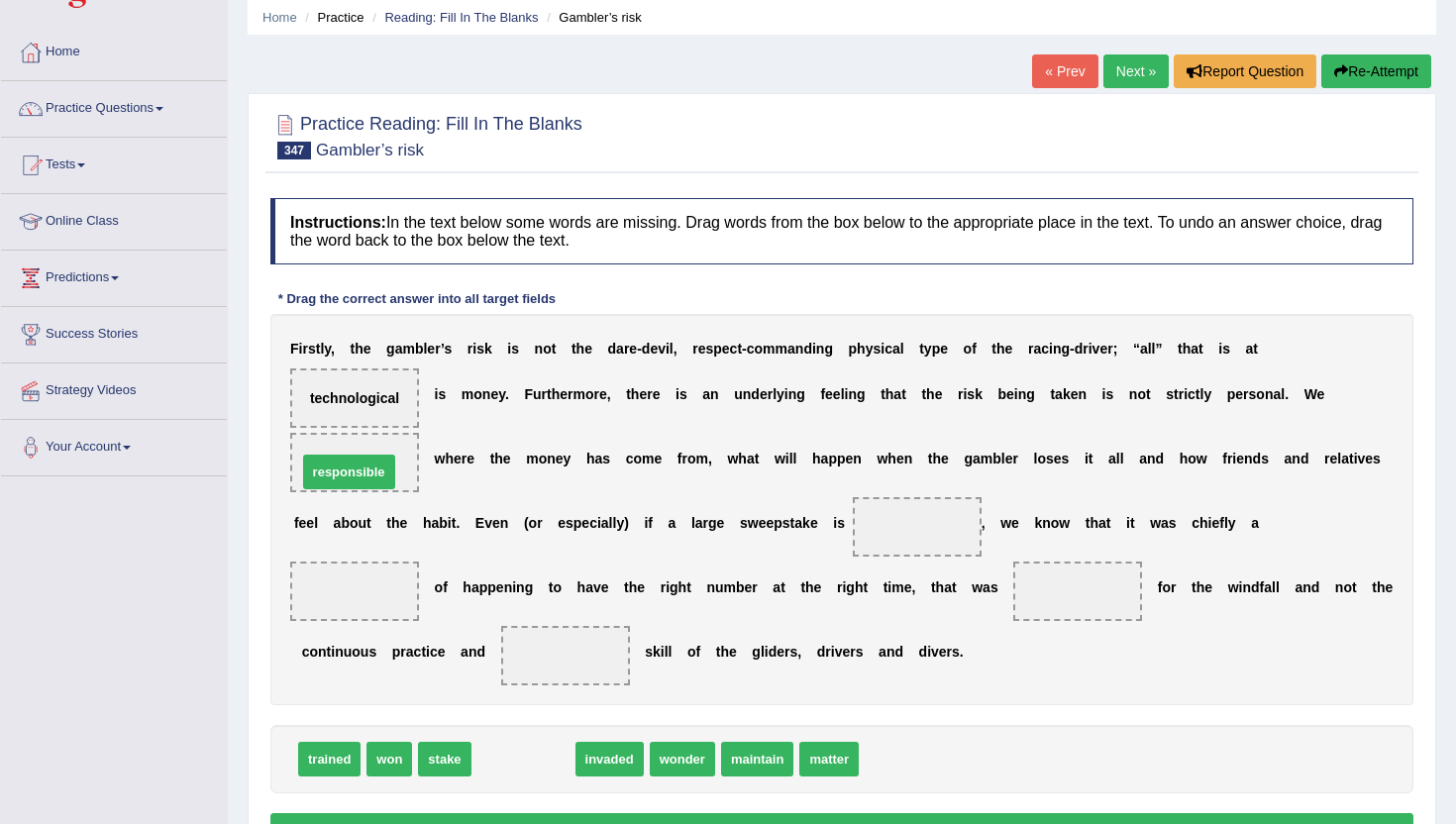 drag, startPoint x: 512, startPoint y: 764, endPoint x: 347, endPoint y: 475, distance: 332.78522 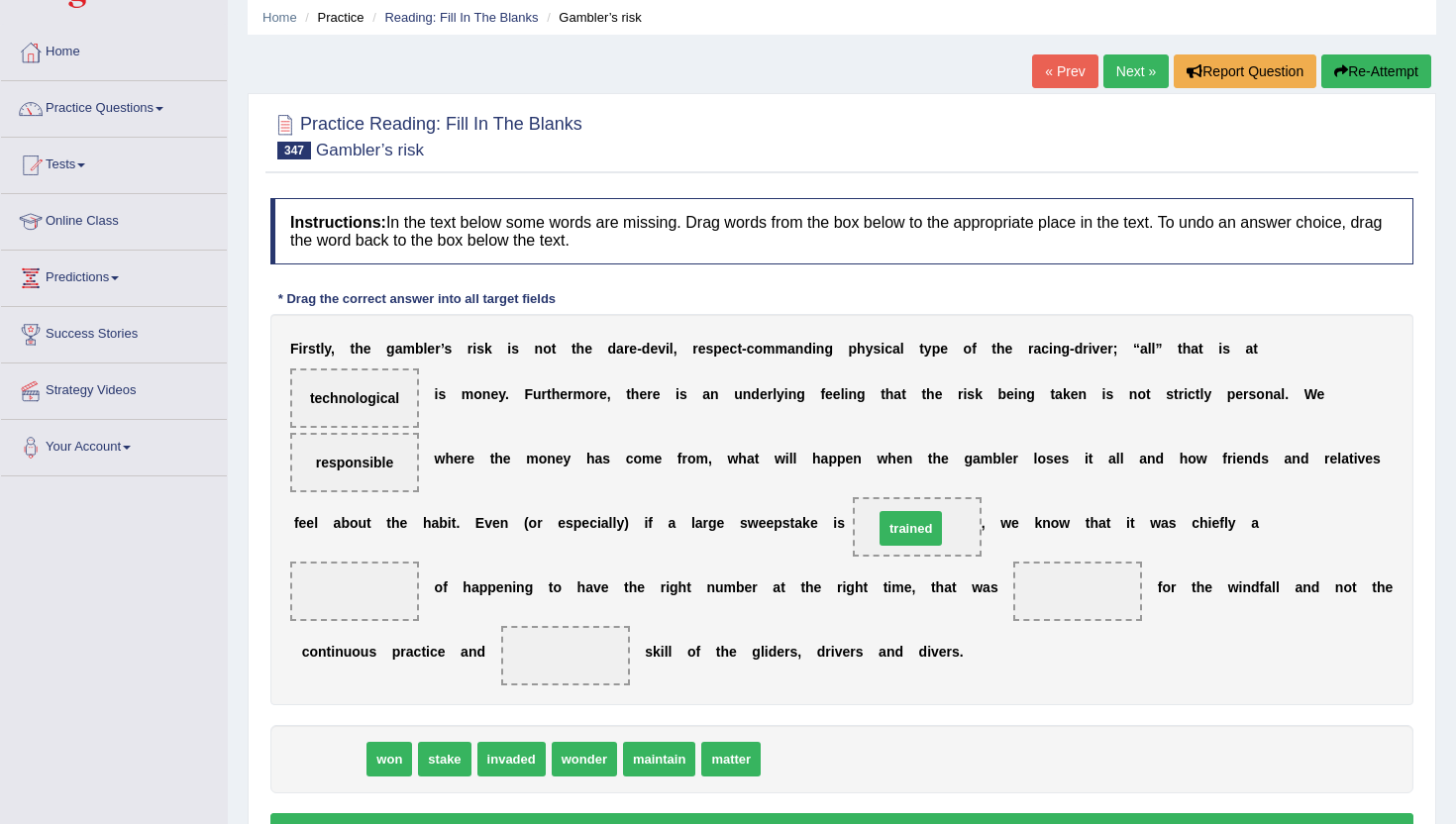 drag, startPoint x: 331, startPoint y: 759, endPoint x: 912, endPoint y: 528, distance: 625.23755 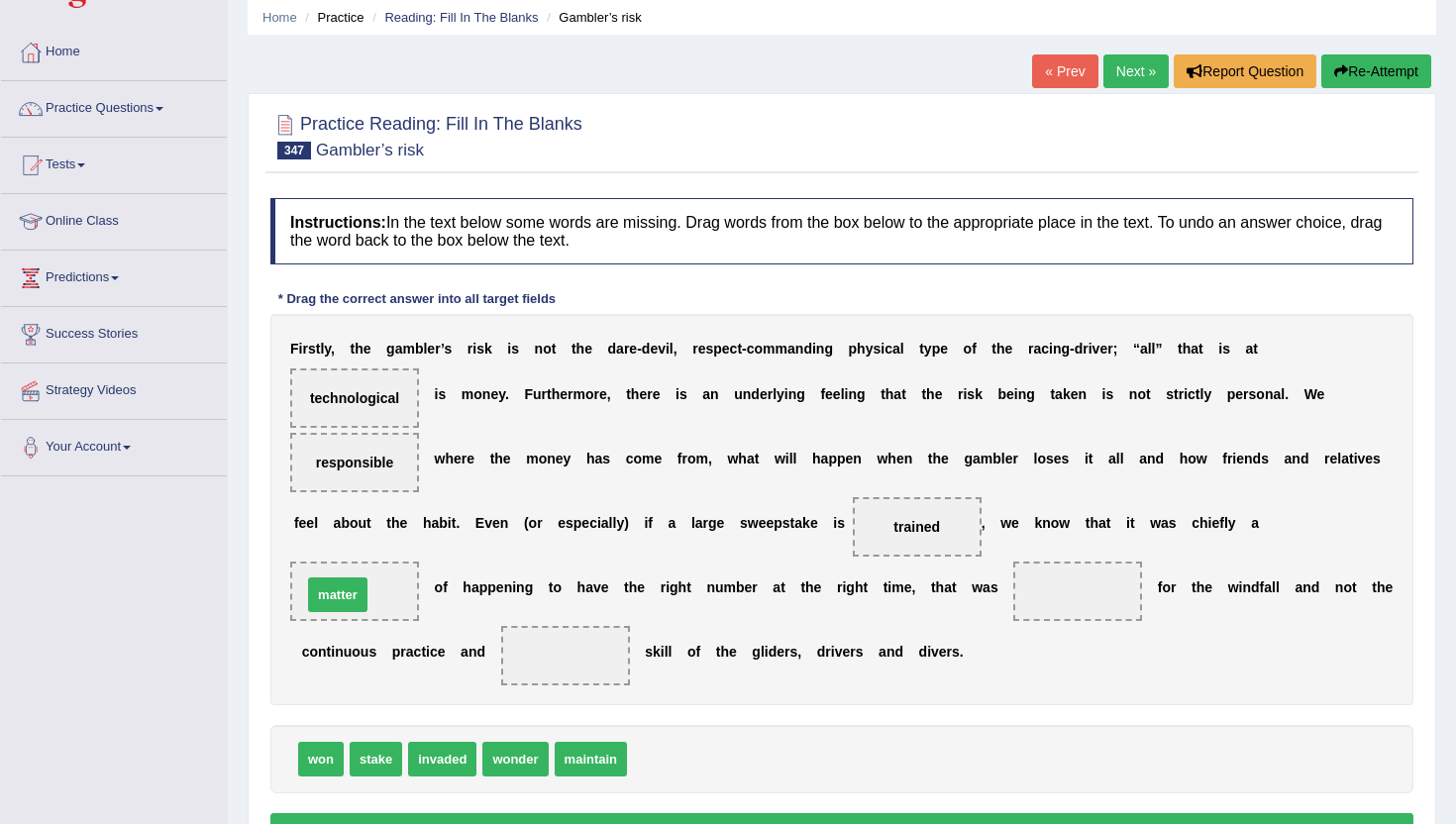 drag, startPoint x: 665, startPoint y: 763, endPoint x: 344, endPoint y: 600, distance: 360.01389 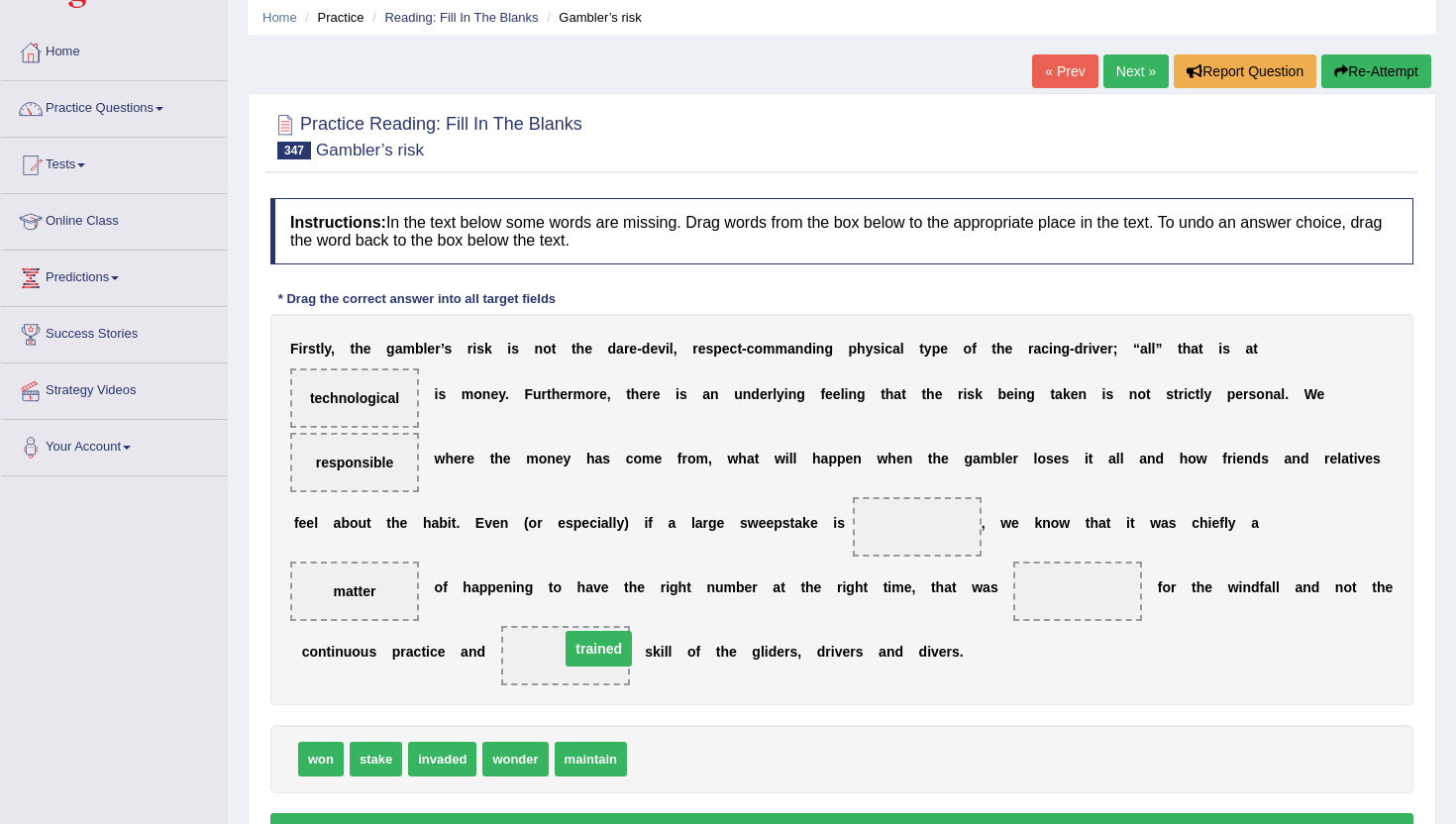 drag, startPoint x: 912, startPoint y: 522, endPoint x: 594, endPoint y: 644, distance: 340.59947 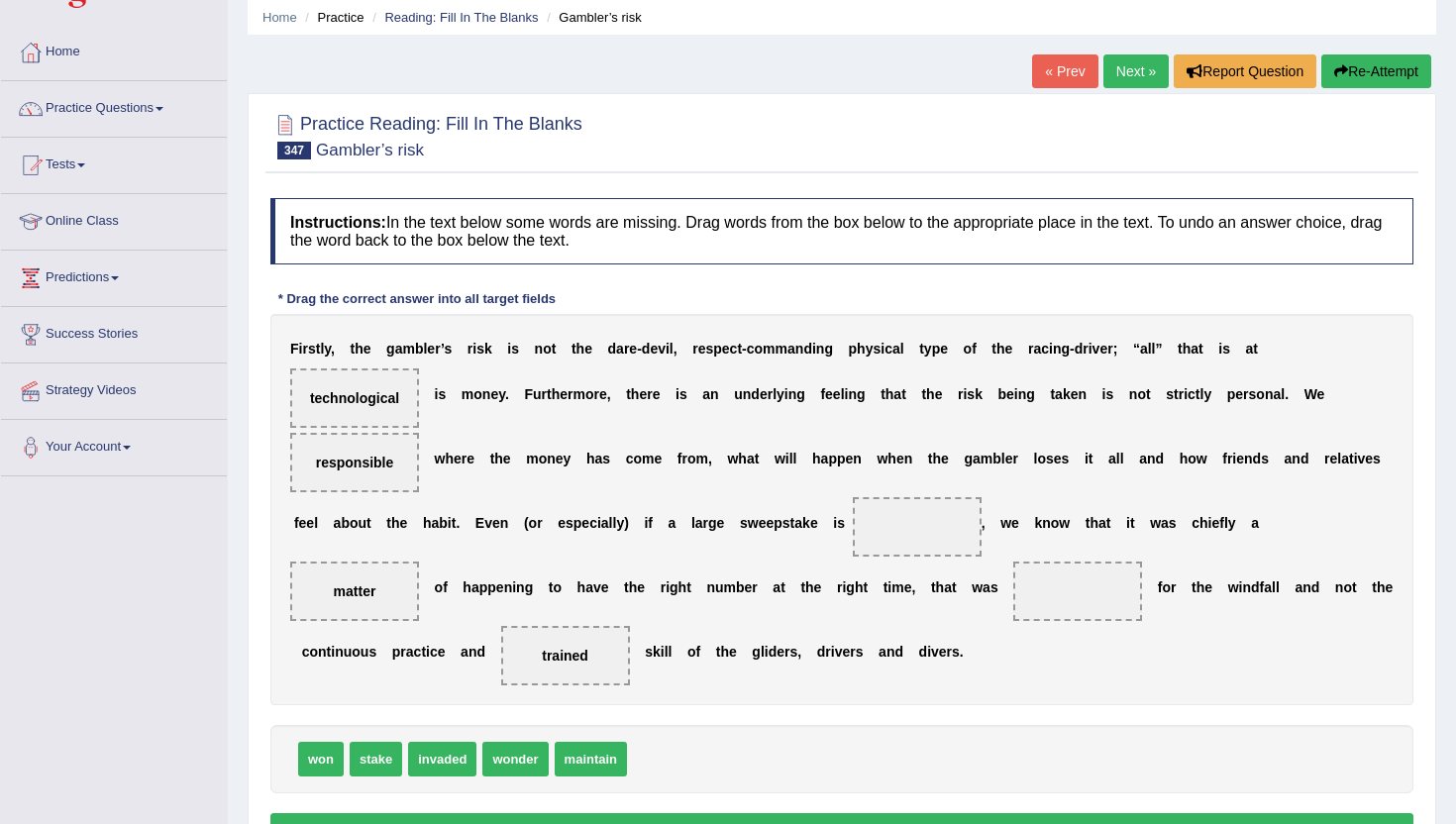 drag, startPoint x: 567, startPoint y: 657, endPoint x: 585, endPoint y: 642, distance: 23.430749 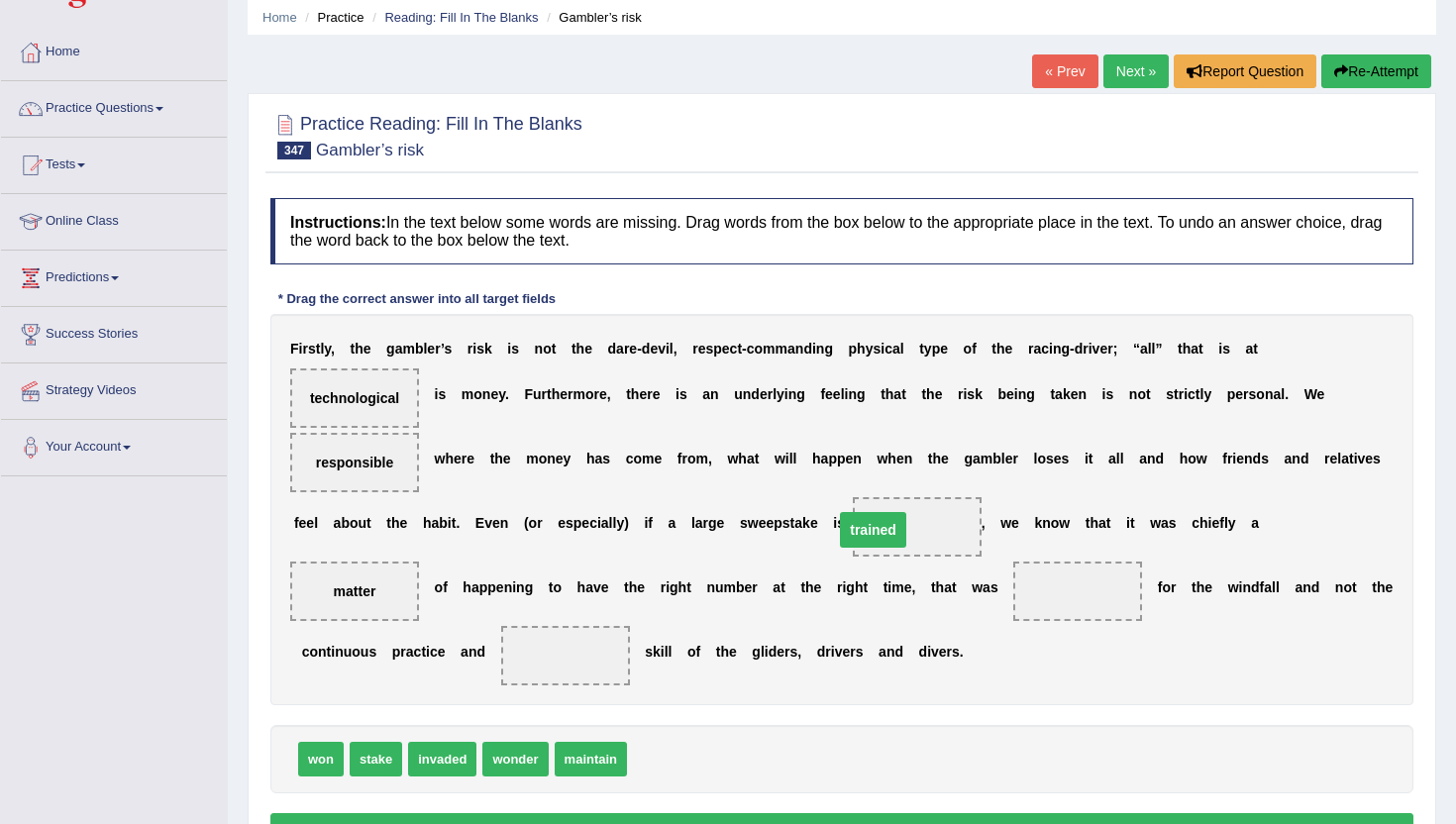 drag, startPoint x: 586, startPoint y: 652, endPoint x: 894, endPoint y: 530, distance: 331.28236 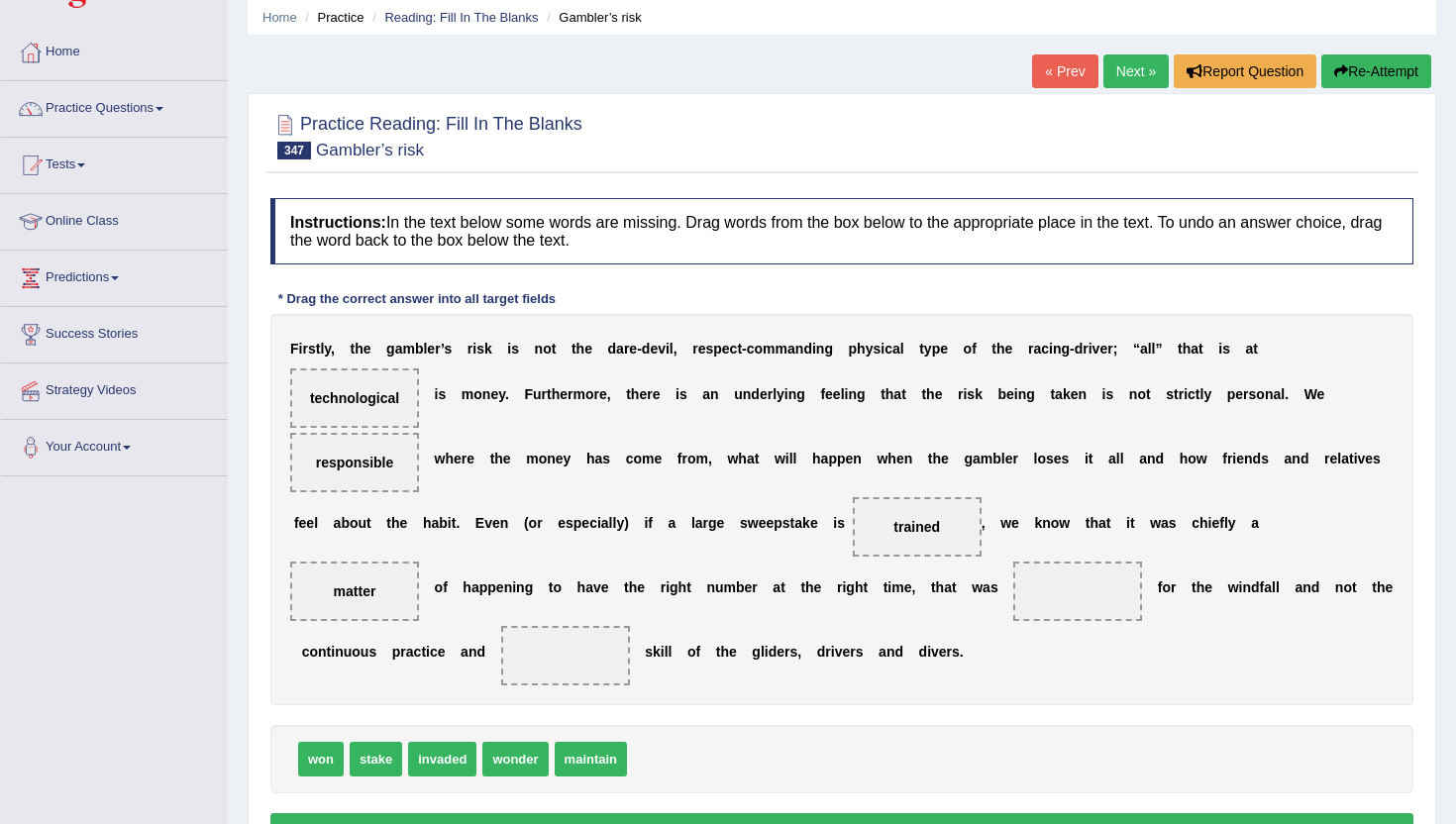 click on "stake" at bounding box center (375, 759) 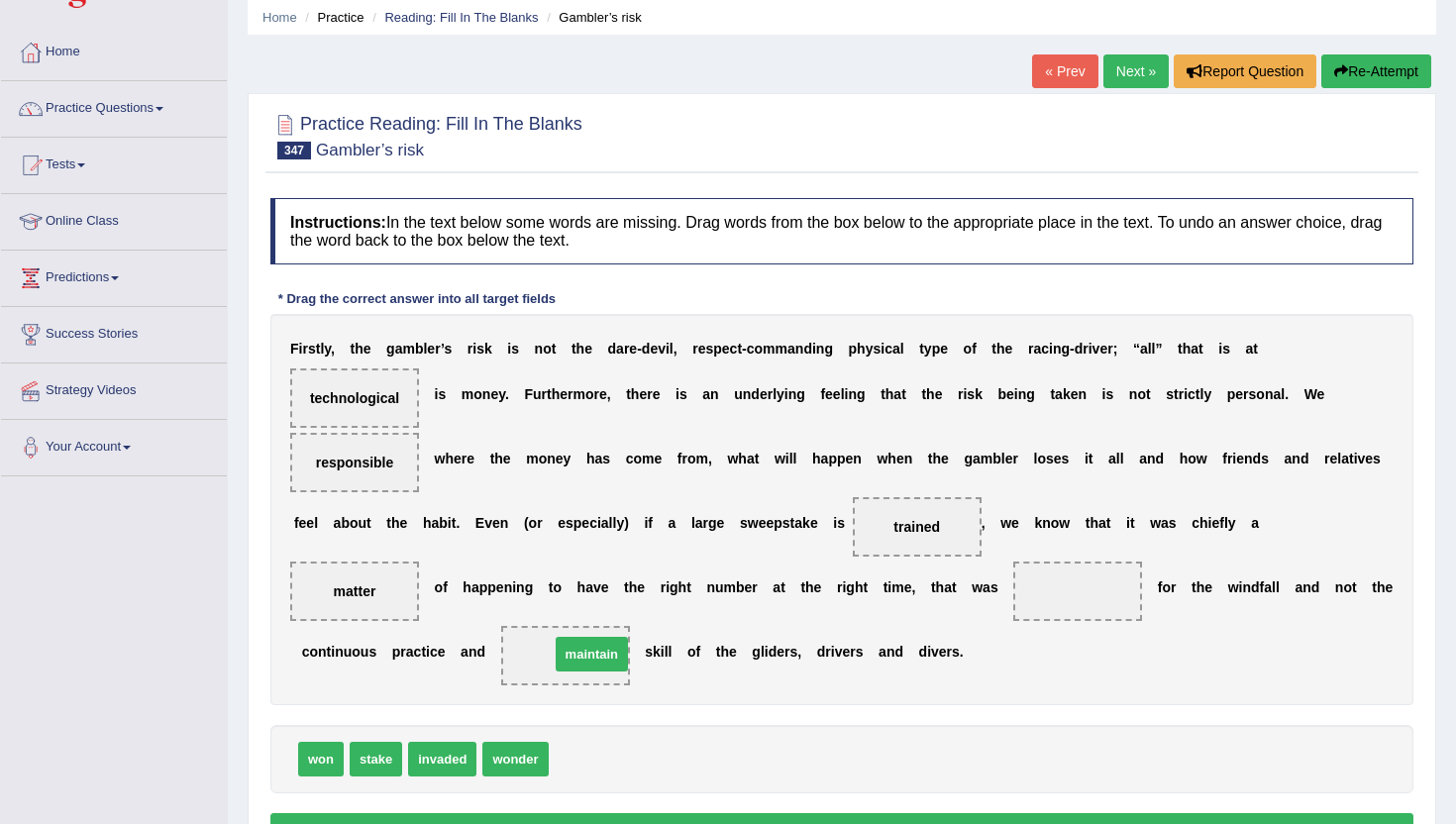 drag, startPoint x: 591, startPoint y: 759, endPoint x: 588, endPoint y: 656, distance: 103.04368 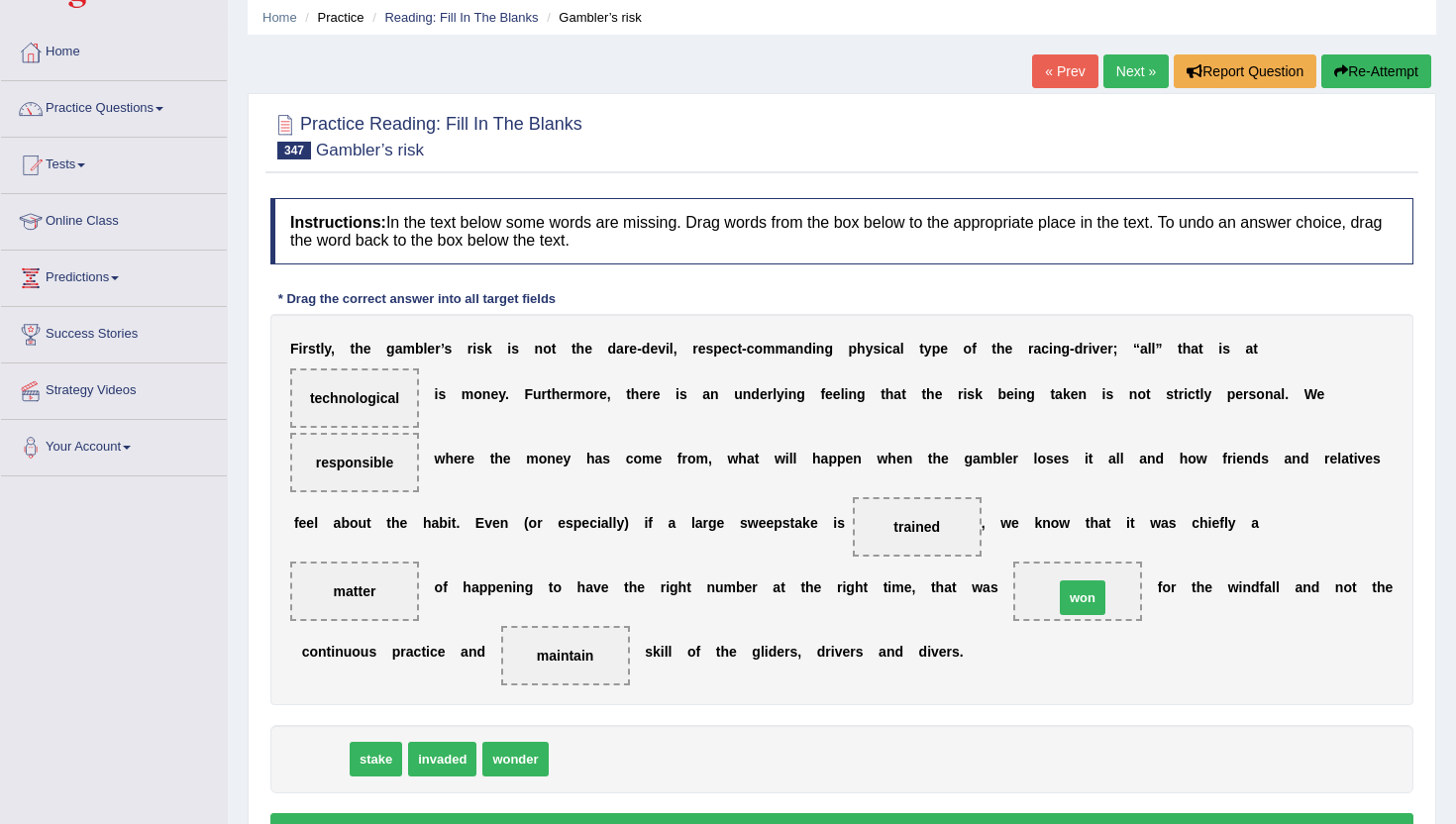 drag, startPoint x: 316, startPoint y: 764, endPoint x: 1074, endPoint y: 602, distance: 775.1181 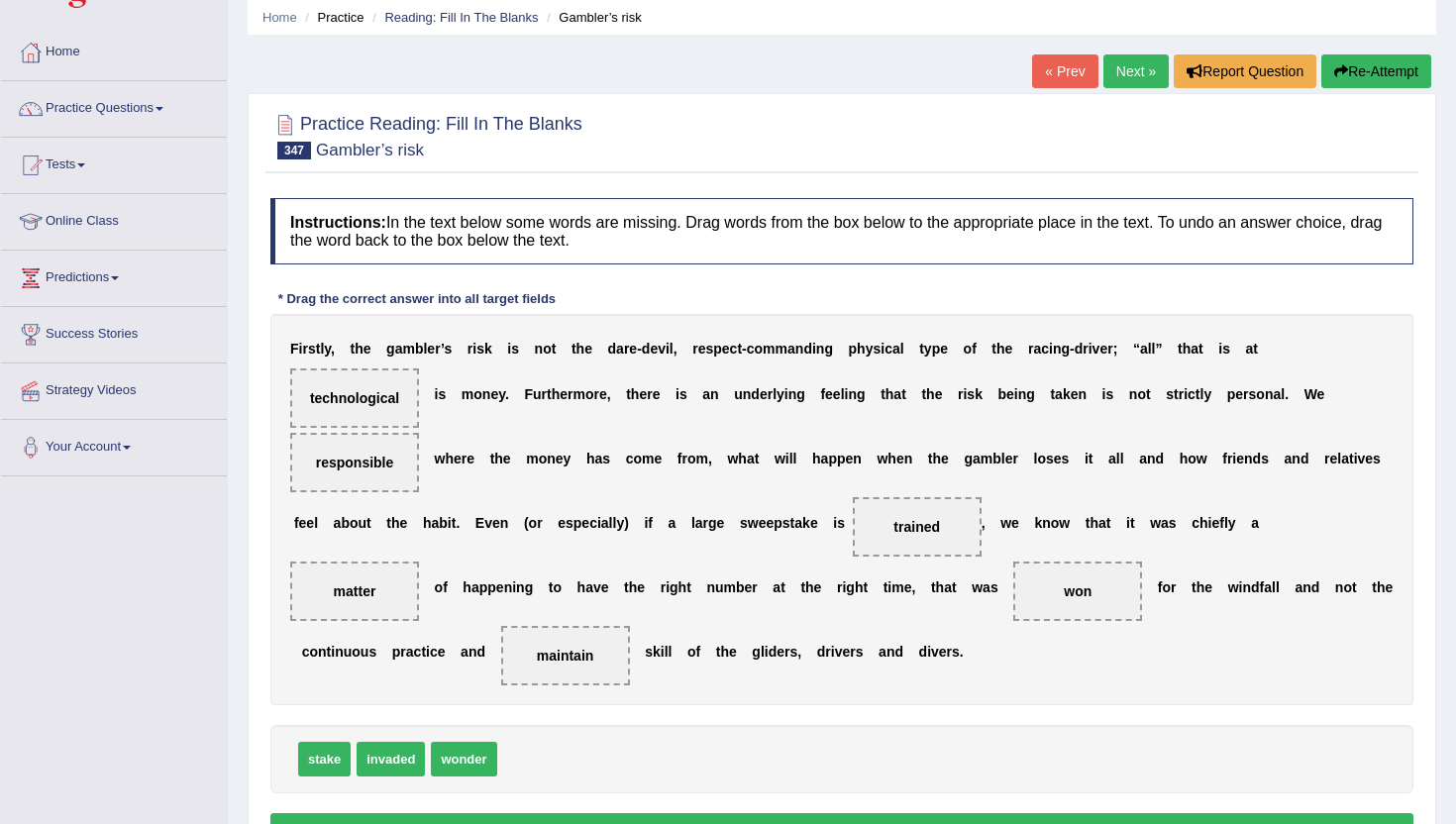 click on "Verify" at bounding box center [842, 830] 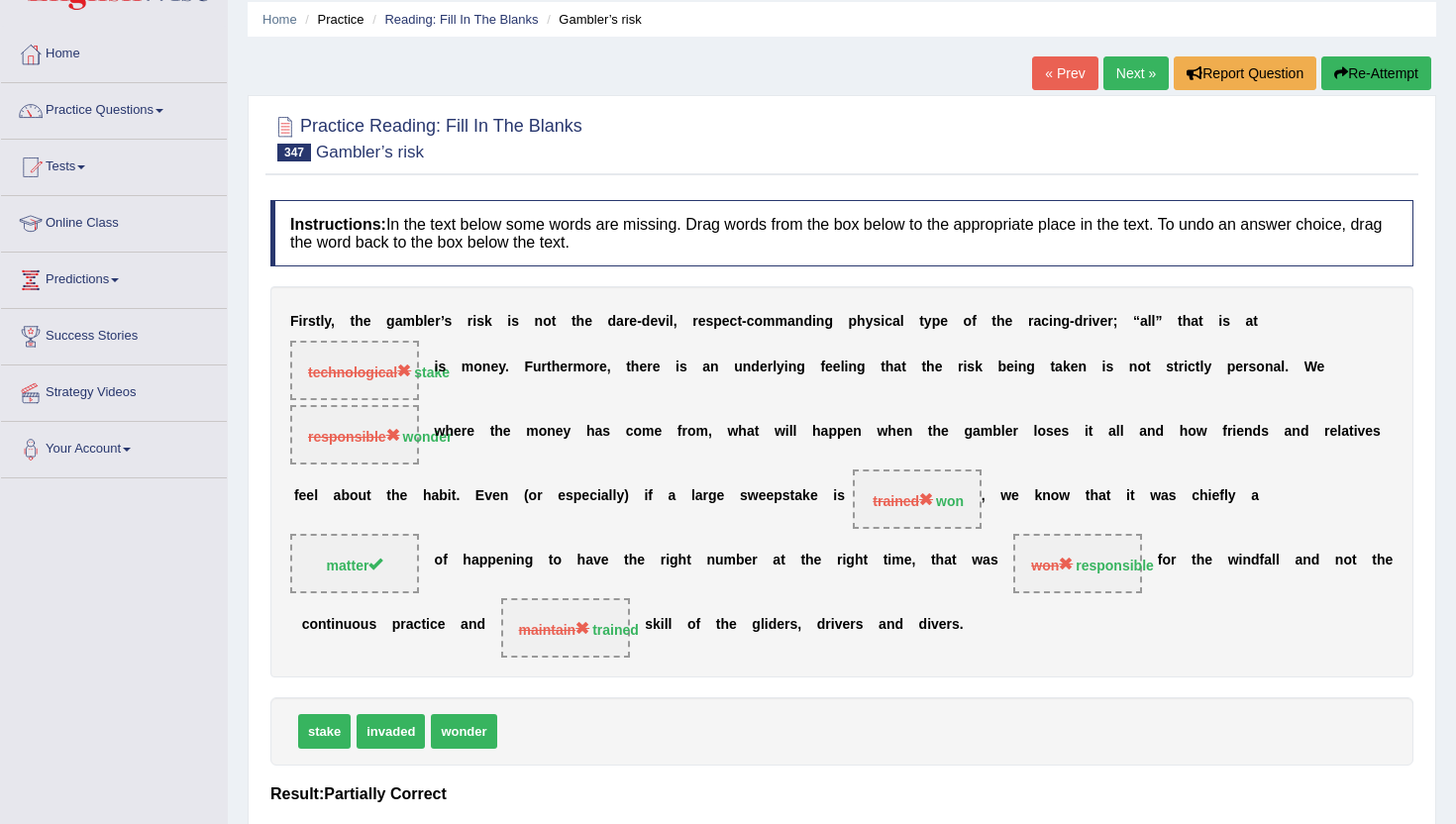 scroll, scrollTop: 34, scrollLeft: 0, axis: vertical 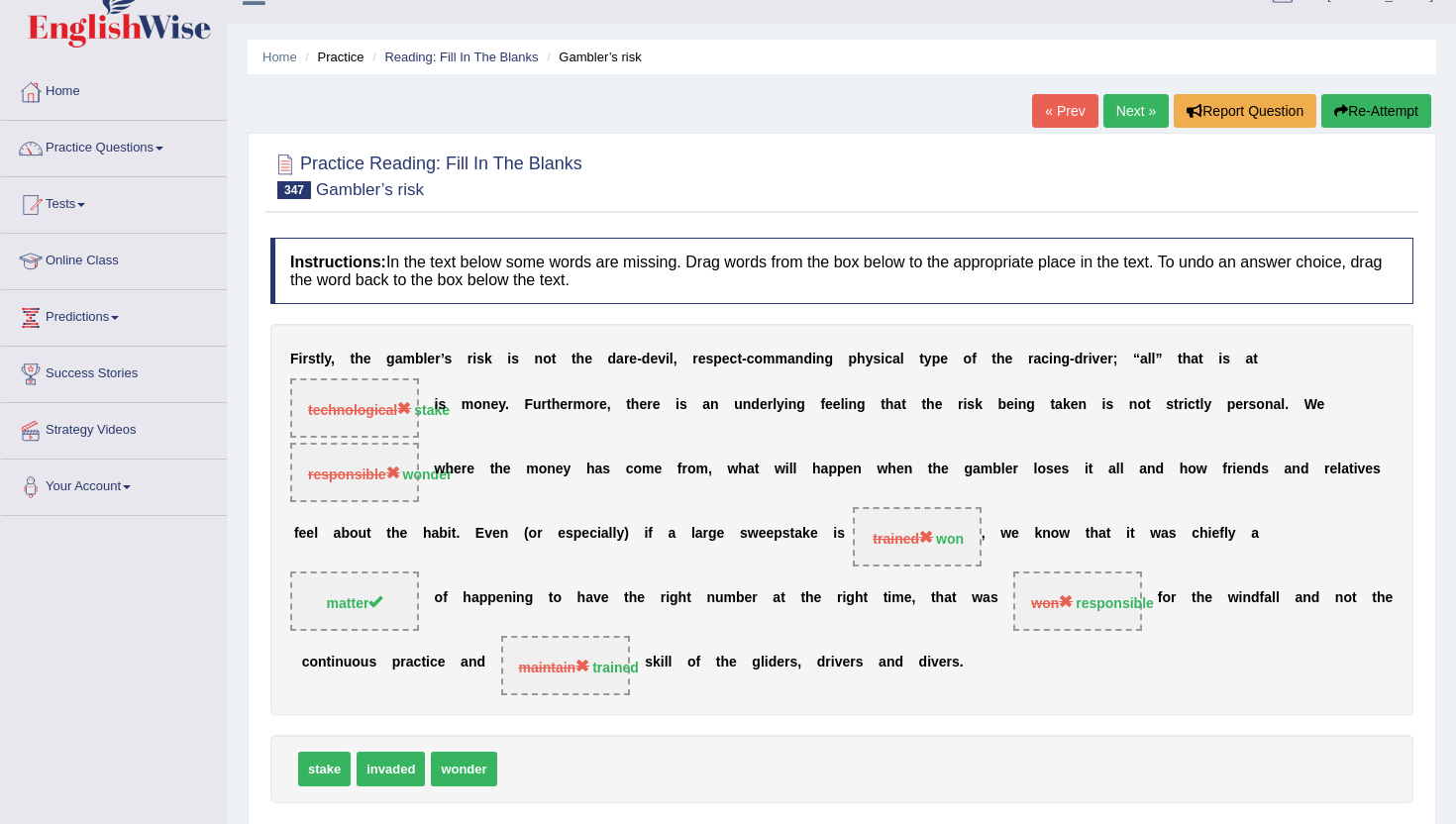click on "Next »" at bounding box center [1136, 111] 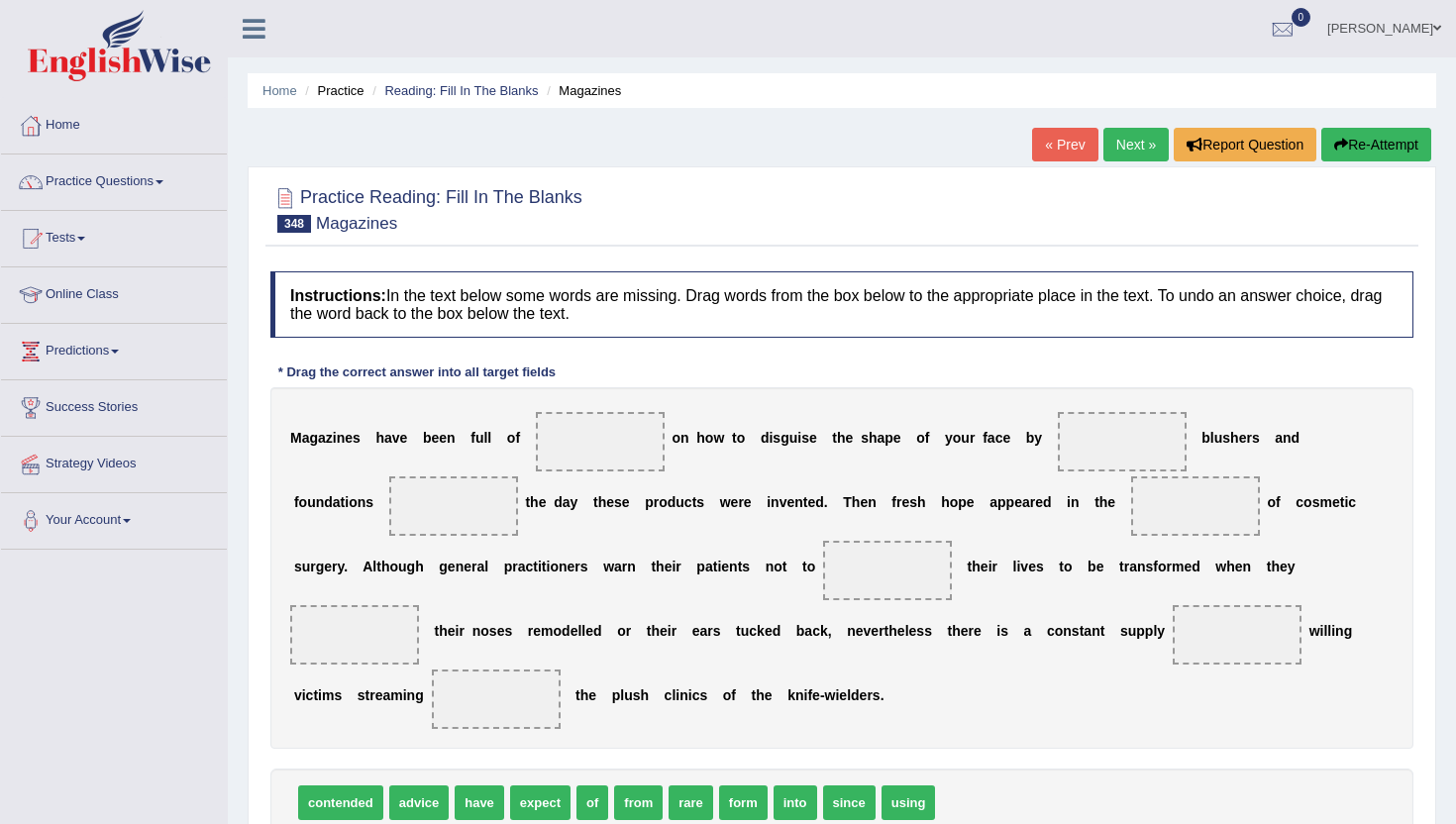 scroll, scrollTop: 0, scrollLeft: 0, axis: both 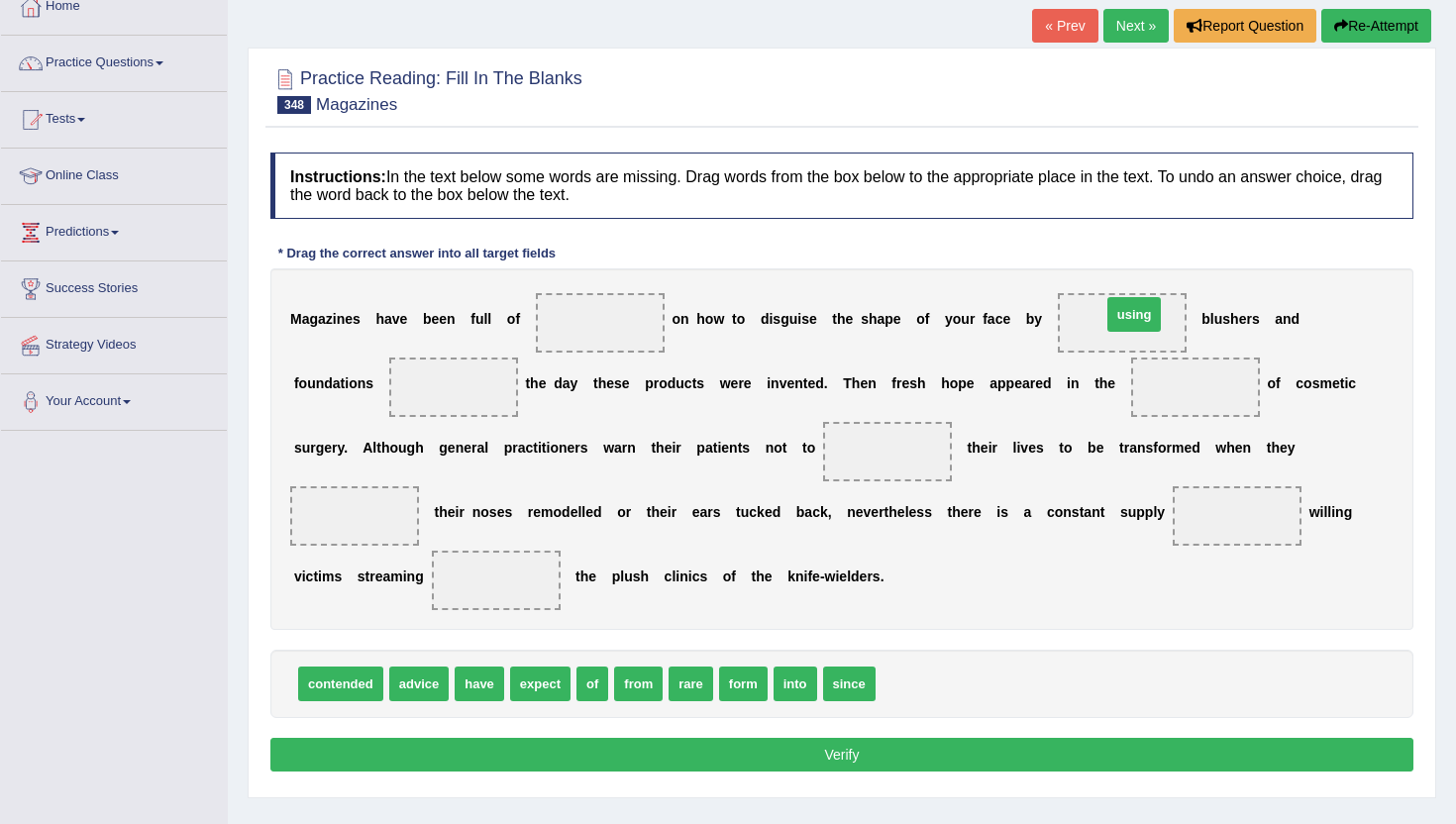 drag, startPoint x: 900, startPoint y: 686, endPoint x: 1121, endPoint y: 328, distance: 420.71962 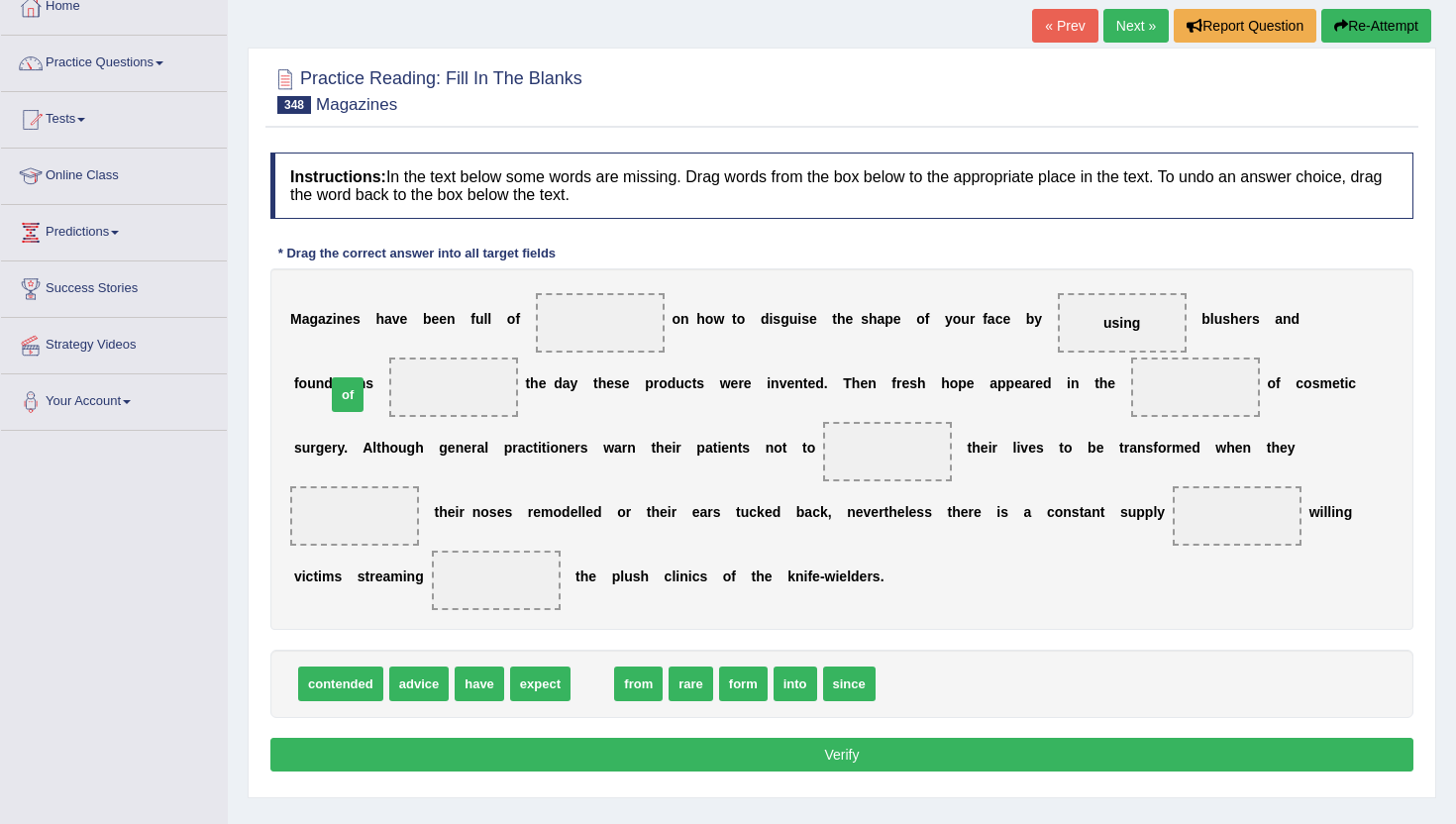 drag, startPoint x: 595, startPoint y: 687, endPoint x: 351, endPoint y: 398, distance: 378.22877 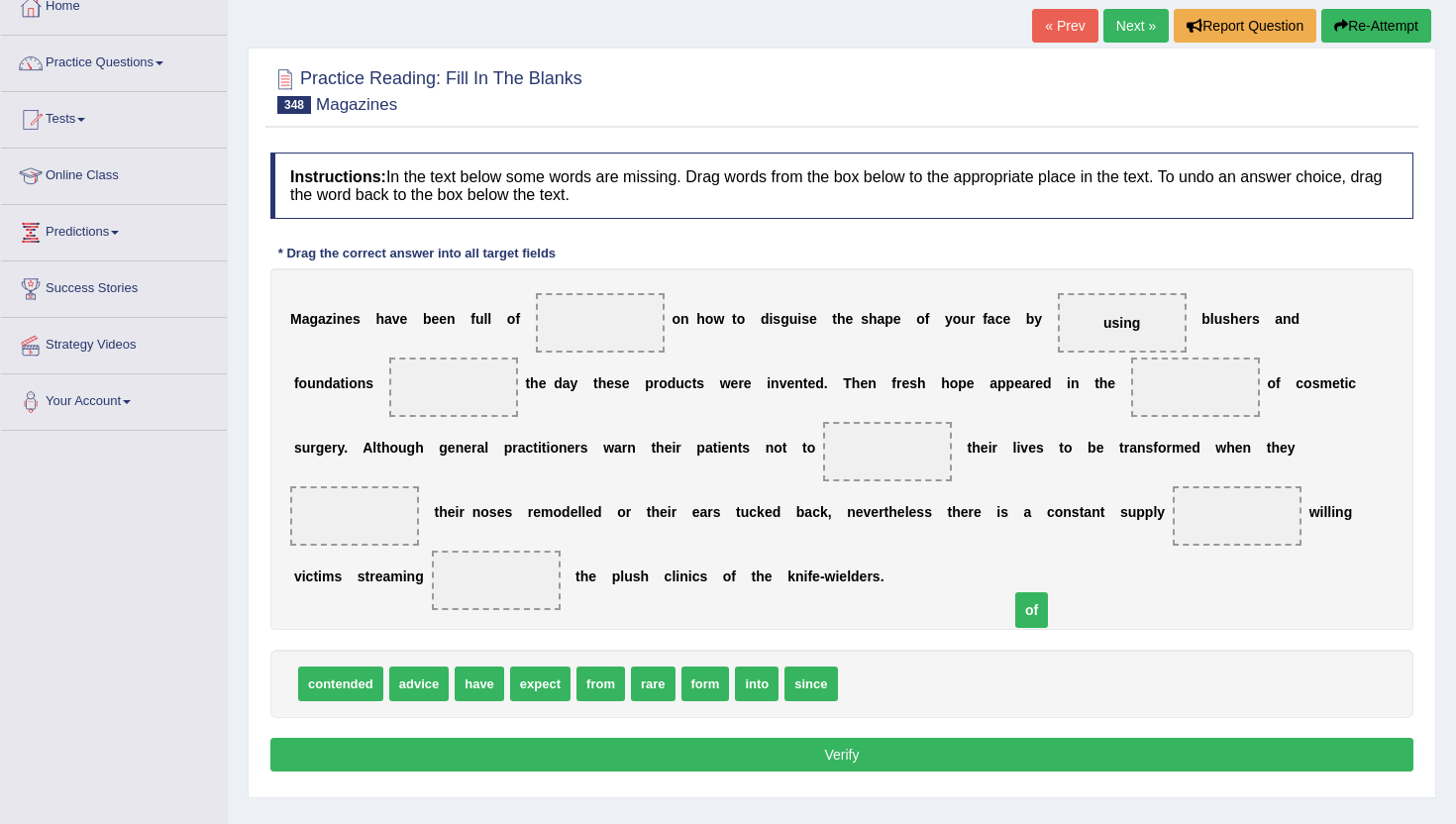 drag, startPoint x: 370, startPoint y: 392, endPoint x: 964, endPoint y: 630, distance: 639.9062 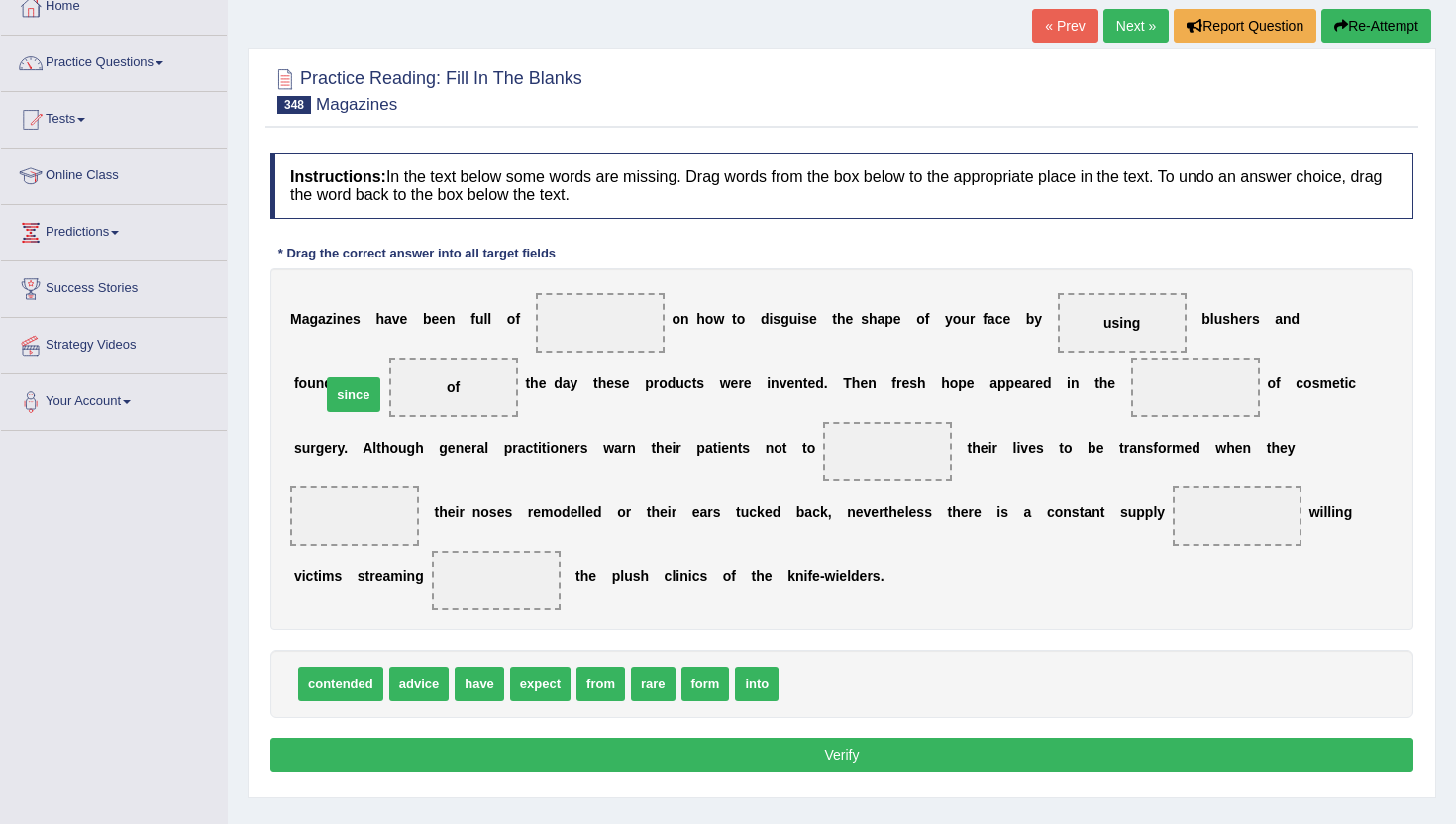 drag, startPoint x: 812, startPoint y: 686, endPoint x: 356, endPoint y: 399, distance: 538.7996 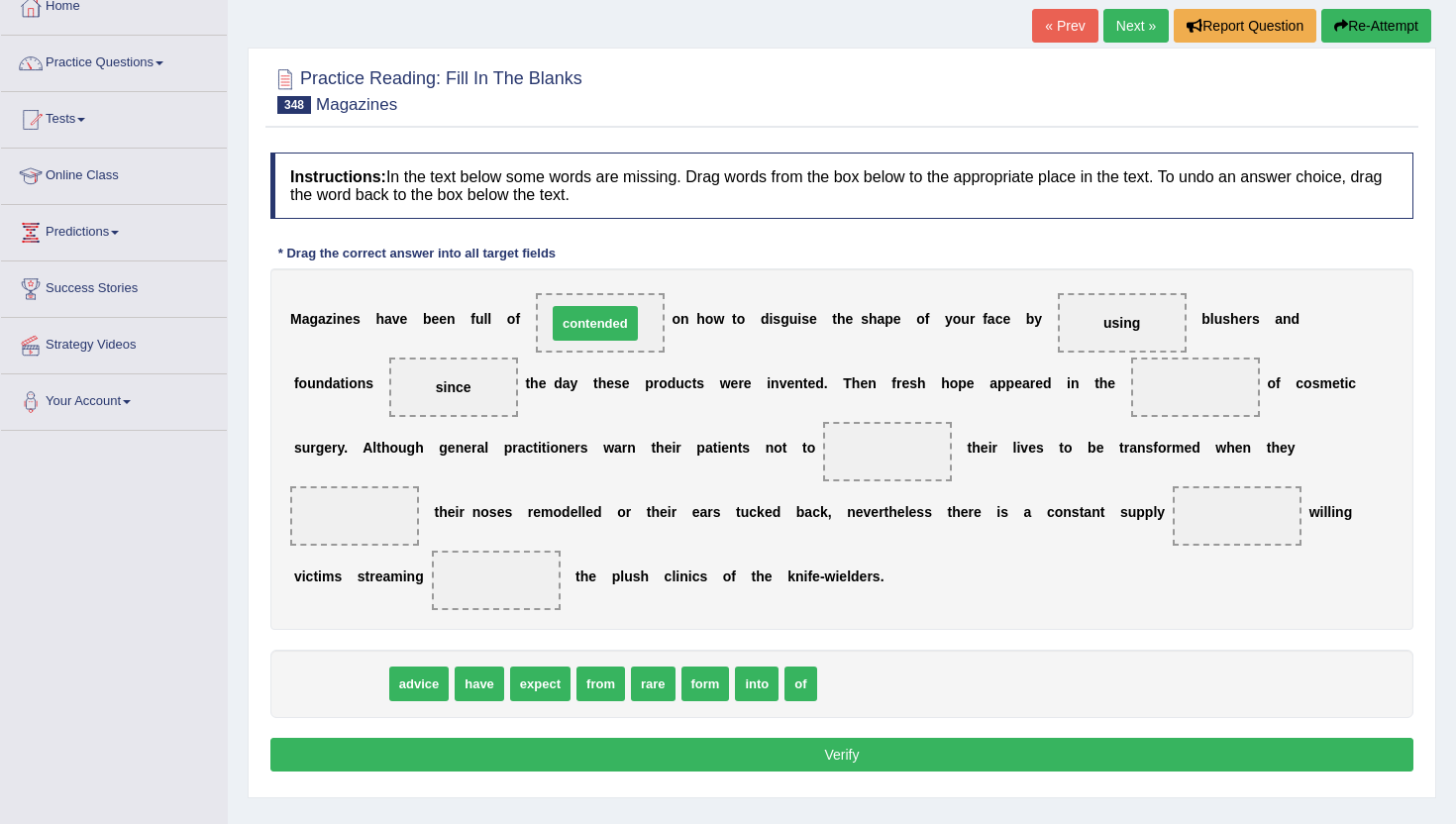 drag, startPoint x: 331, startPoint y: 687, endPoint x: 585, endPoint y: 327, distance: 440.586 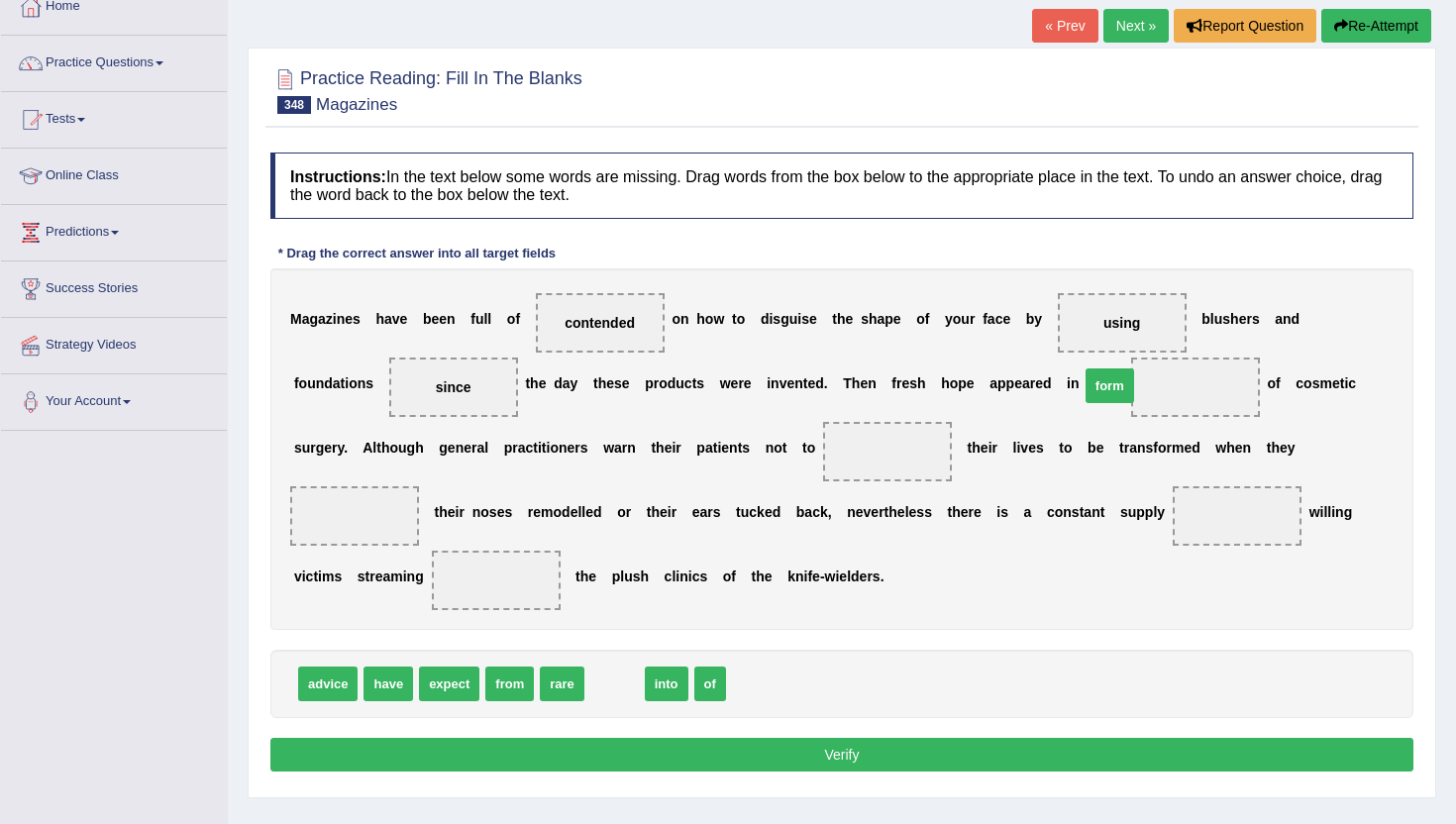 drag, startPoint x: 611, startPoint y: 682, endPoint x: 1105, endPoint y: 386, distance: 575.8924 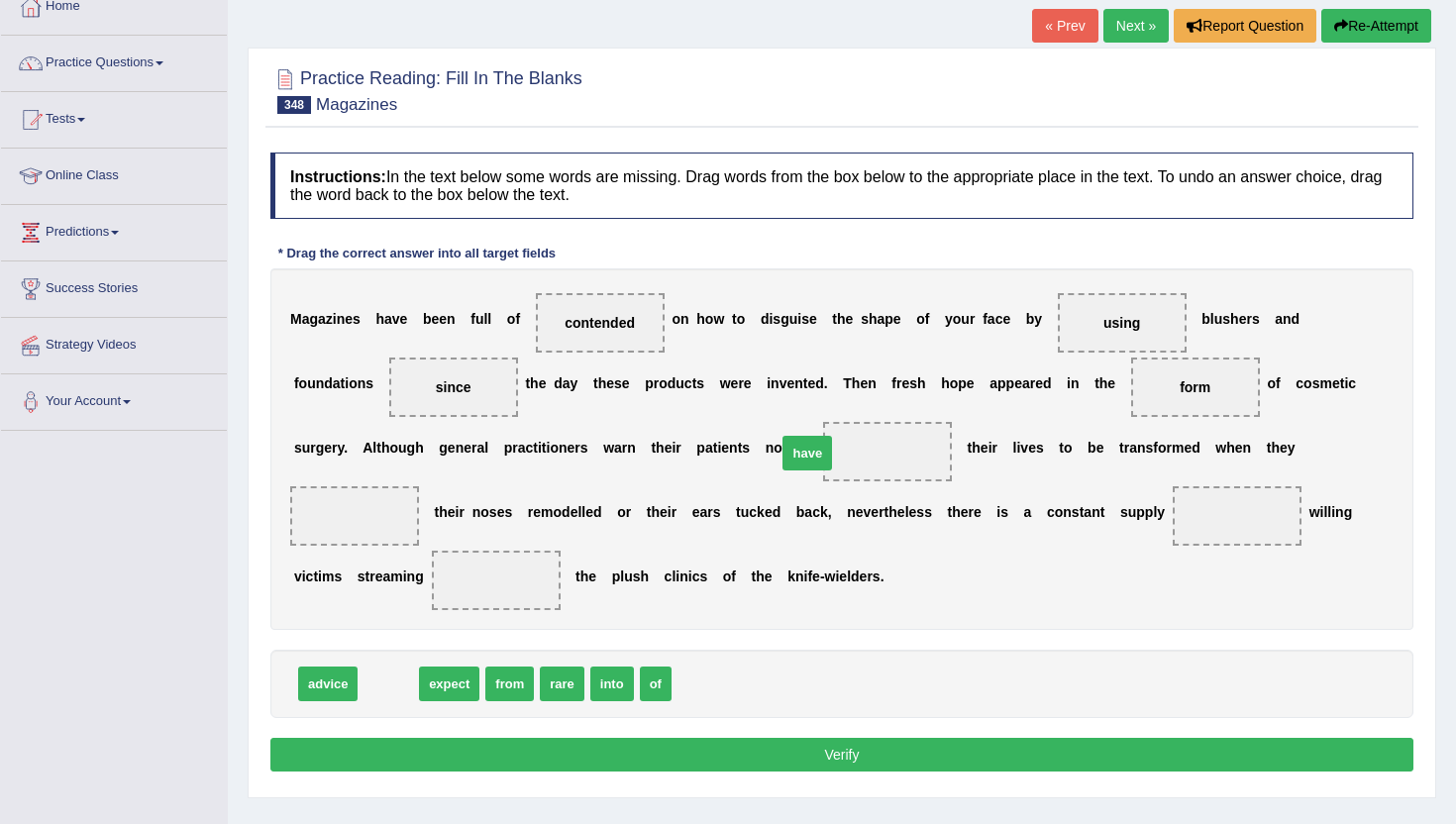 drag, startPoint x: 381, startPoint y: 691, endPoint x: 800, endPoint y: 461, distance: 477.97594 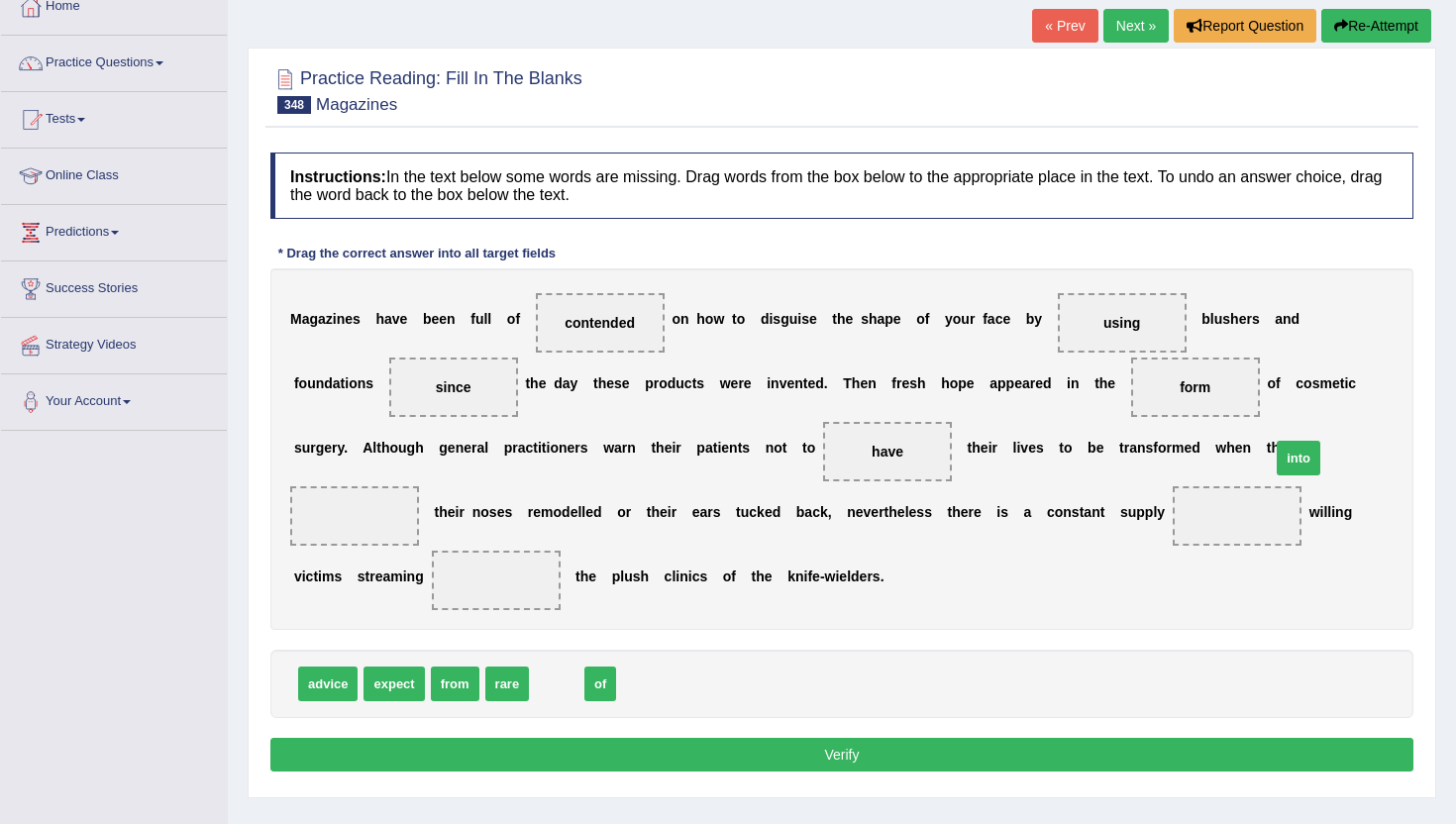 drag, startPoint x: 550, startPoint y: 689, endPoint x: 1292, endPoint y: 464, distance: 775.3638 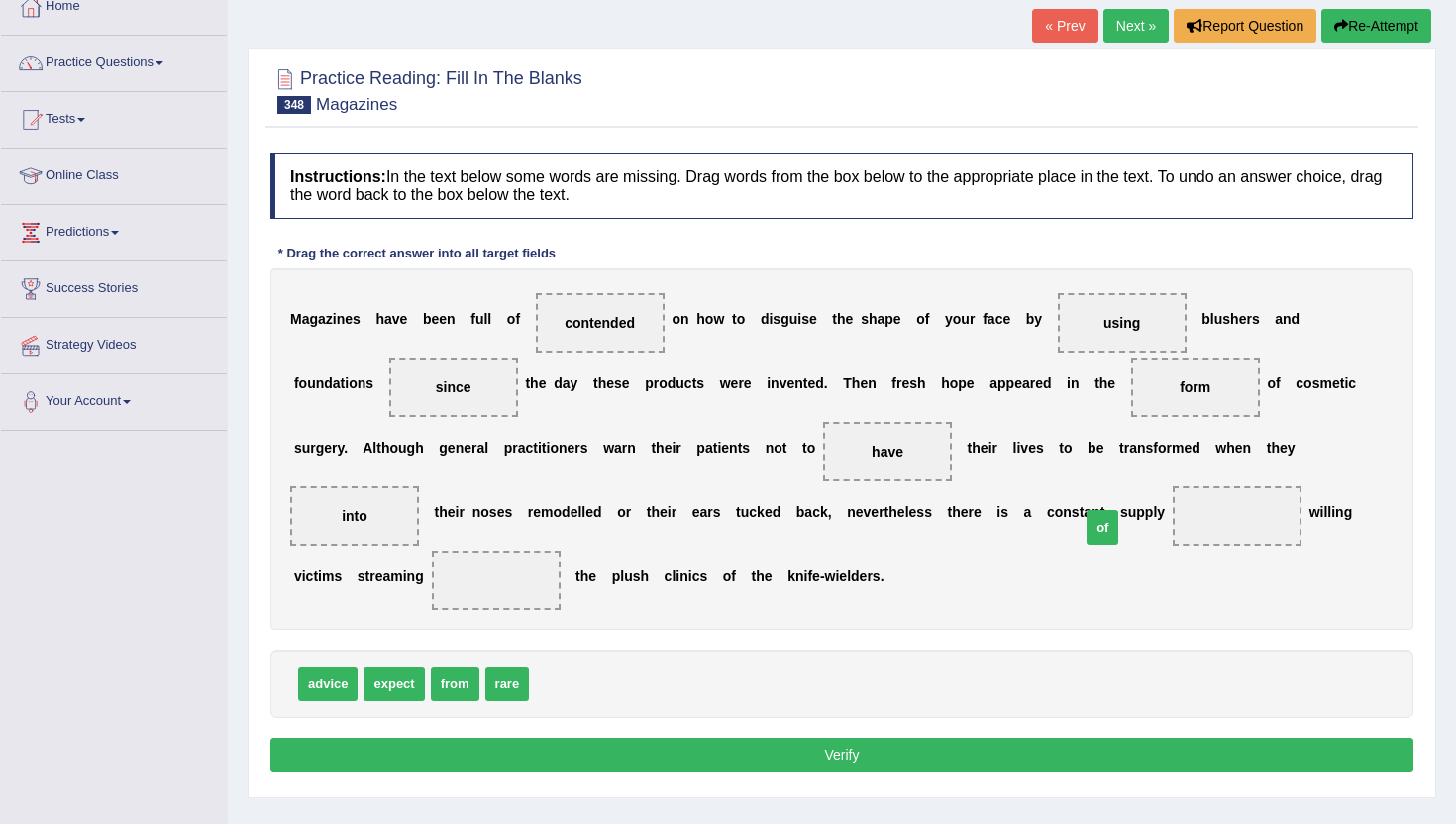 drag, startPoint x: 555, startPoint y: 684, endPoint x: 1105, endPoint y: 529, distance: 571.4237 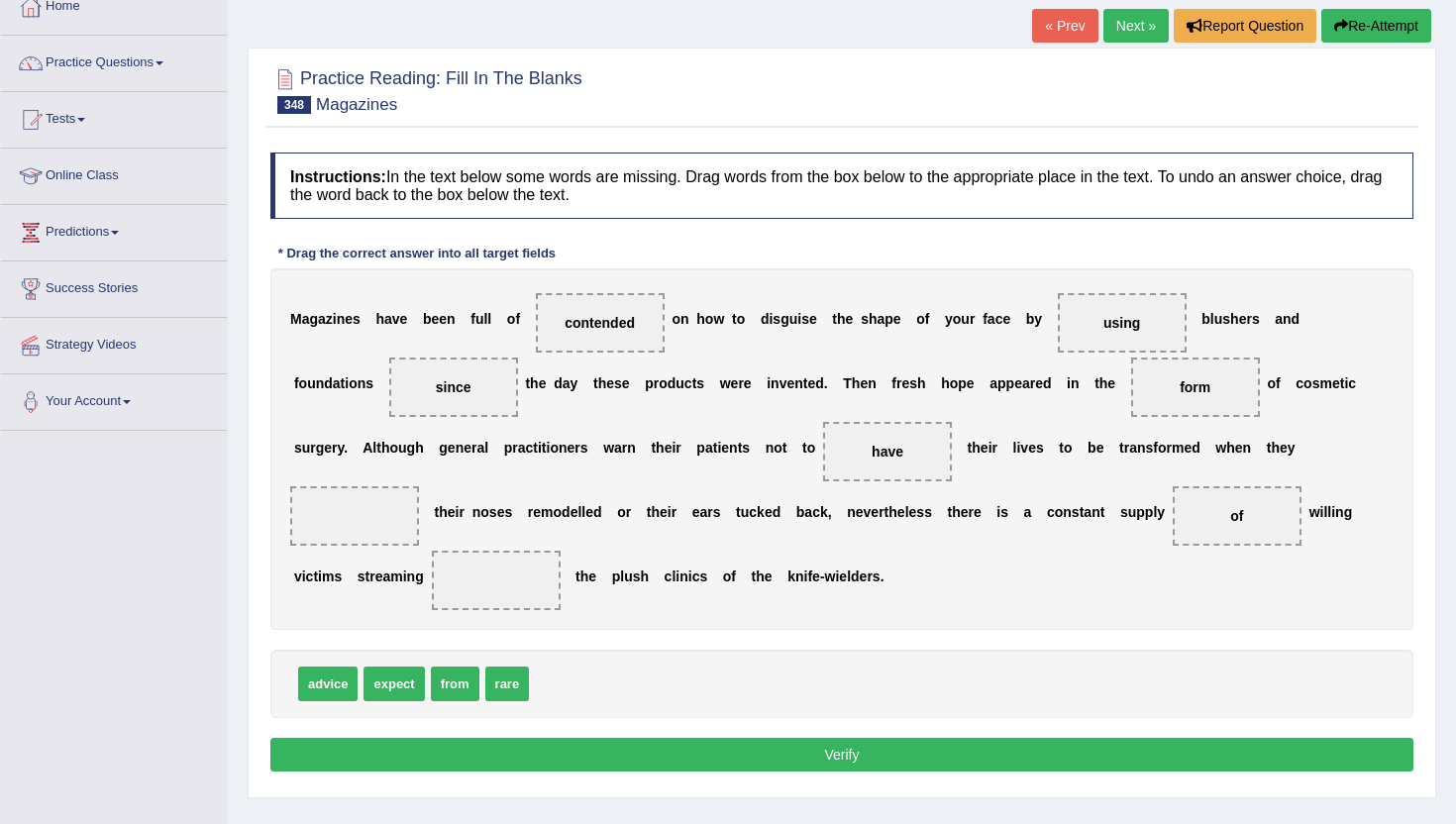 drag, startPoint x: 1301, startPoint y: 452, endPoint x: 584, endPoint y: 604, distance: 732.93451 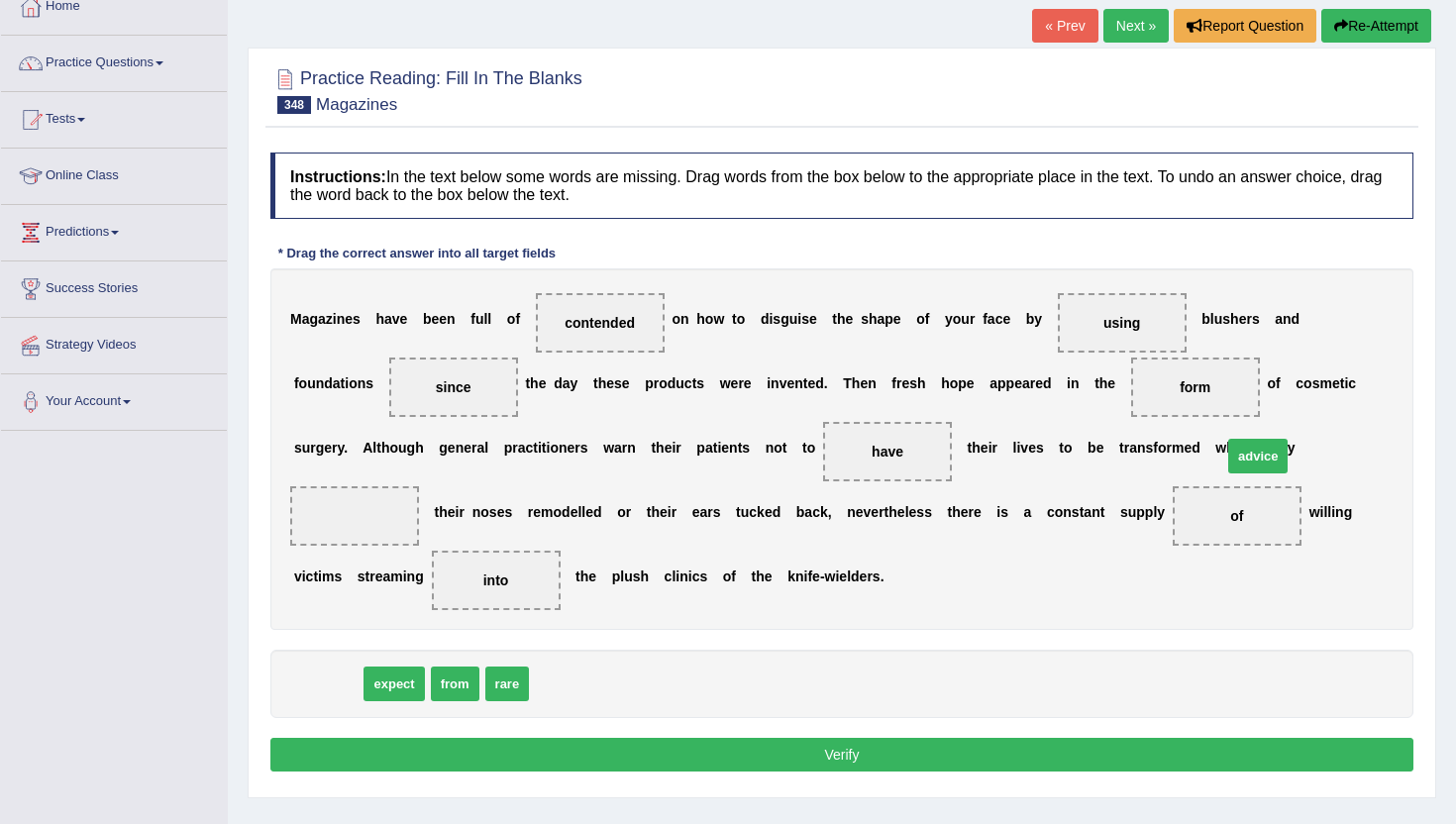 drag, startPoint x: 316, startPoint y: 693, endPoint x: 1246, endPoint y: 465, distance: 957.541 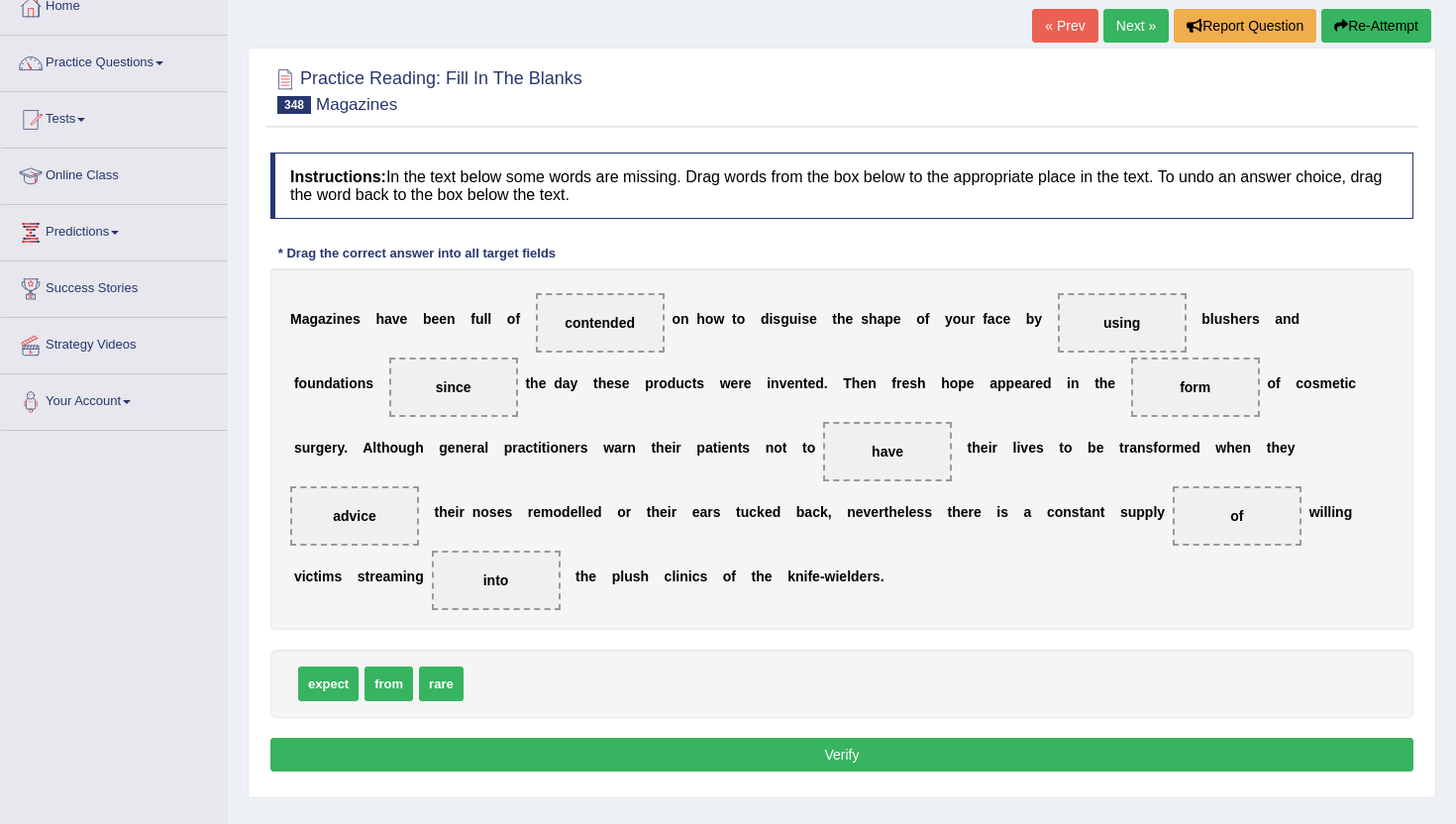 click on "Verify" at bounding box center (842, 755) 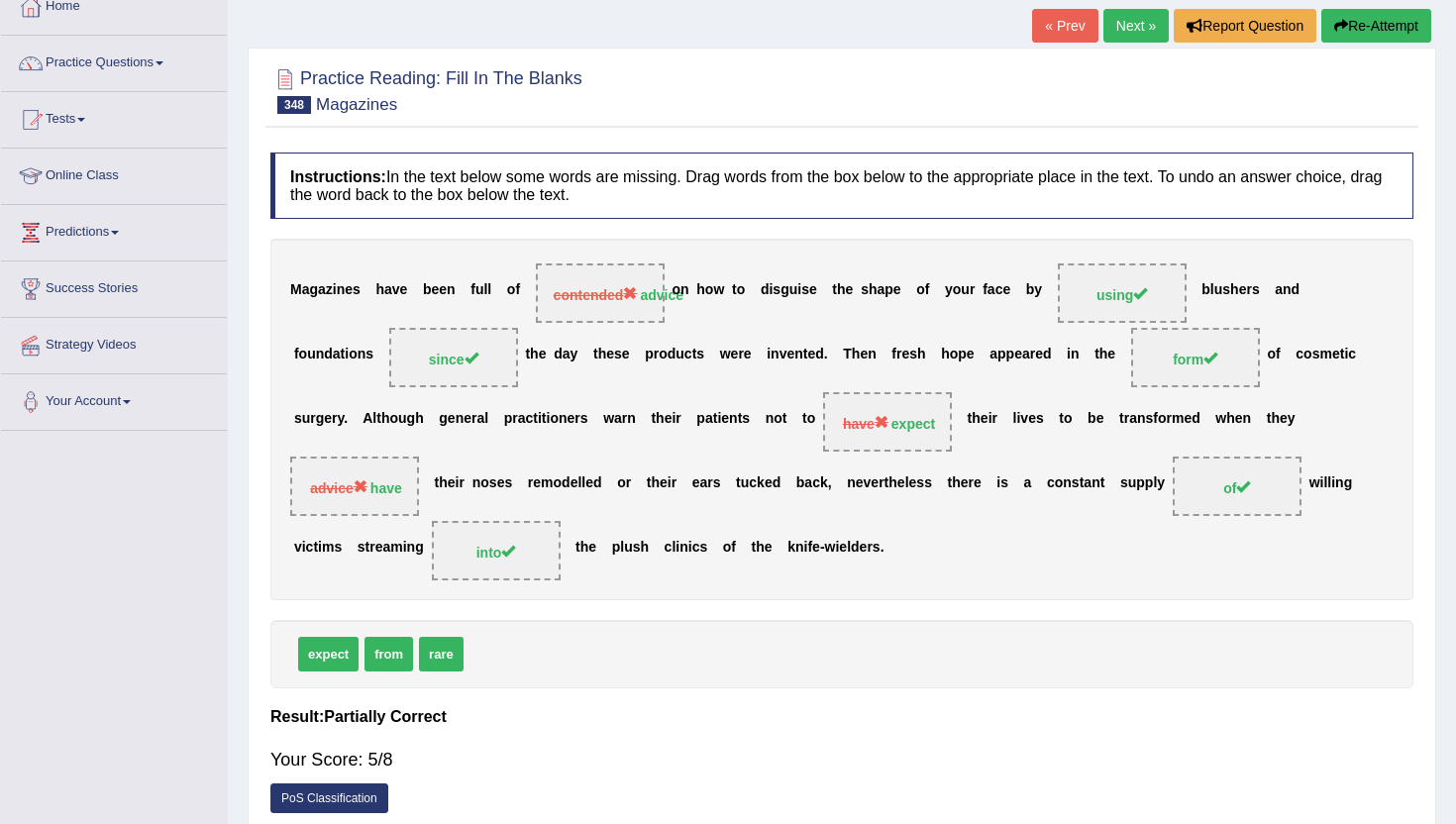 click on "Next »" at bounding box center [1136, 26] 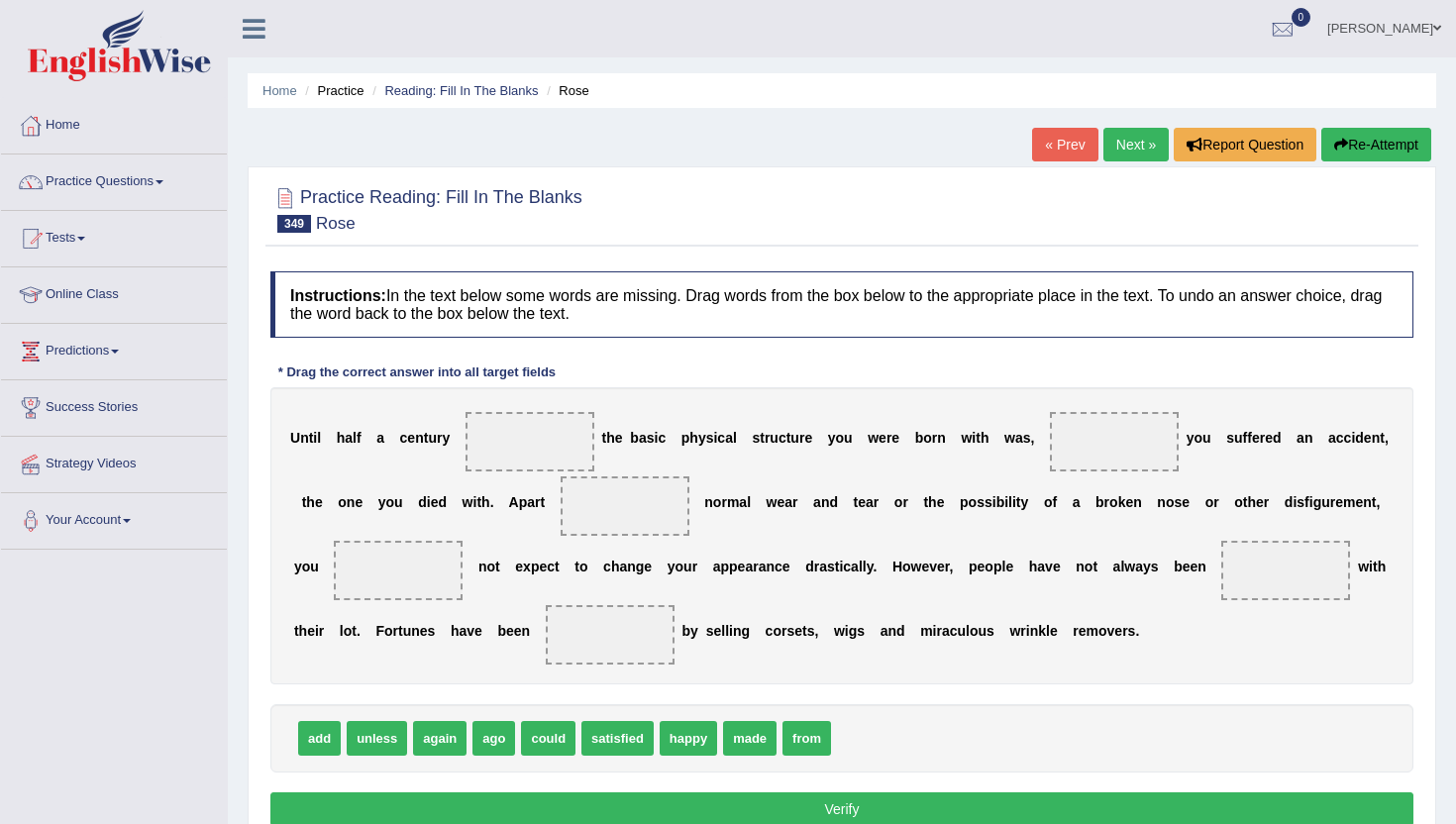 scroll, scrollTop: 0, scrollLeft: 0, axis: both 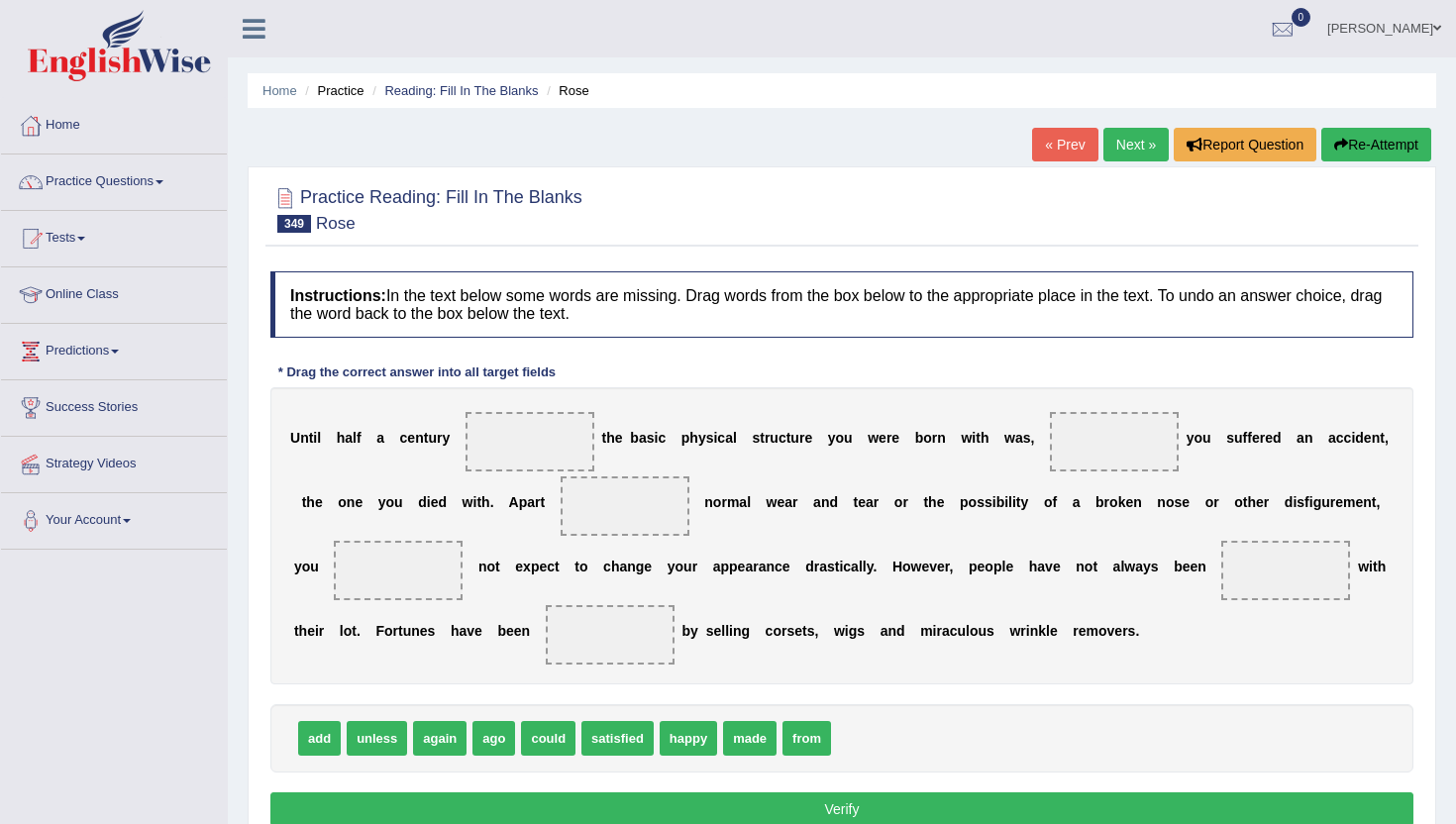 click on "ago" at bounding box center [493, 738] 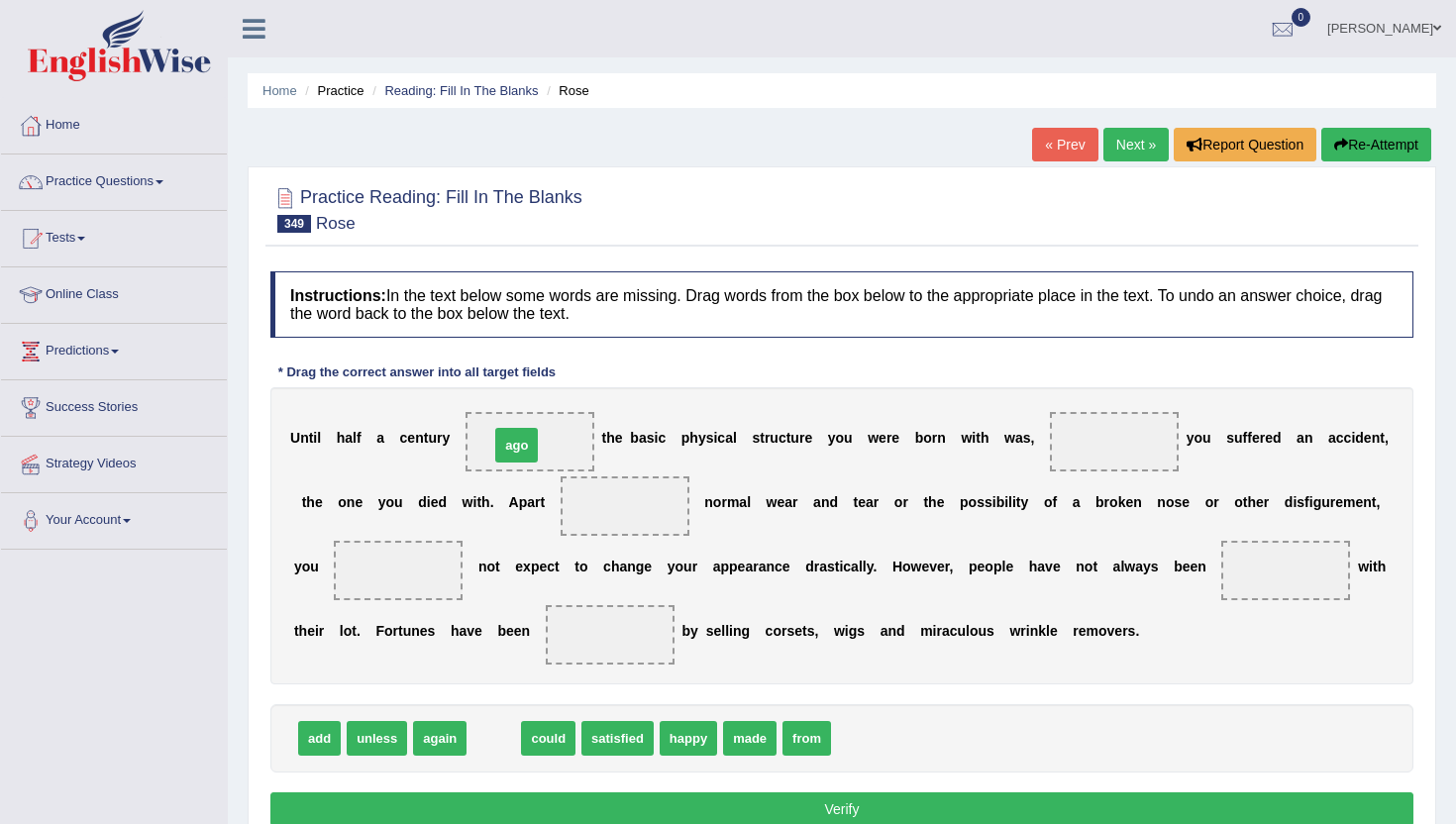 drag, startPoint x: 485, startPoint y: 744, endPoint x: 505, endPoint y: 449, distance: 295.67719 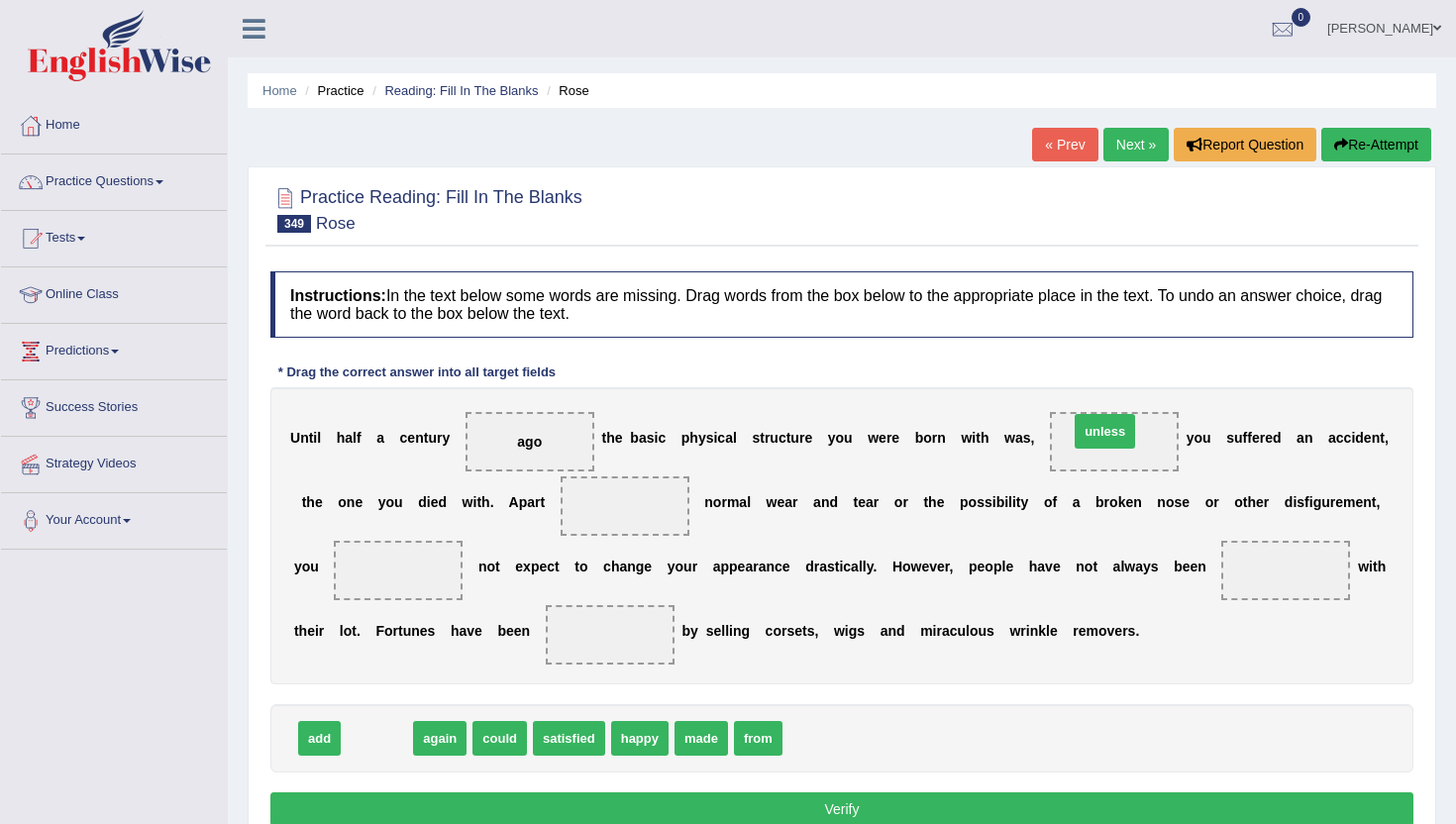 drag, startPoint x: 372, startPoint y: 741, endPoint x: 1100, endPoint y: 434, distance: 790.0842 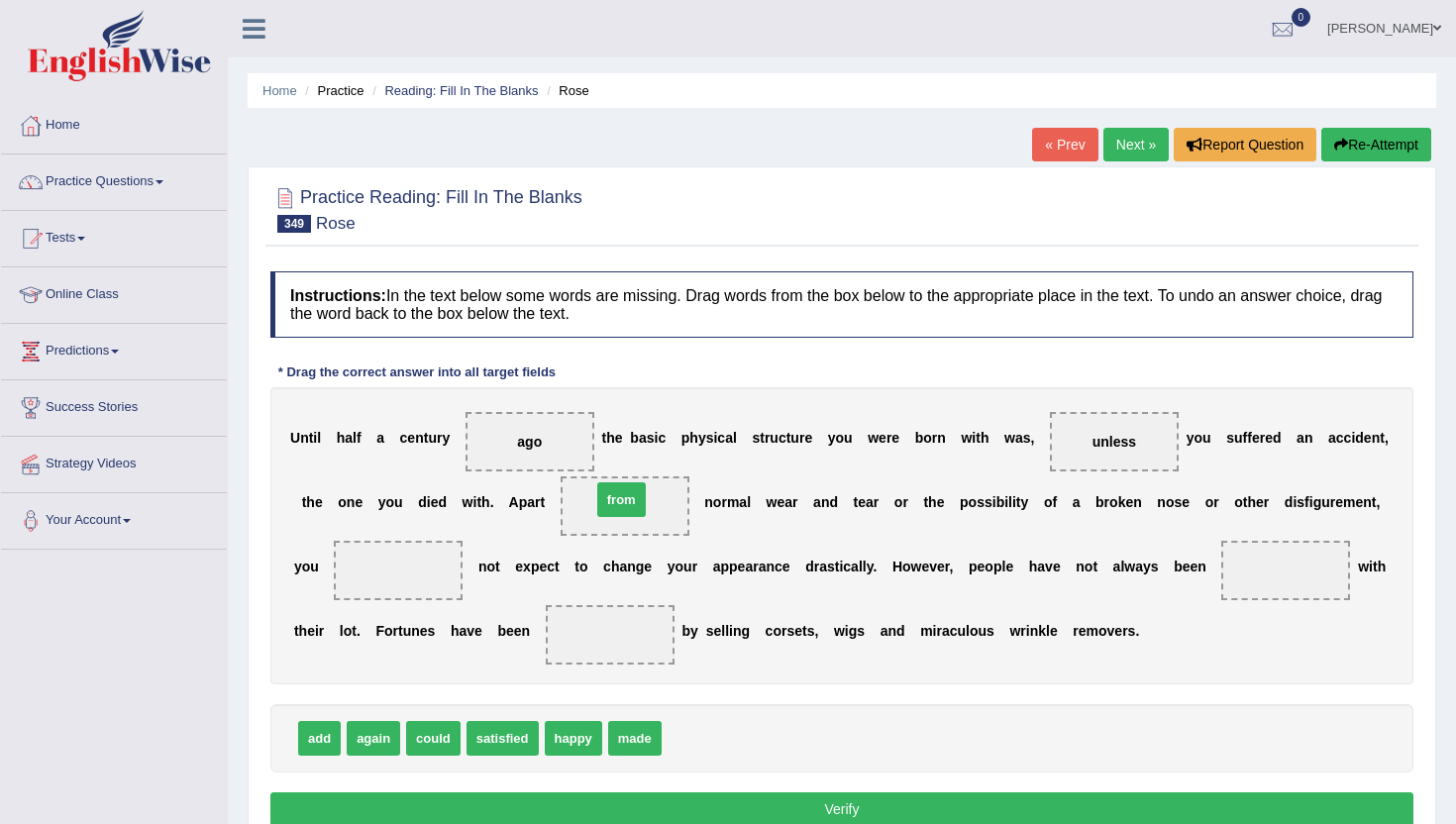 drag, startPoint x: 700, startPoint y: 738, endPoint x: 626, endPoint y: 503, distance: 246.37573 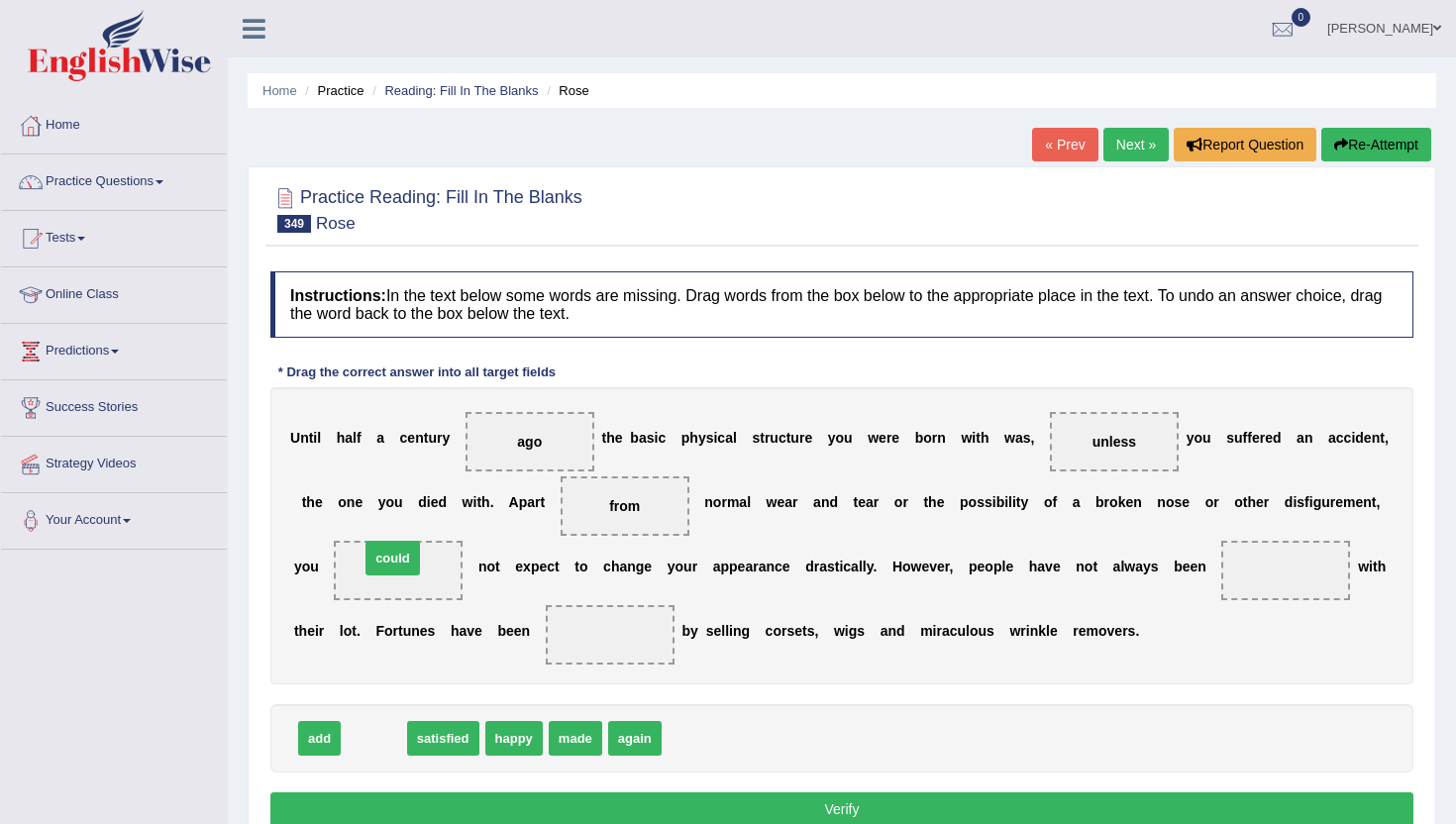 drag, startPoint x: 385, startPoint y: 739, endPoint x: 402, endPoint y: 559, distance: 180.801 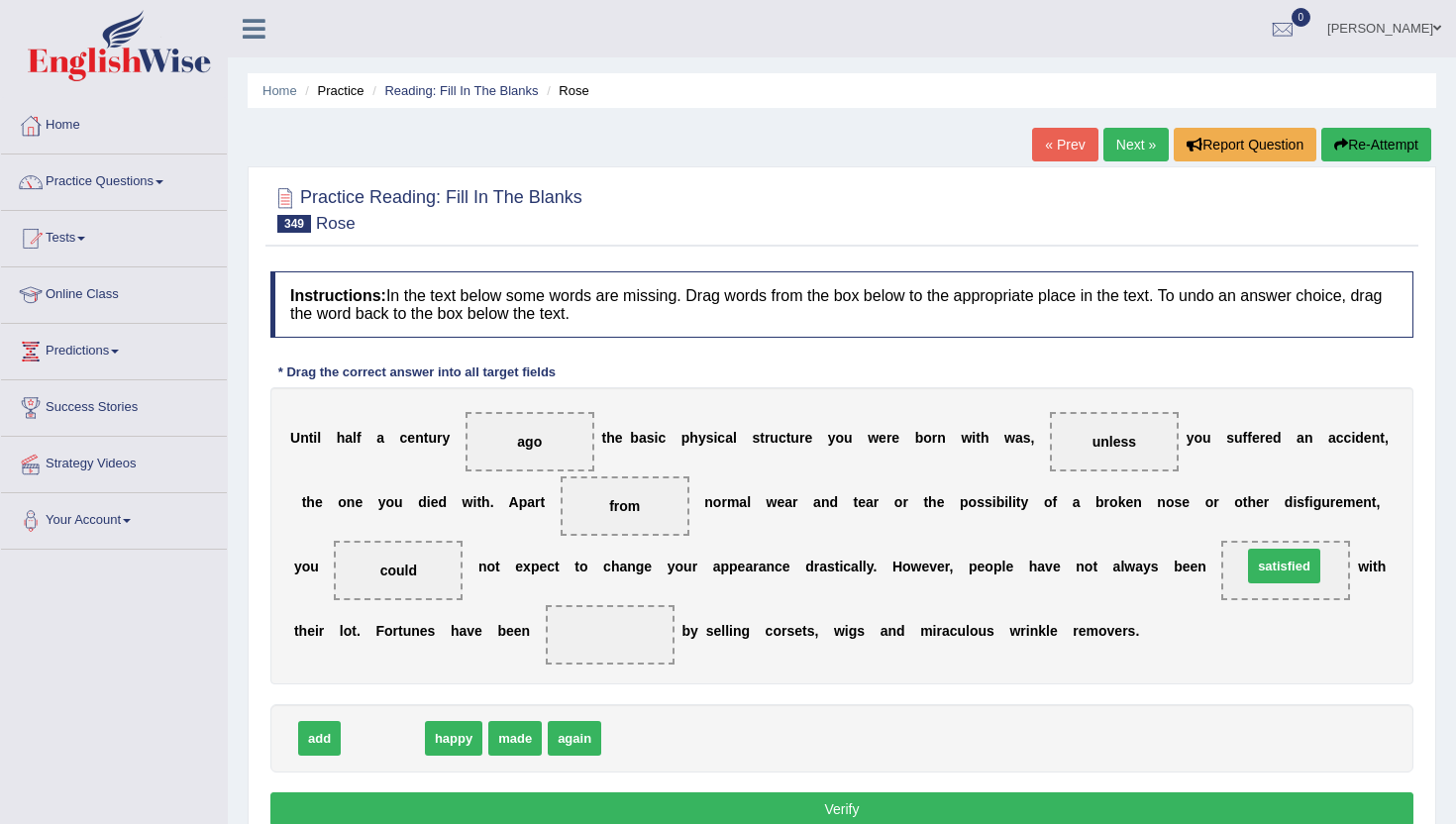 drag, startPoint x: 372, startPoint y: 745, endPoint x: 1274, endPoint y: 572, distance: 918.44053 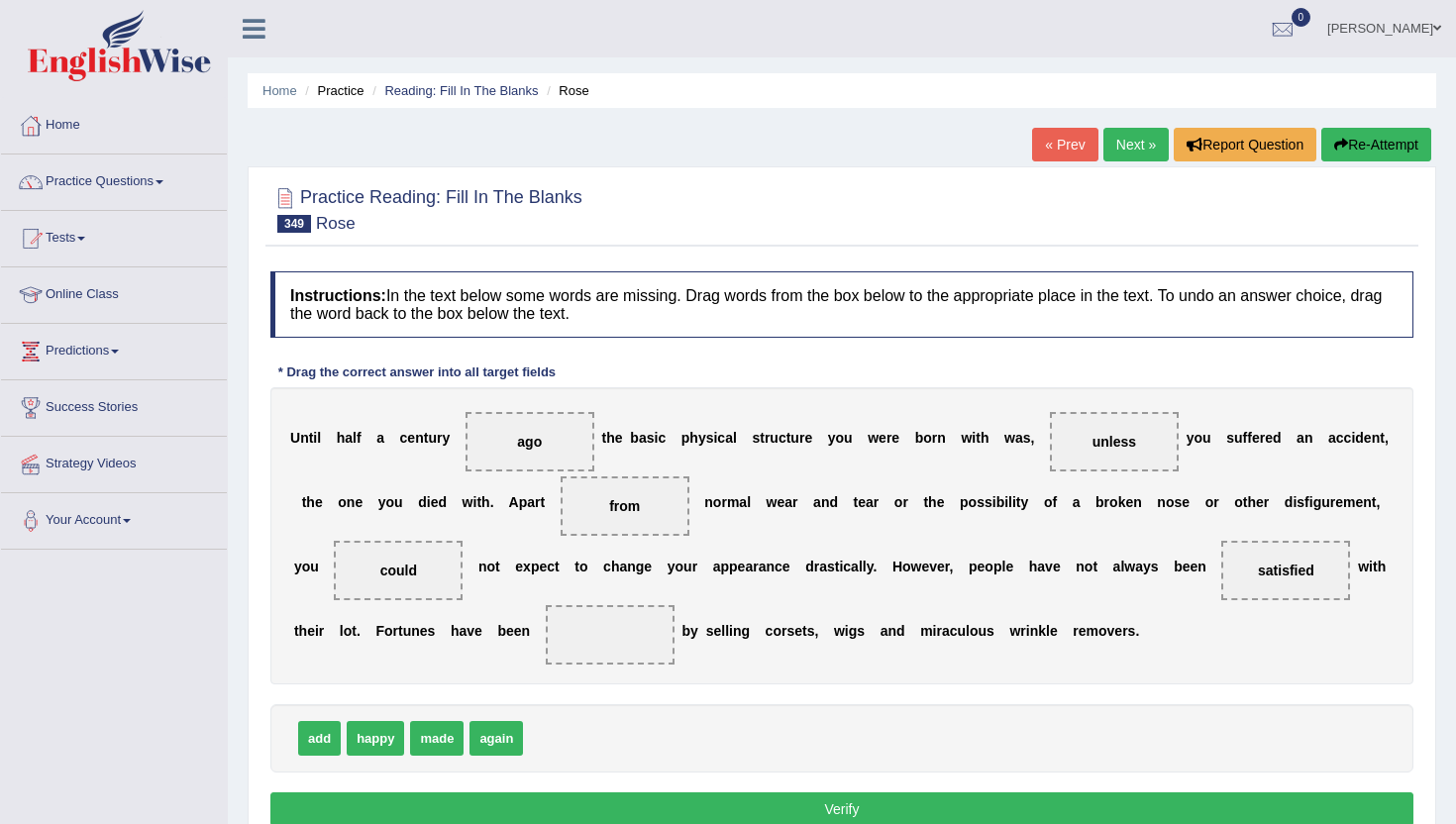 click on "made" at bounding box center [437, 738] 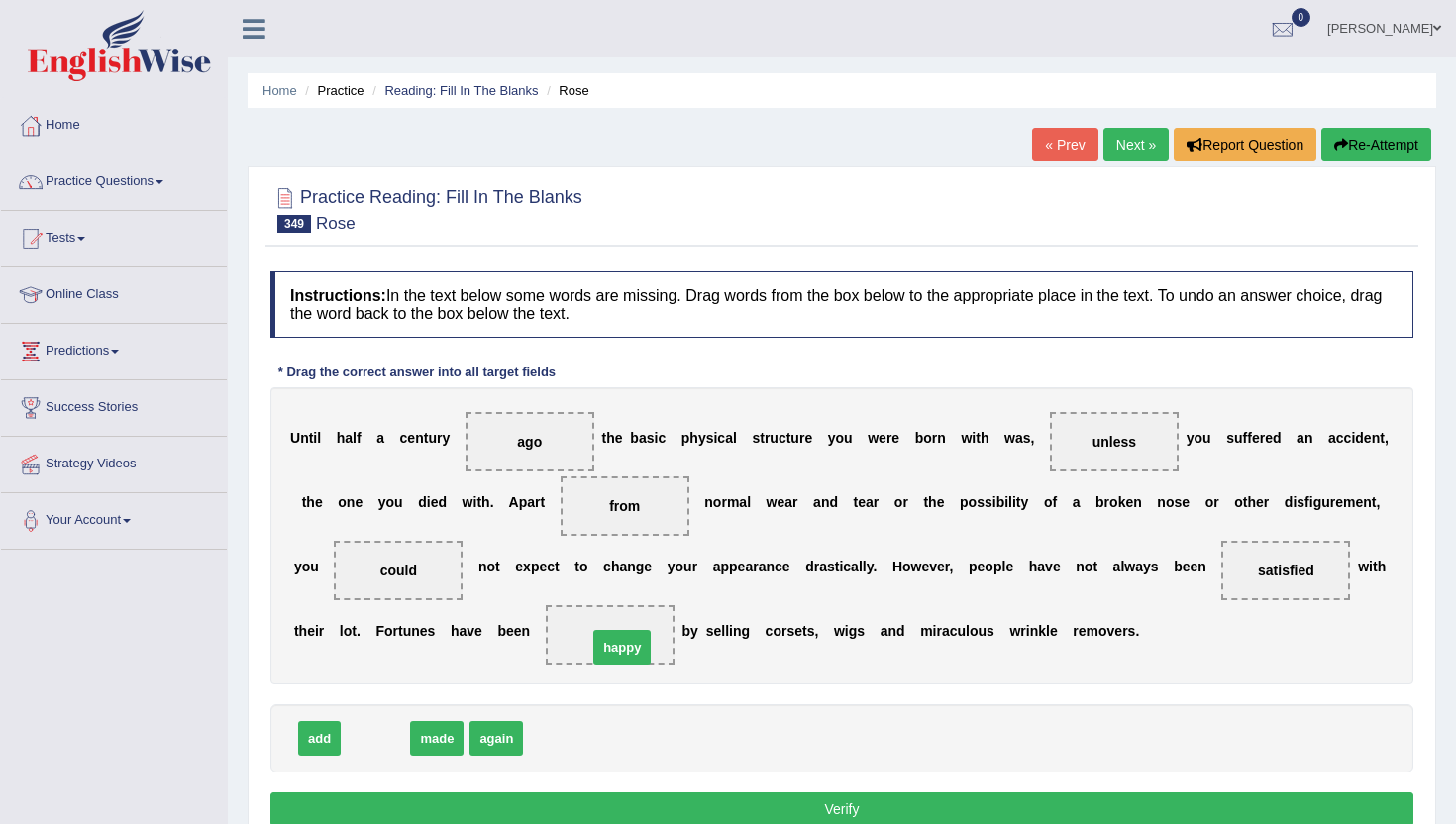 drag, startPoint x: 364, startPoint y: 746, endPoint x: 604, endPoint y: 656, distance: 256.32 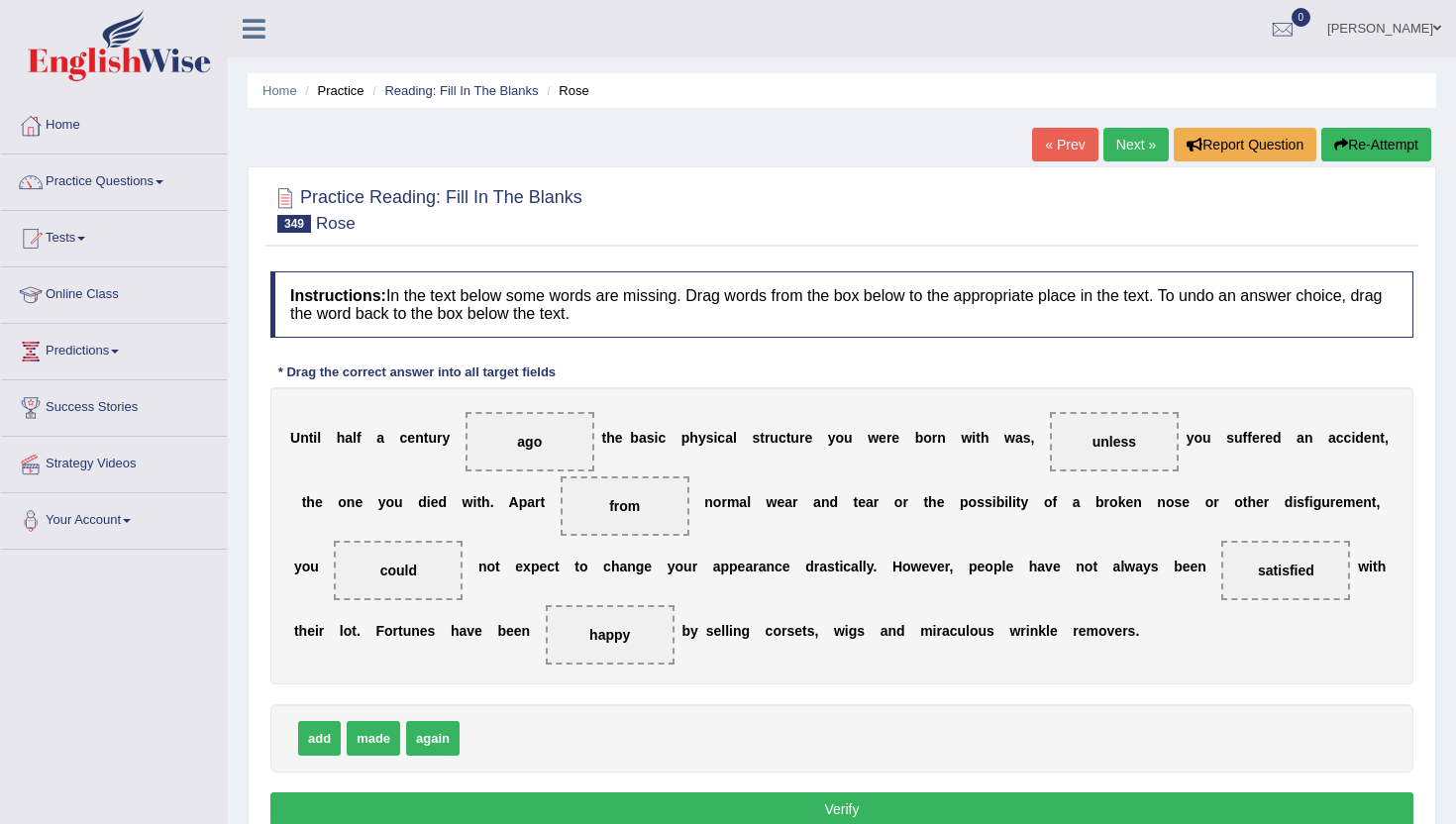 click on "Verify" at bounding box center (842, 809) 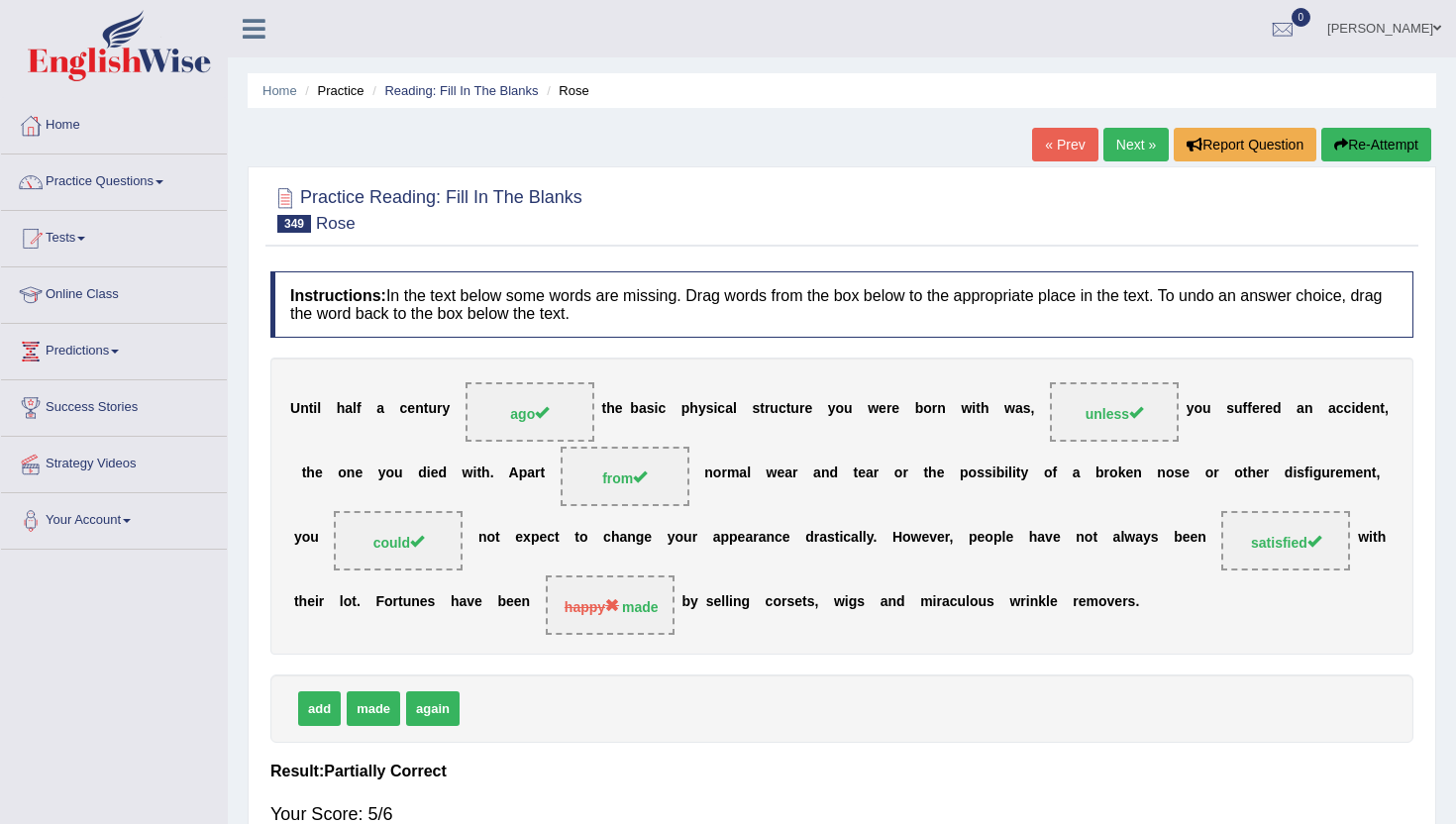 click on "Next »" at bounding box center (1136, 145) 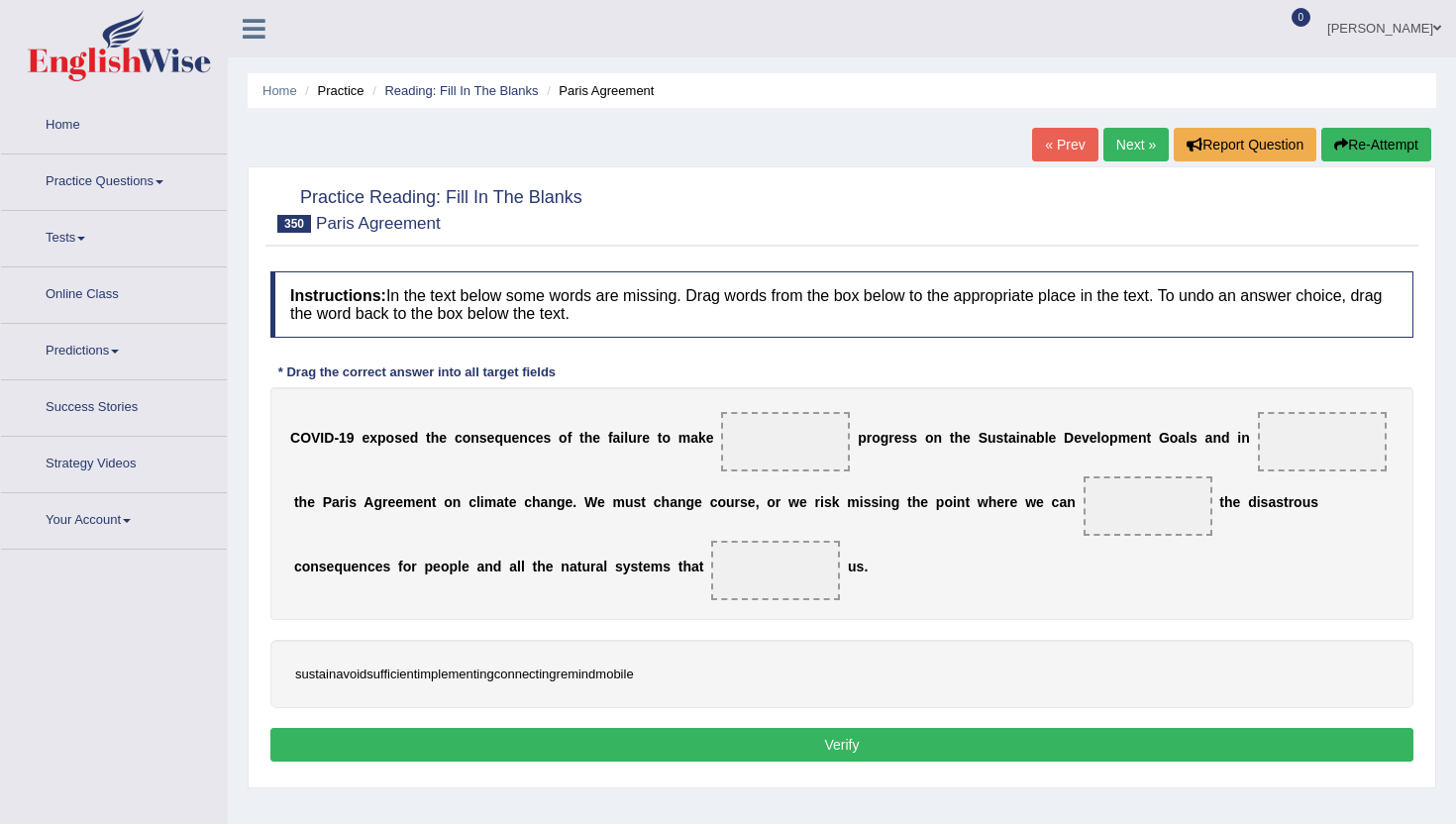 scroll, scrollTop: 0, scrollLeft: 0, axis: both 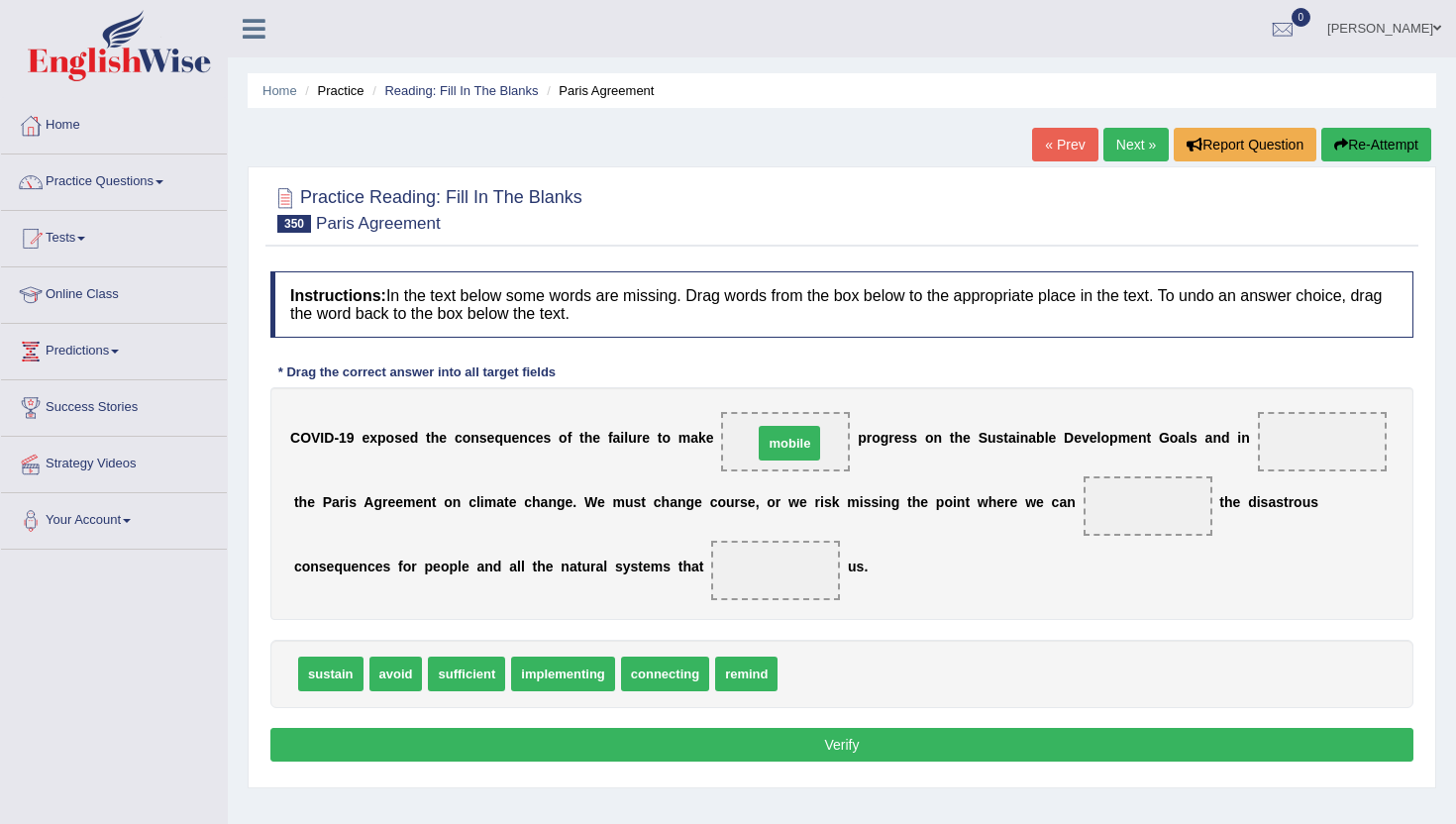 drag, startPoint x: 813, startPoint y: 679, endPoint x: 788, endPoint y: 451, distance: 229.36652 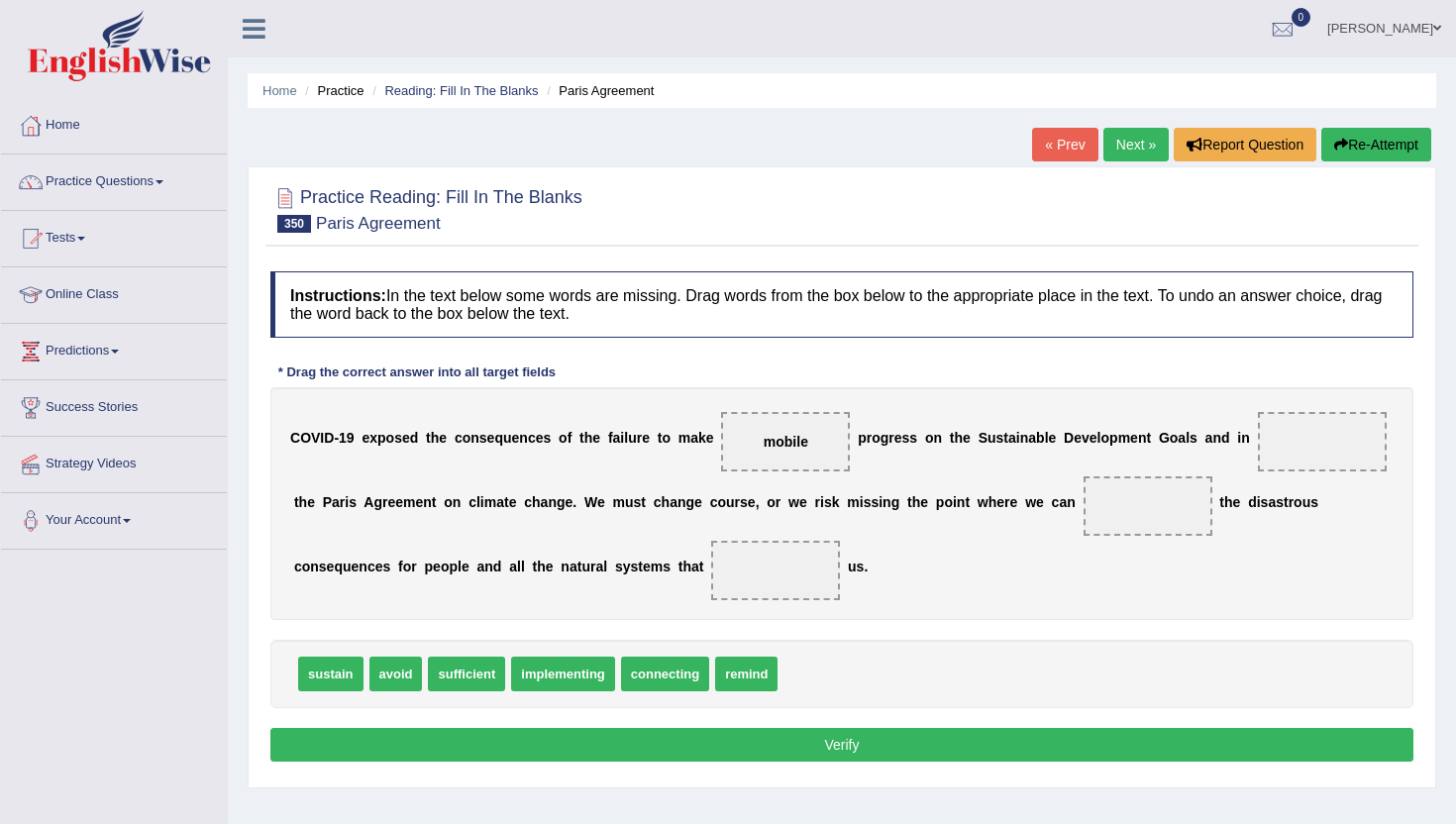 click on "mobile" at bounding box center [785, 442] 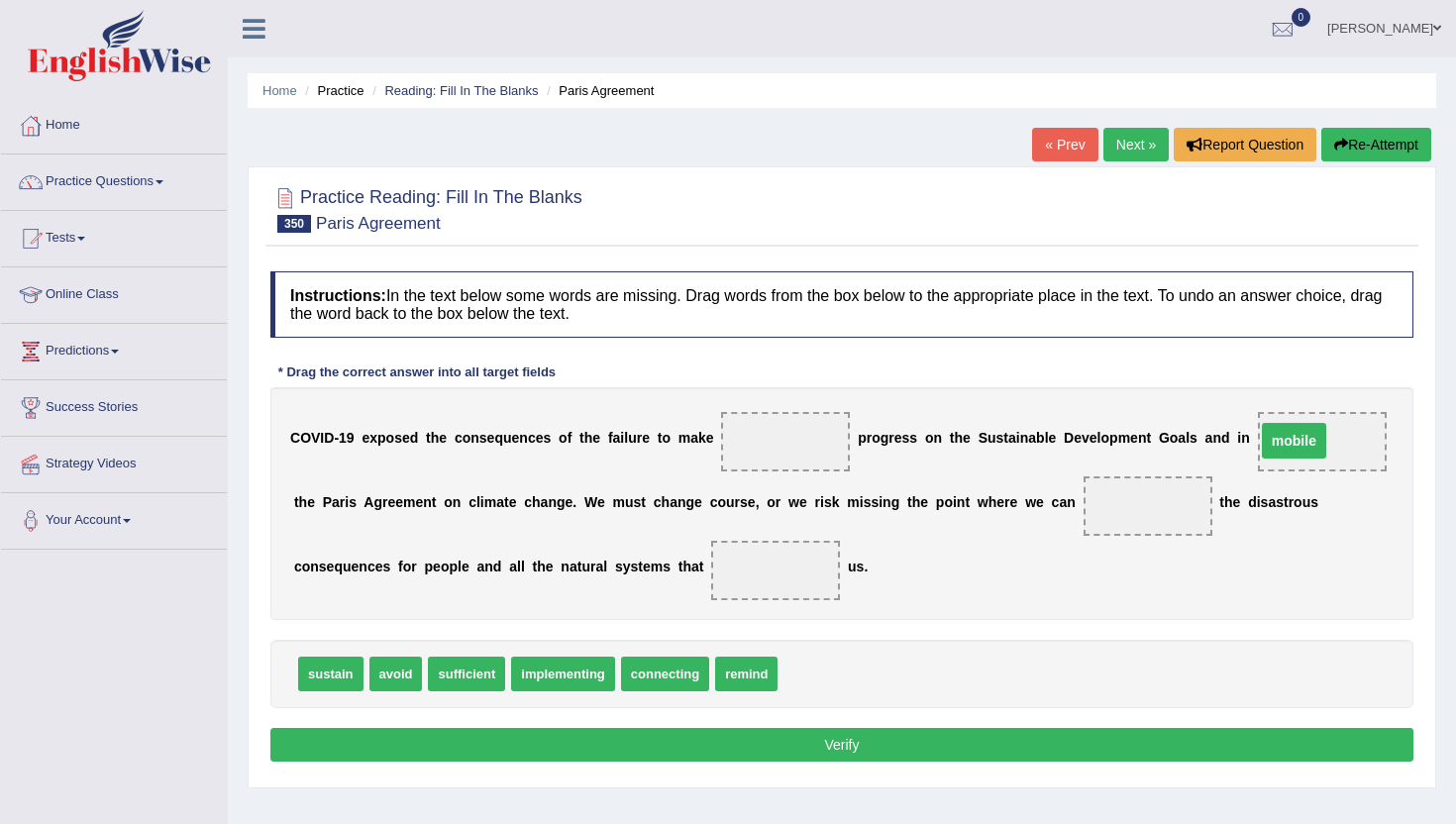 drag, startPoint x: 775, startPoint y: 440, endPoint x: 1283, endPoint y: 439, distance: 508.001 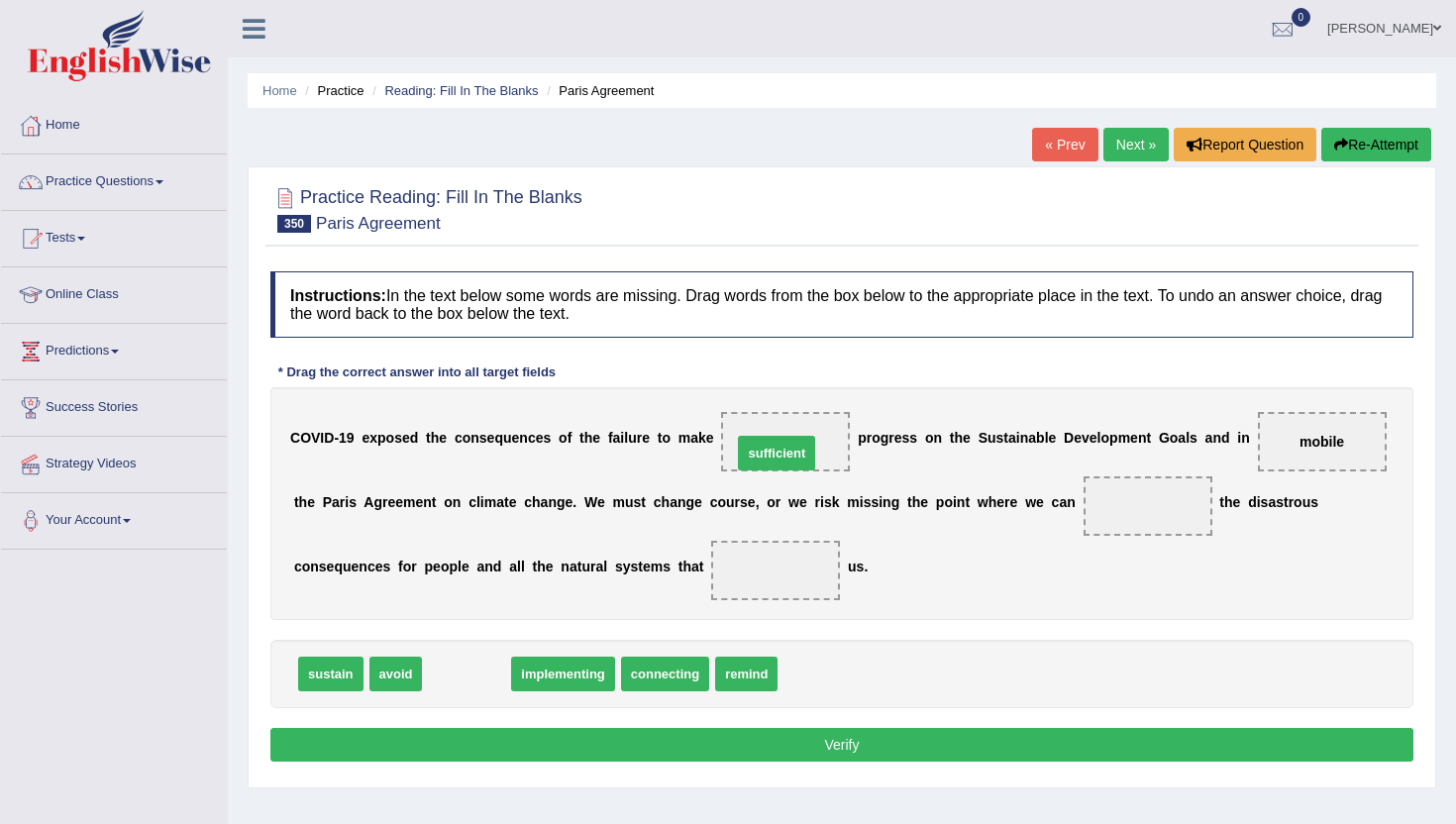 drag, startPoint x: 457, startPoint y: 680, endPoint x: 767, endPoint y: 460, distance: 380.13156 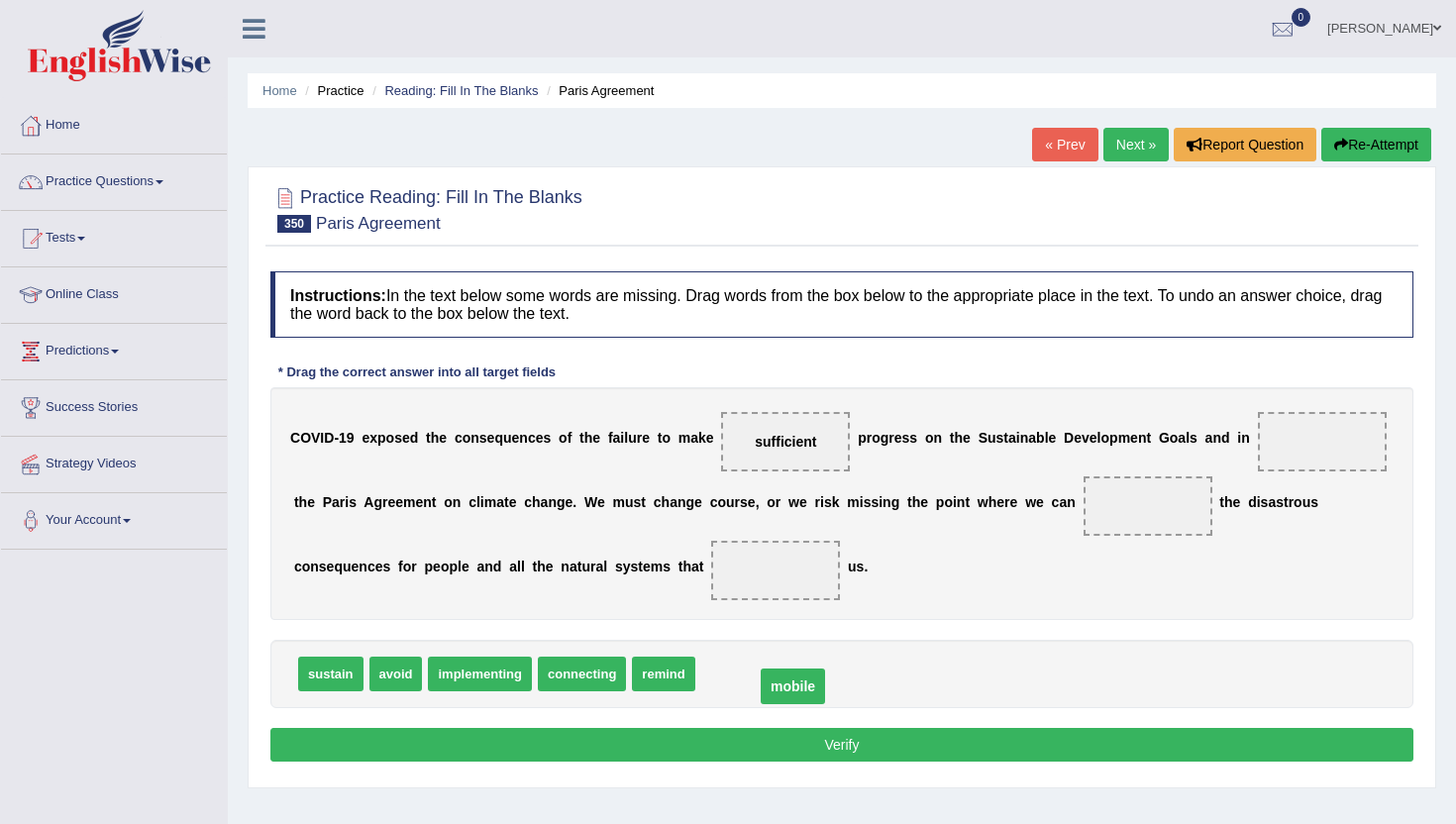 drag, startPoint x: 1327, startPoint y: 436, endPoint x: 798, endPoint y: 679, distance: 582.1426 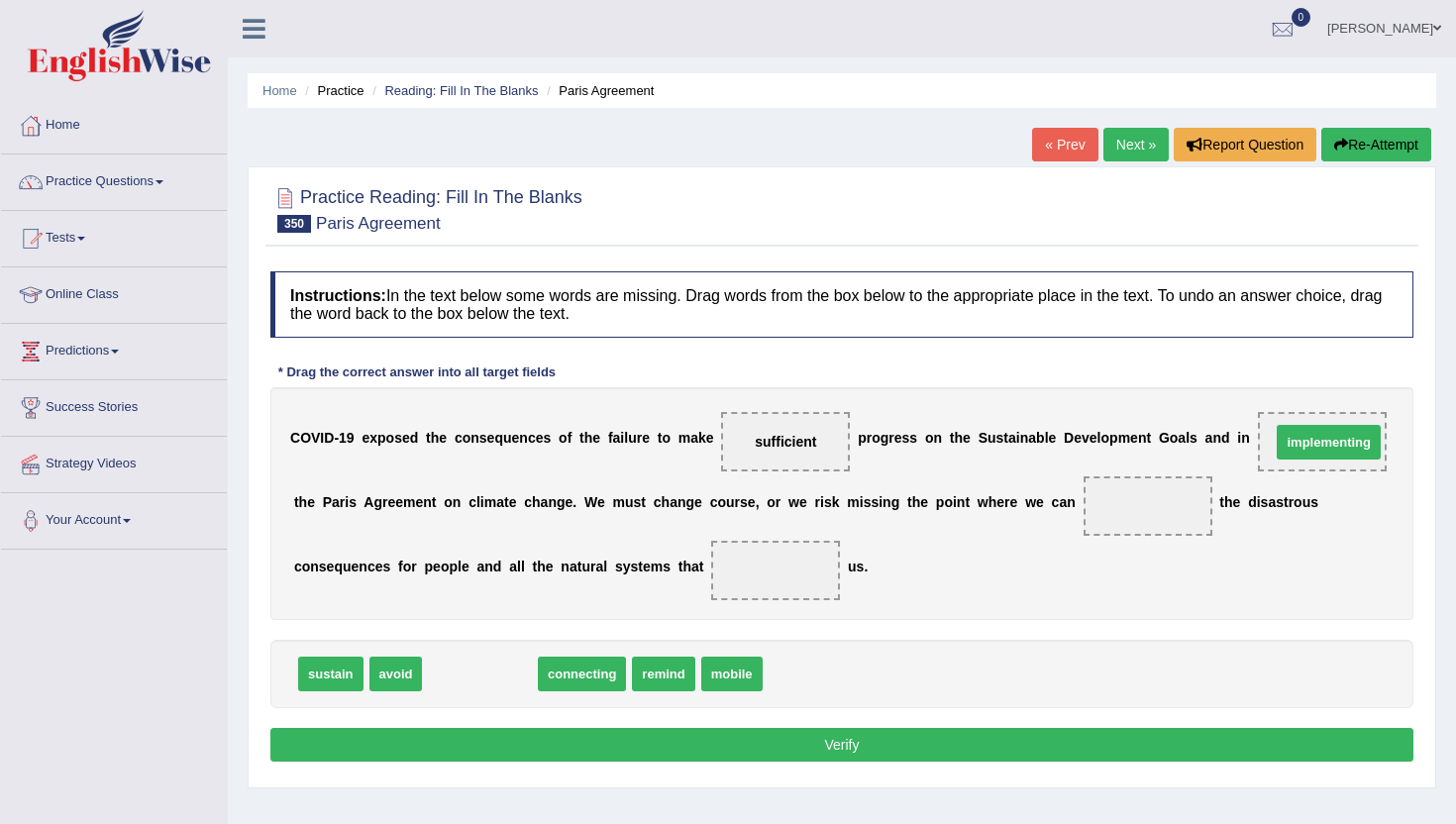 drag, startPoint x: 446, startPoint y: 677, endPoint x: 1293, endPoint y: 447, distance: 877.67249 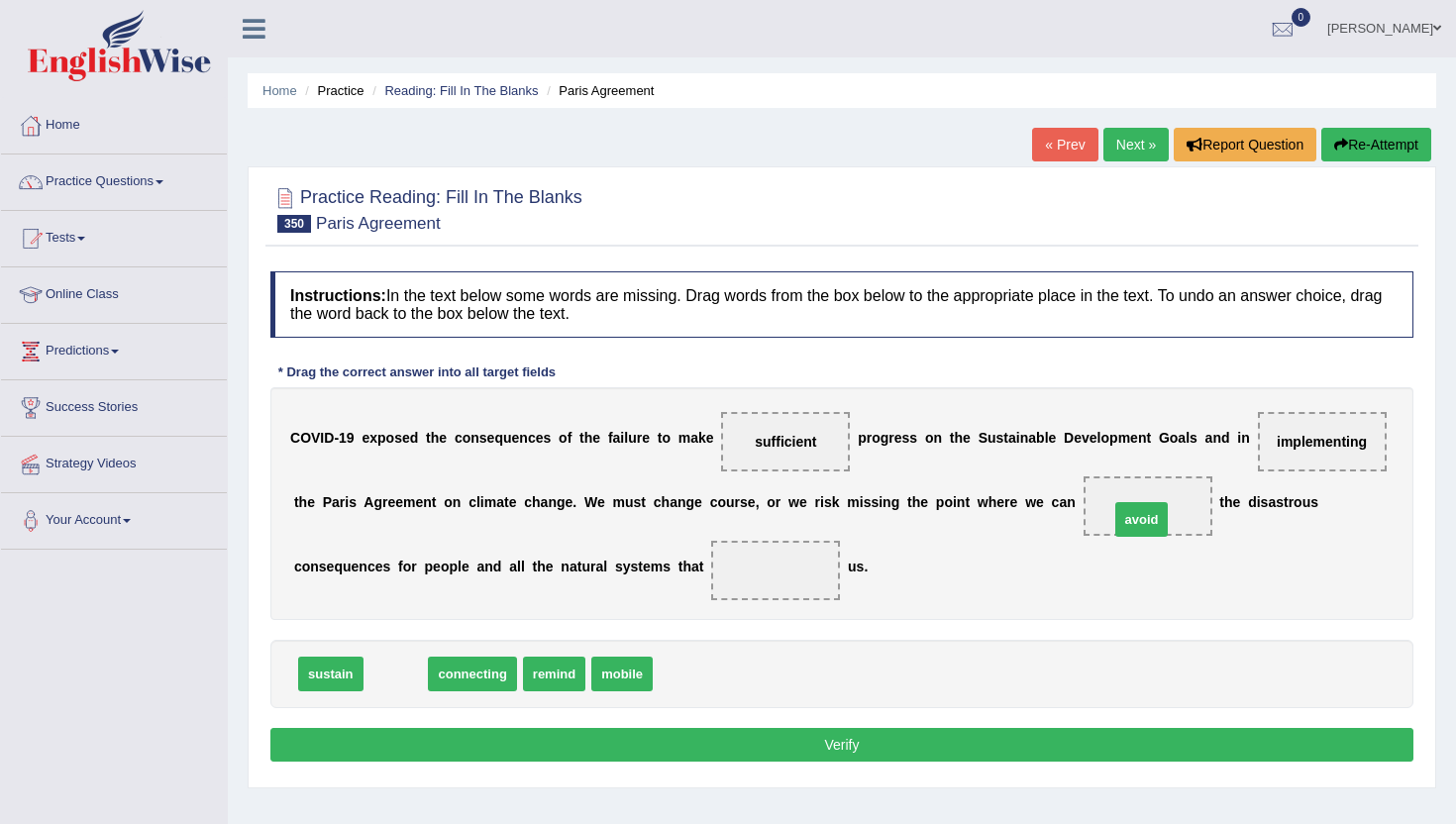 drag, startPoint x: 383, startPoint y: 678, endPoint x: 1128, endPoint y: 524, distance: 760.75029 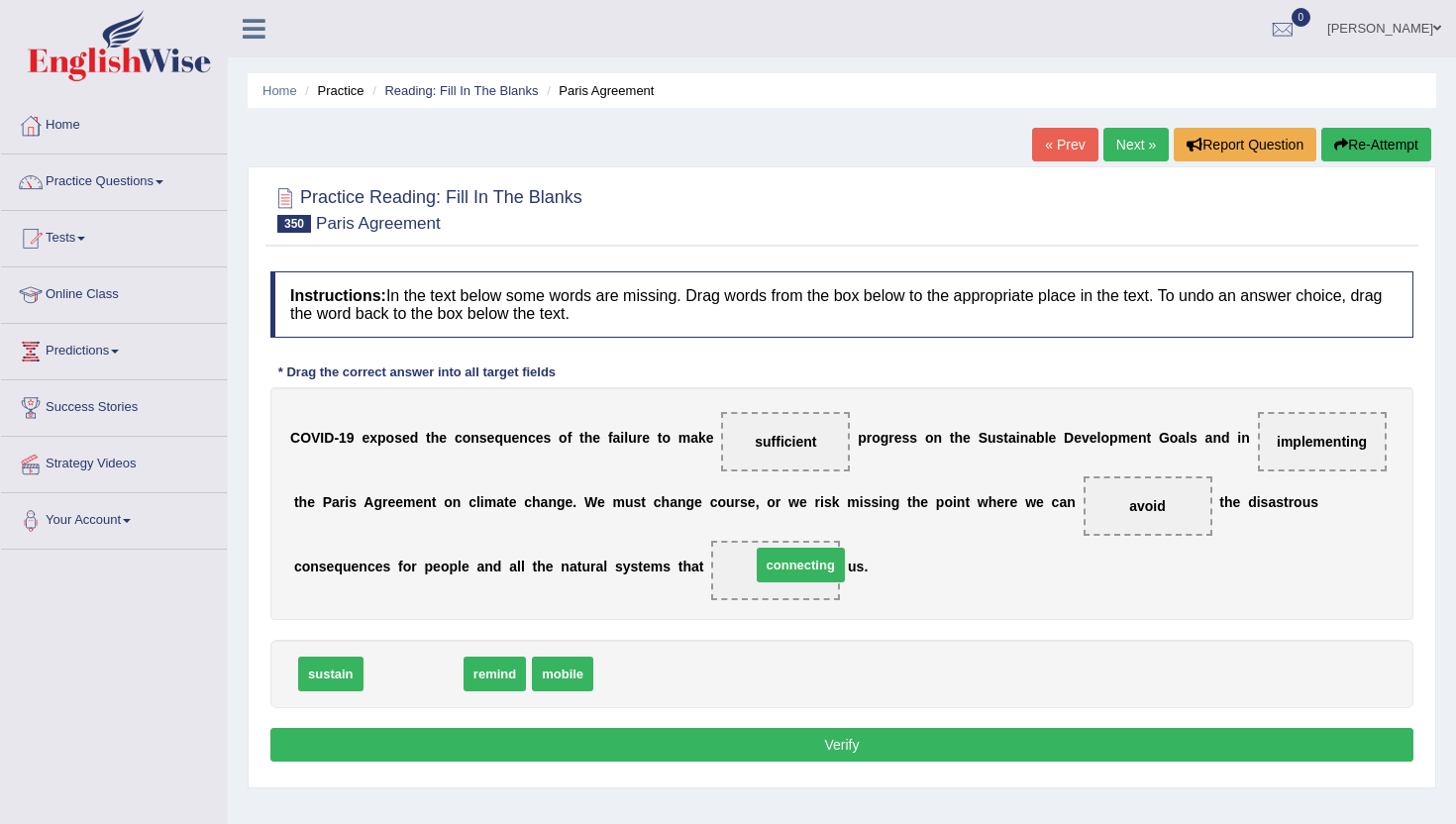 drag, startPoint x: 412, startPoint y: 680, endPoint x: 799, endPoint y: 571, distance: 402.05721 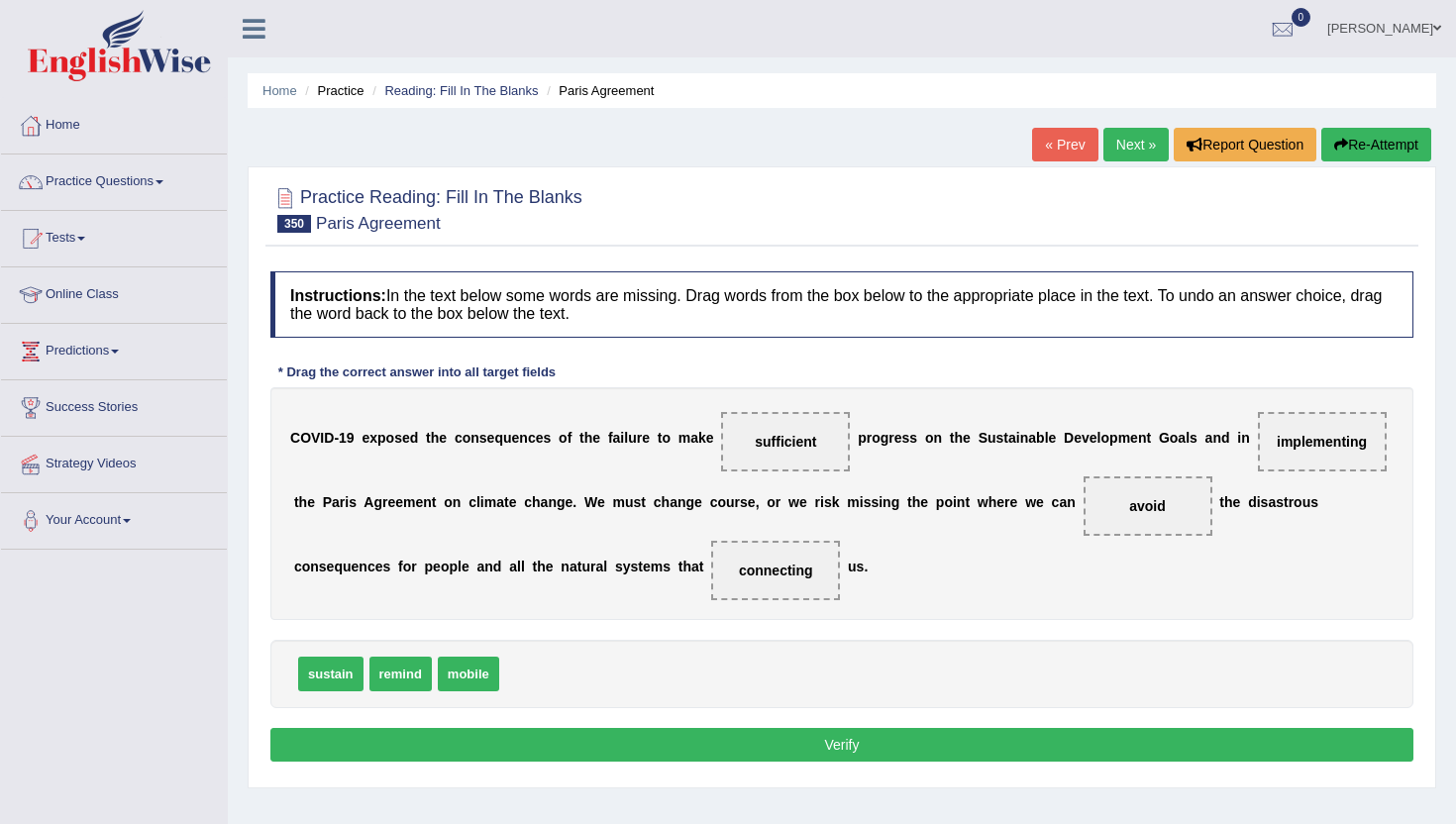 click on "Verify" at bounding box center (842, 745) 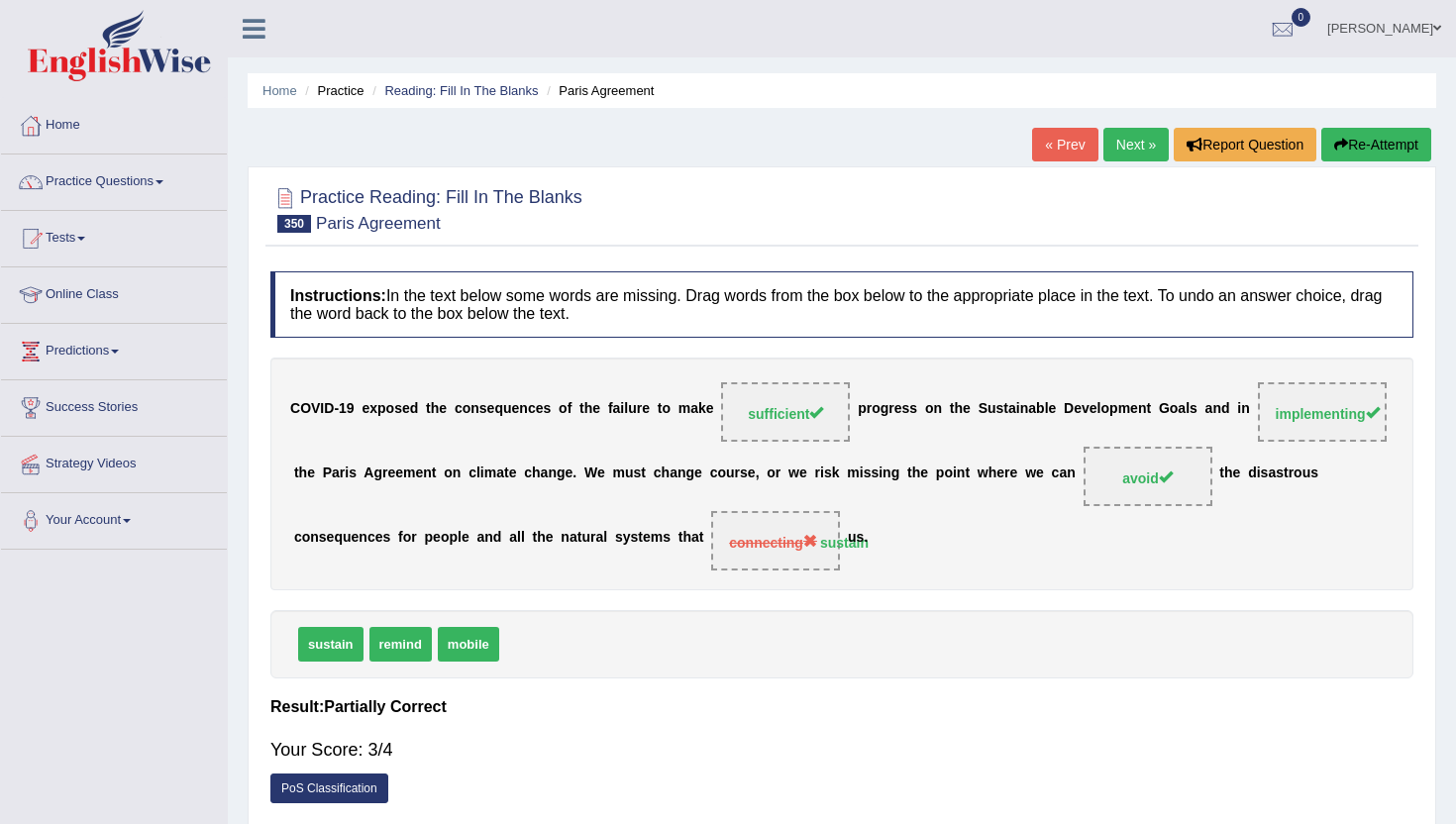 click on "Next »" at bounding box center (1136, 145) 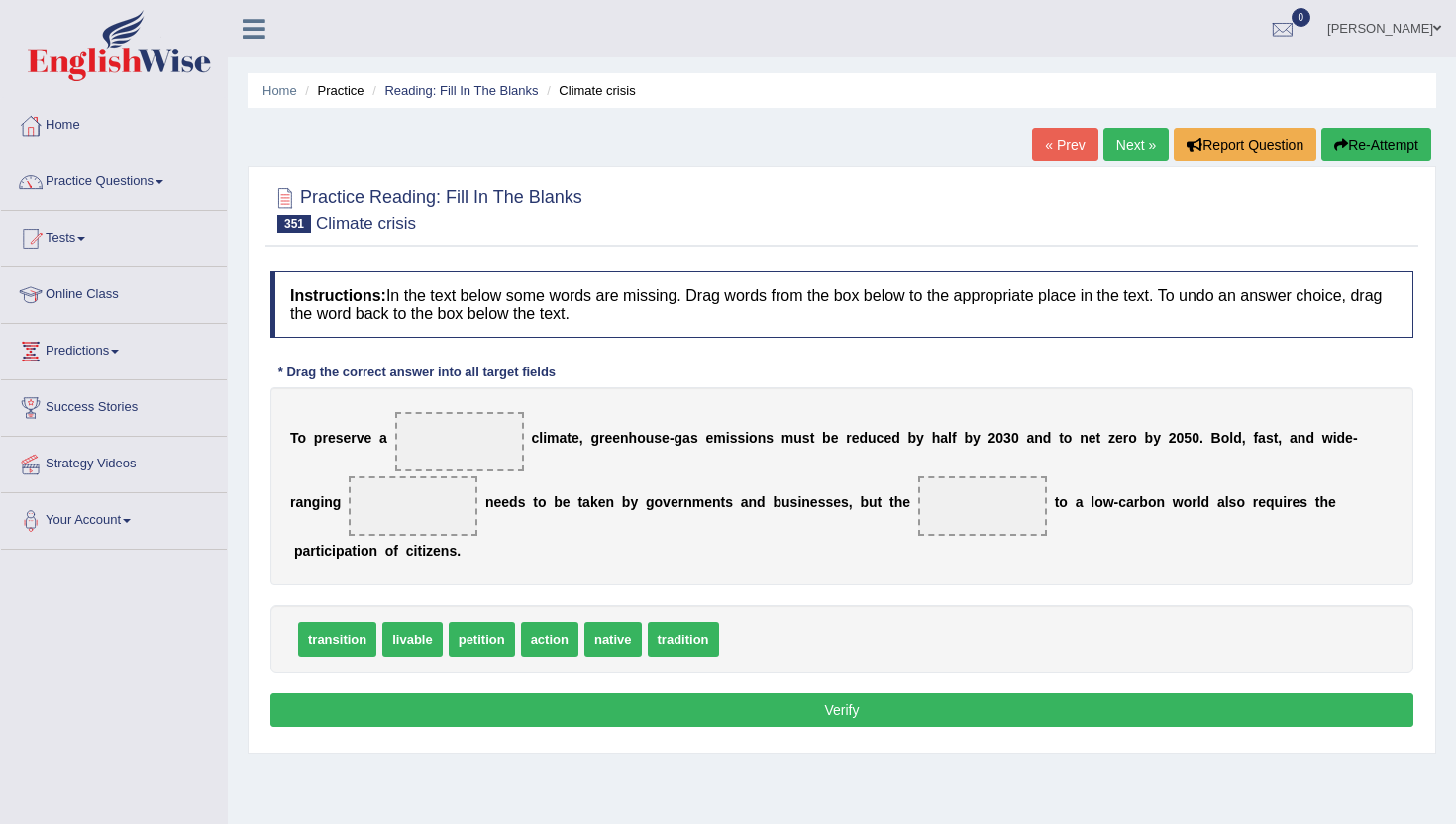 scroll, scrollTop: 0, scrollLeft: 0, axis: both 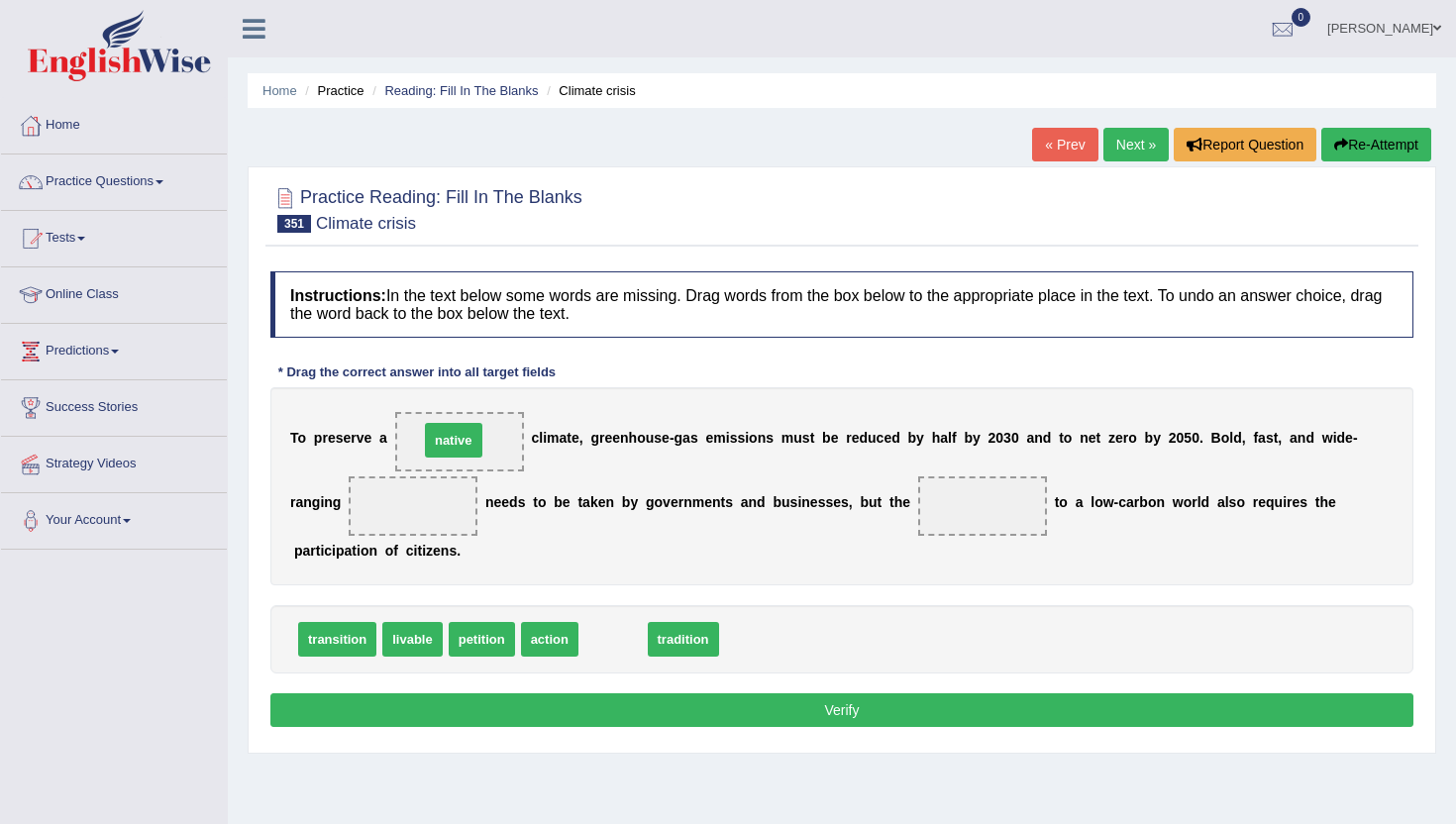 drag, startPoint x: 610, startPoint y: 642, endPoint x: 453, endPoint y: 446, distance: 251.12746 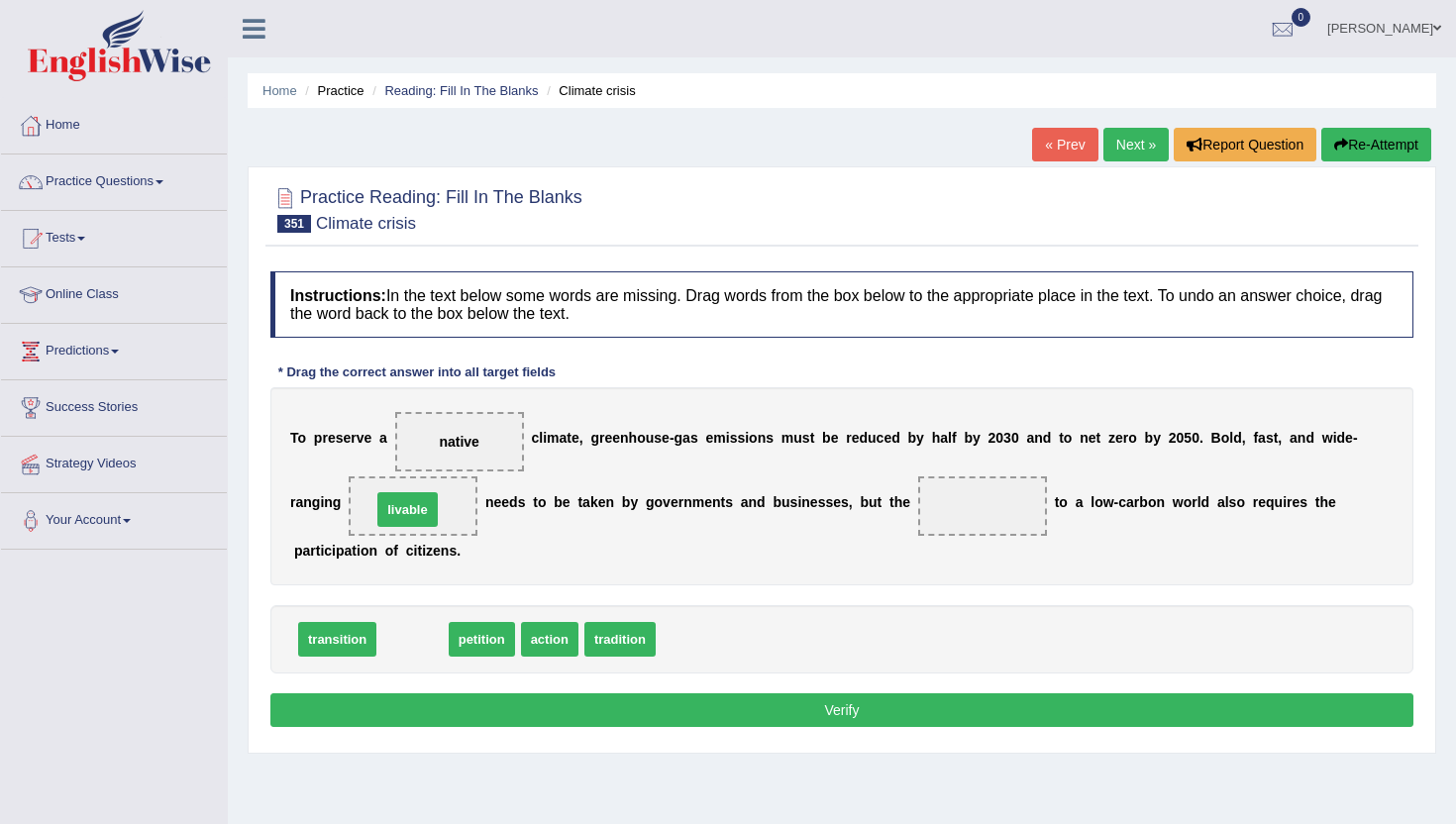 drag, startPoint x: 413, startPoint y: 637, endPoint x: 408, endPoint y: 507, distance: 130.09612 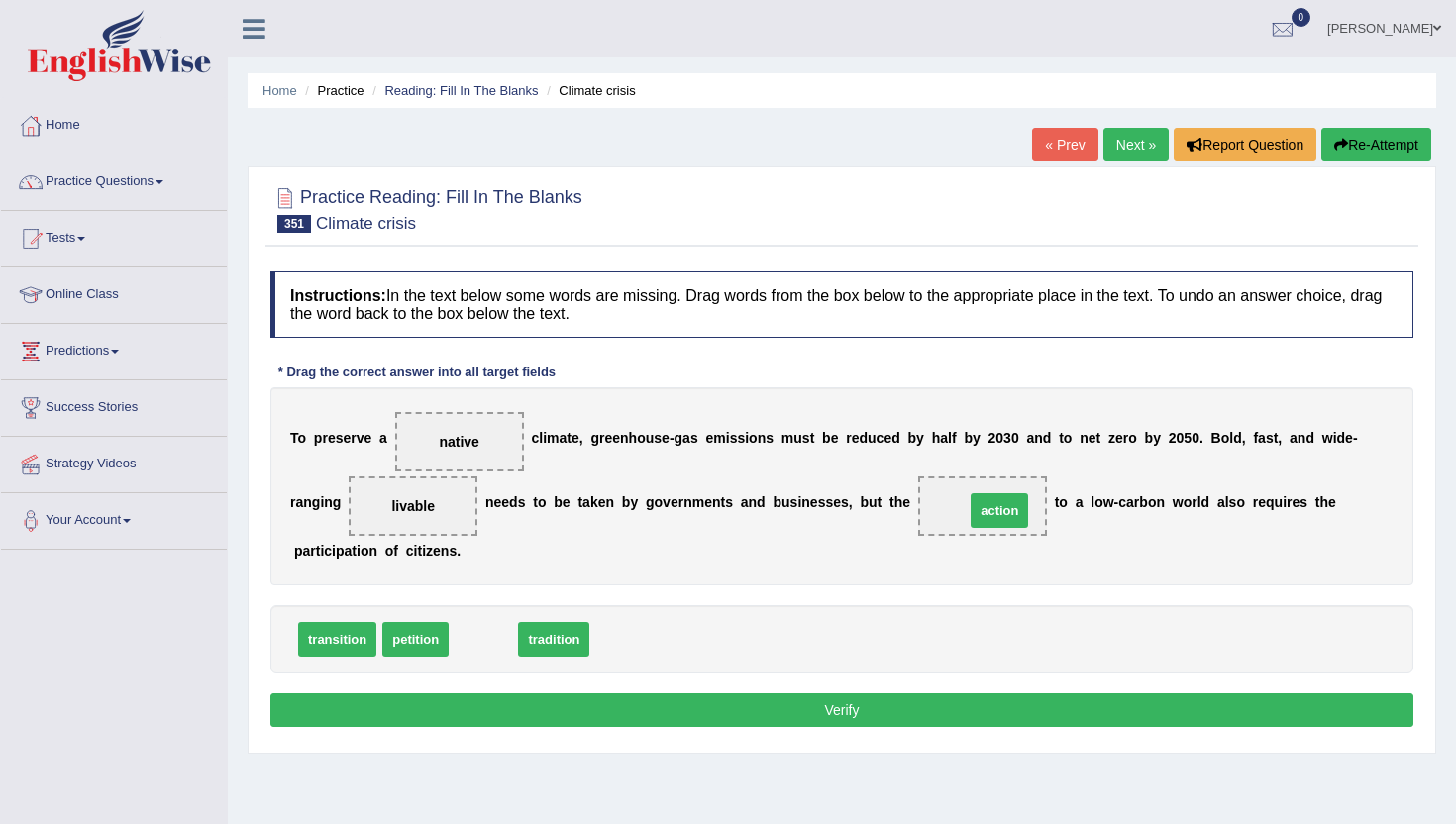 drag, startPoint x: 465, startPoint y: 651, endPoint x: 981, endPoint y: 522, distance: 531.88063 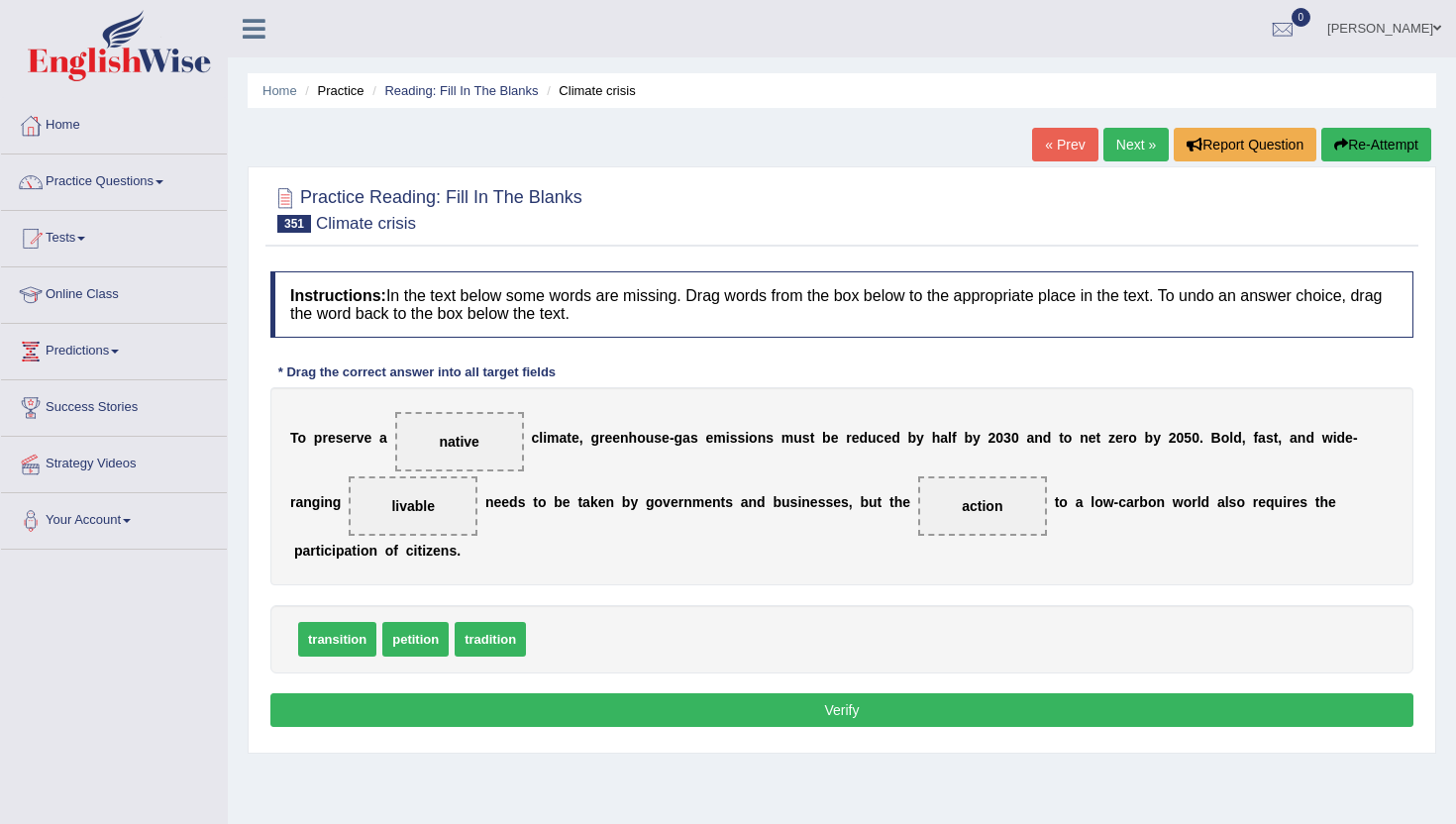 click on "Verify" at bounding box center [842, 710] 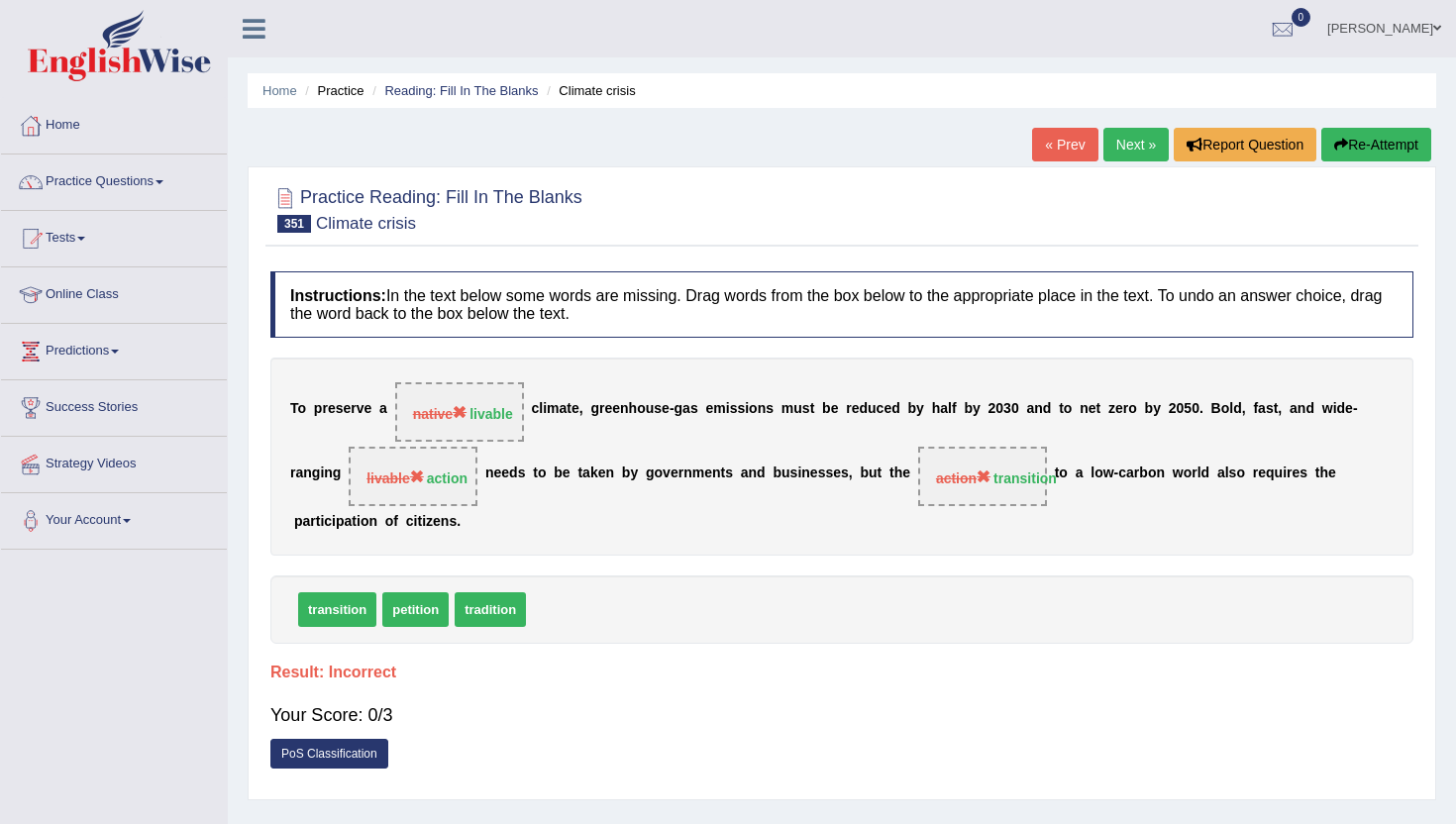 click on "Next »" at bounding box center (1136, 145) 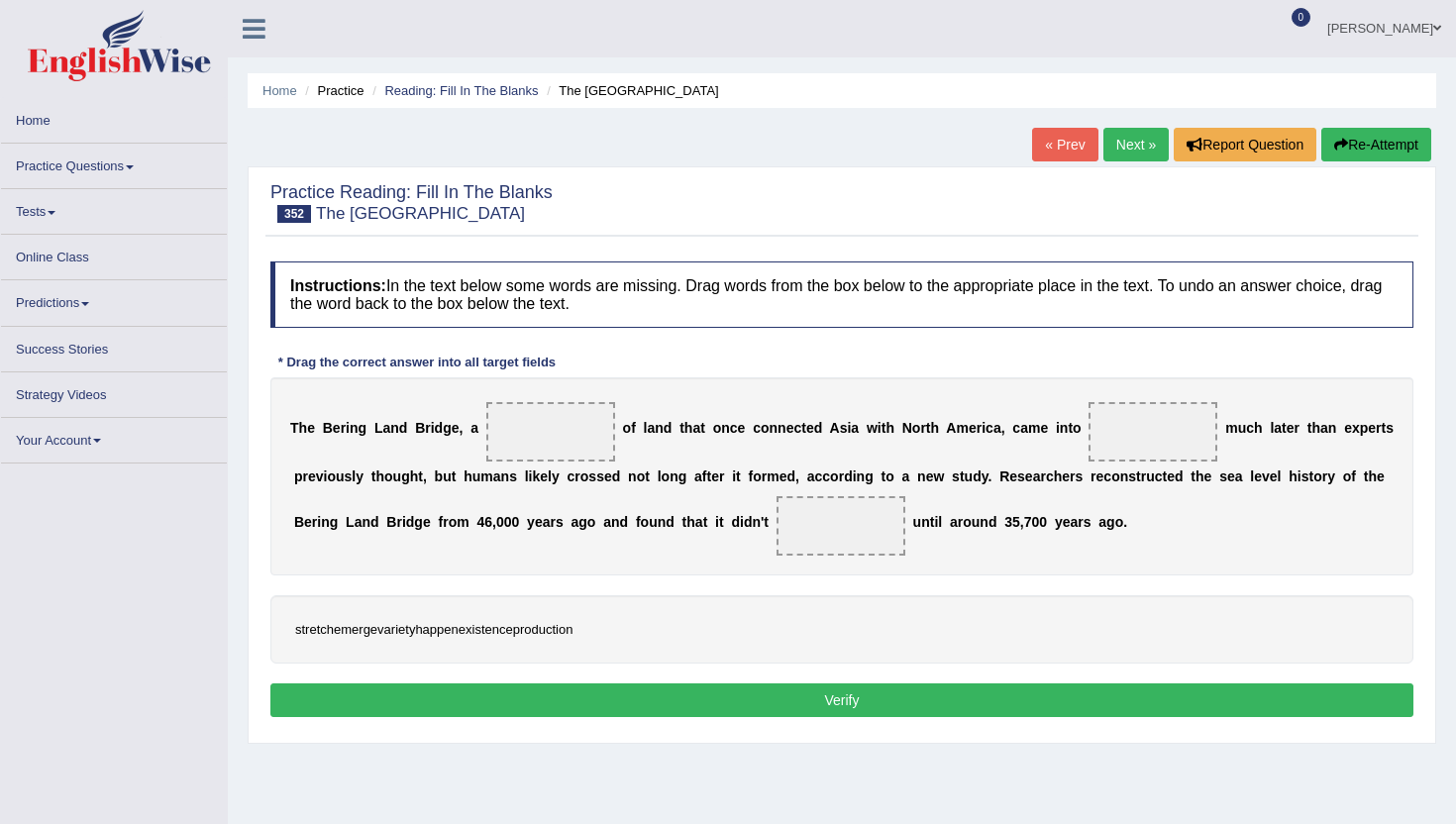 scroll, scrollTop: 0, scrollLeft: 0, axis: both 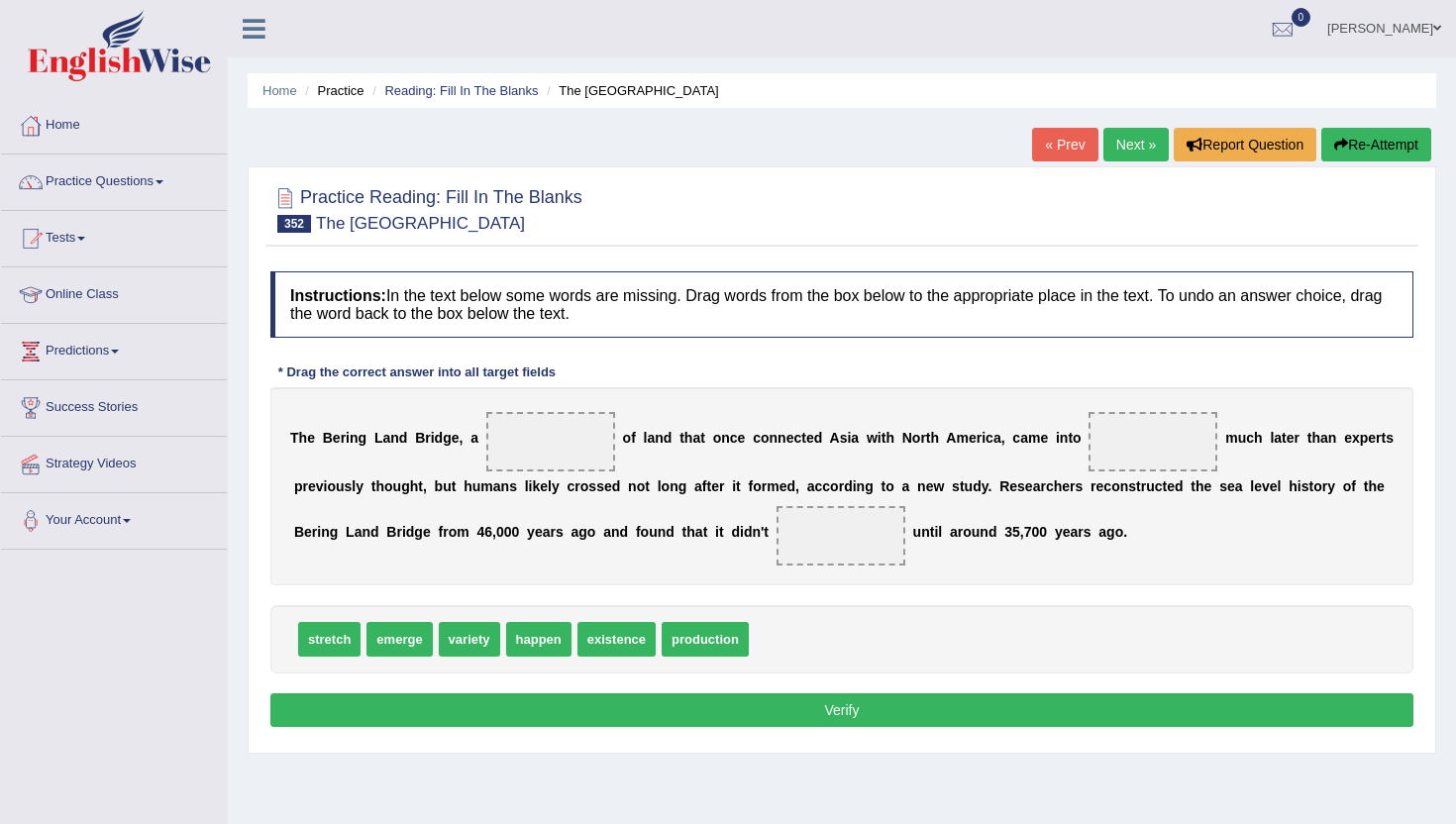 click on "production" at bounding box center (705, 639) 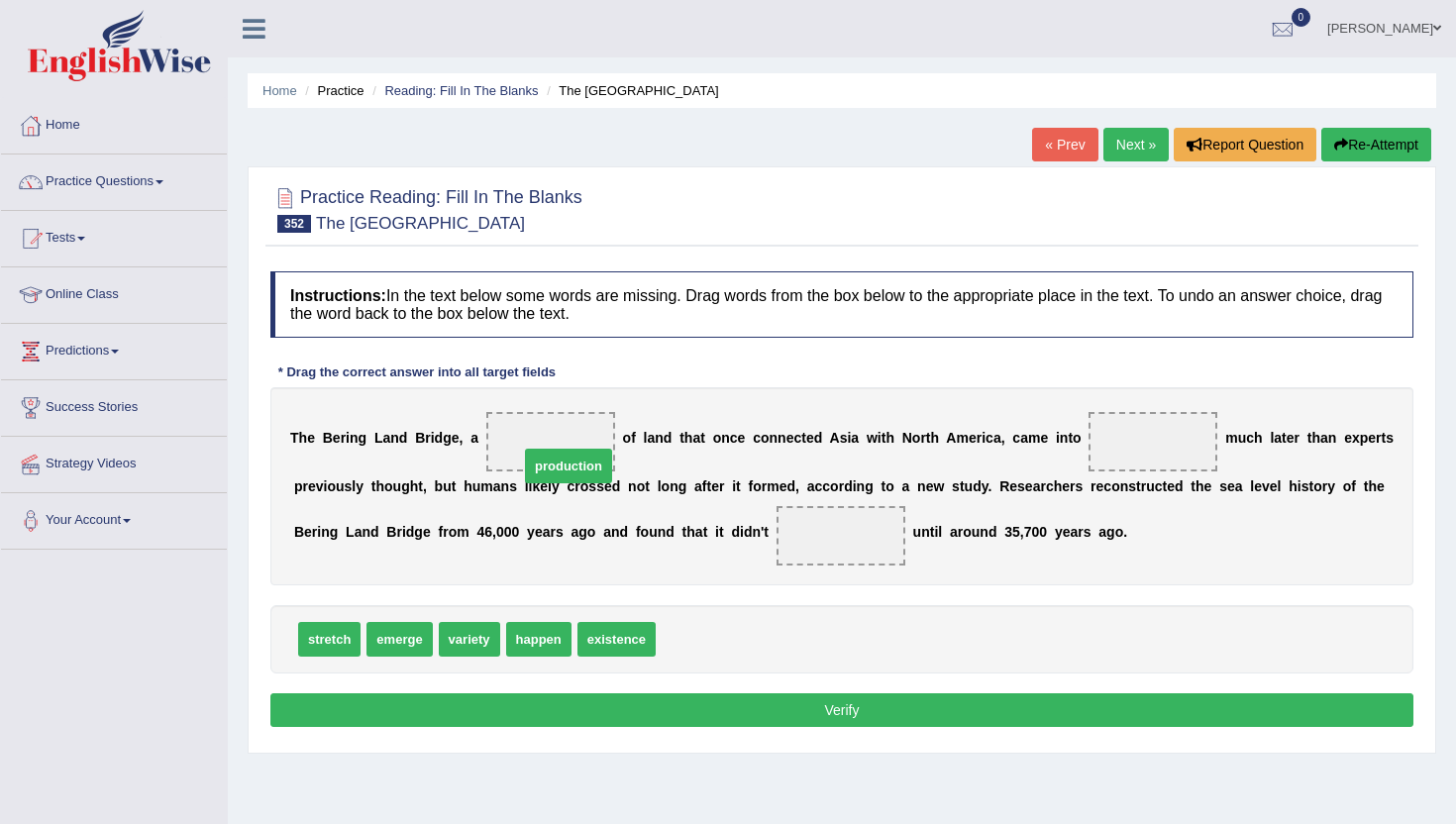 drag, startPoint x: 706, startPoint y: 637, endPoint x: 557, endPoint y: 455, distance: 235.21267 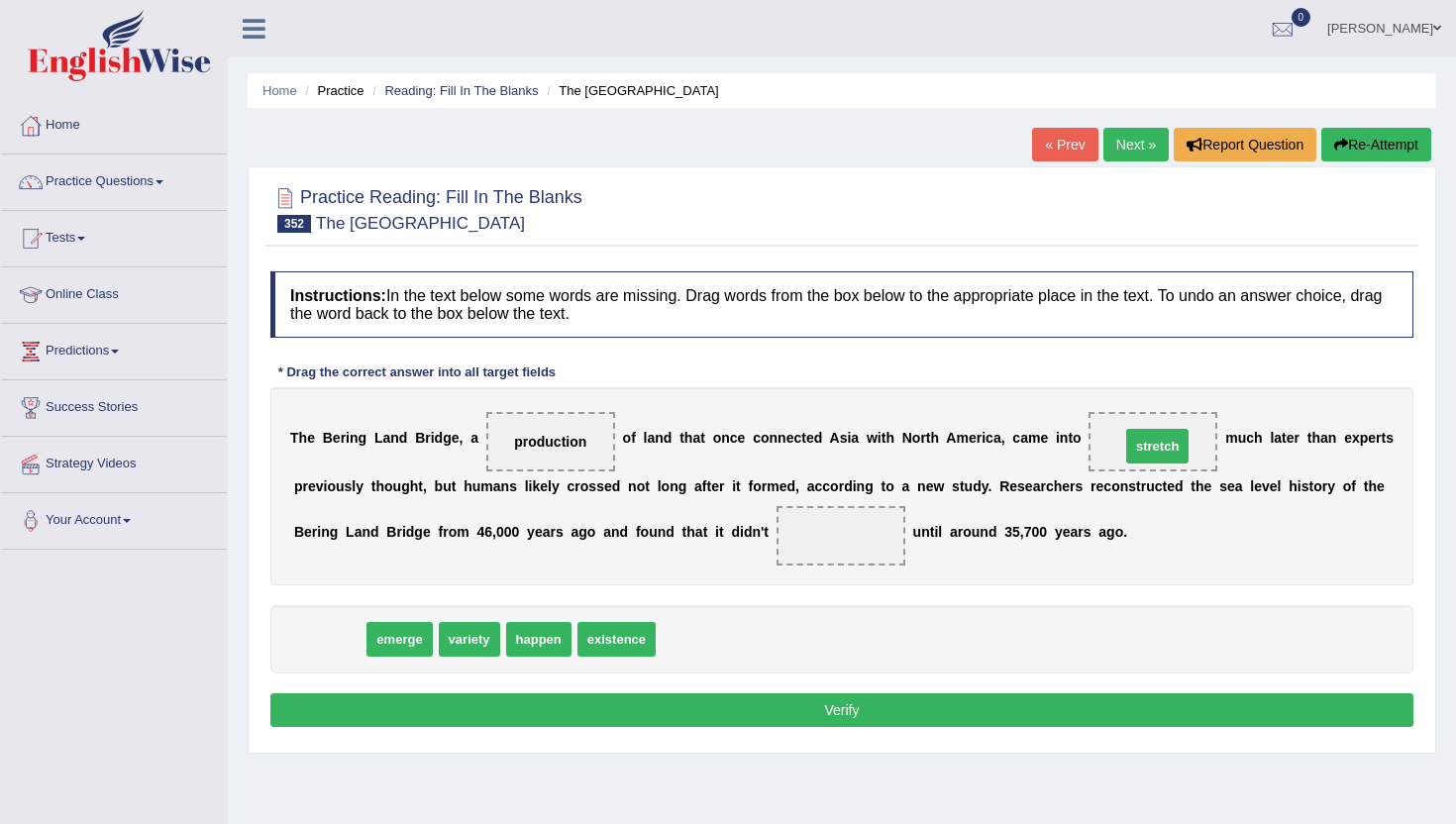 drag, startPoint x: 319, startPoint y: 642, endPoint x: 1147, endPoint y: 450, distance: 849.9694 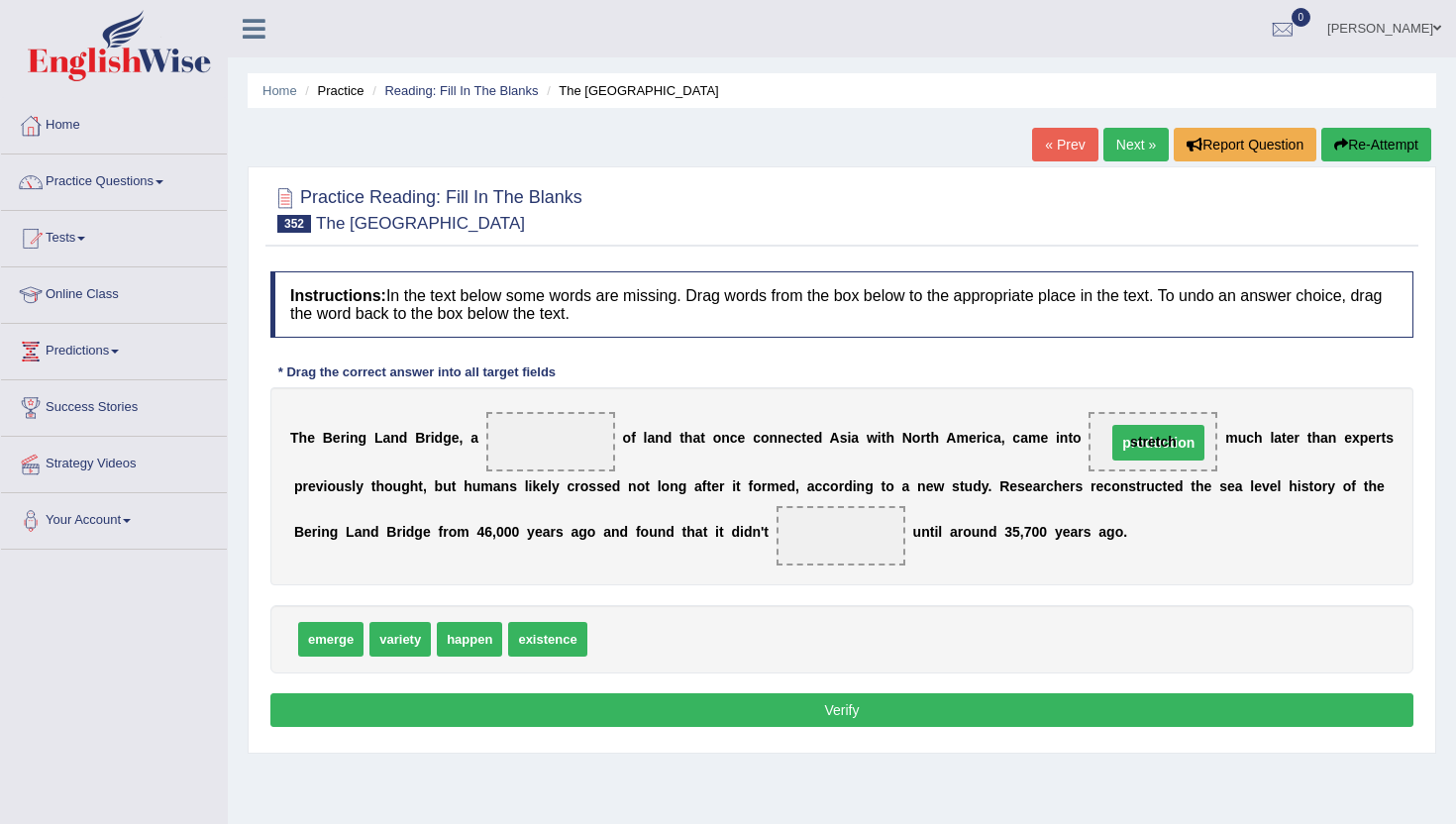 drag, startPoint x: 539, startPoint y: 441, endPoint x: 1147, endPoint y: 442, distance: 608.0008 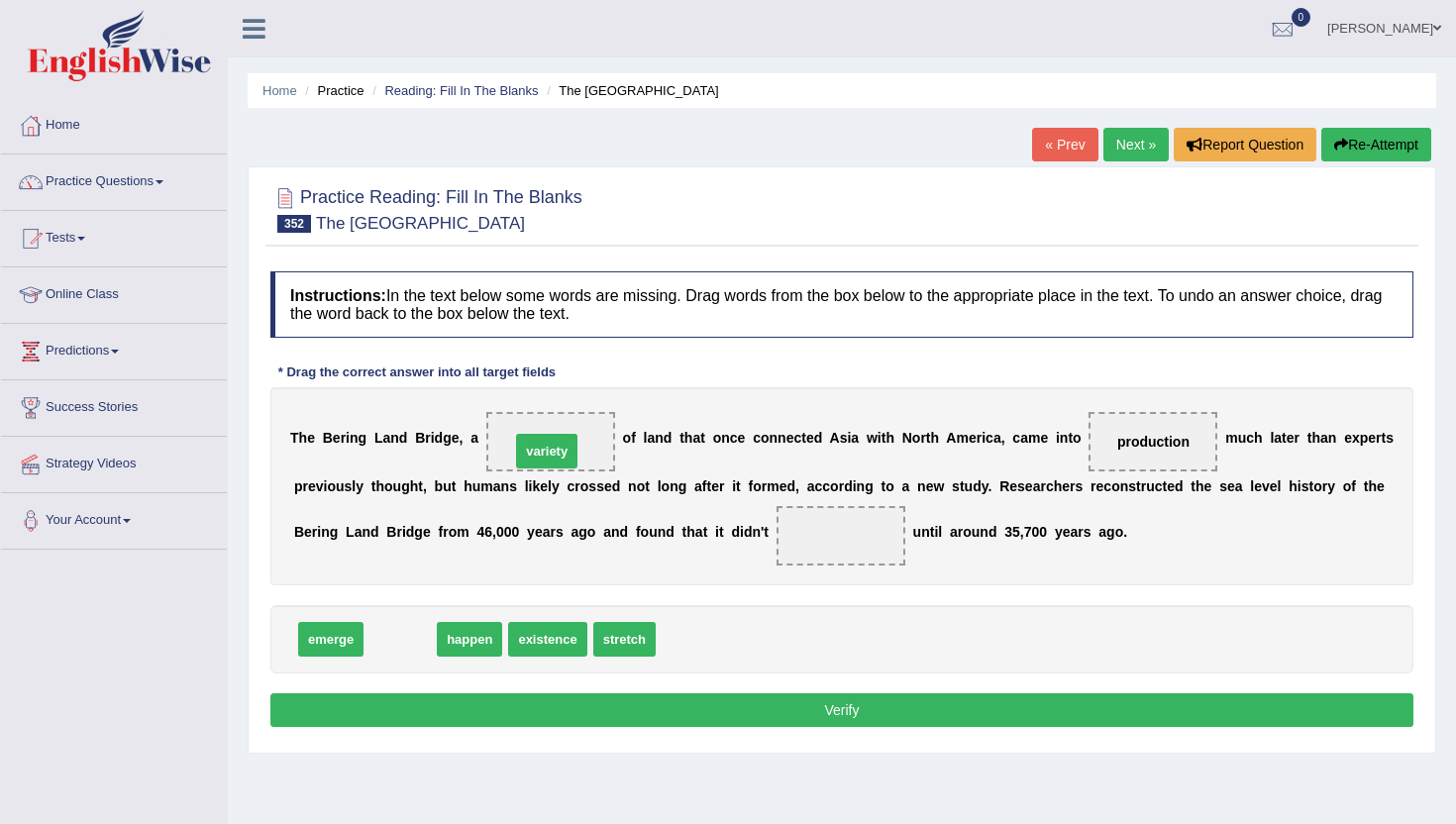 drag, startPoint x: 392, startPoint y: 642, endPoint x: 539, endPoint y: 454, distance: 238.6483 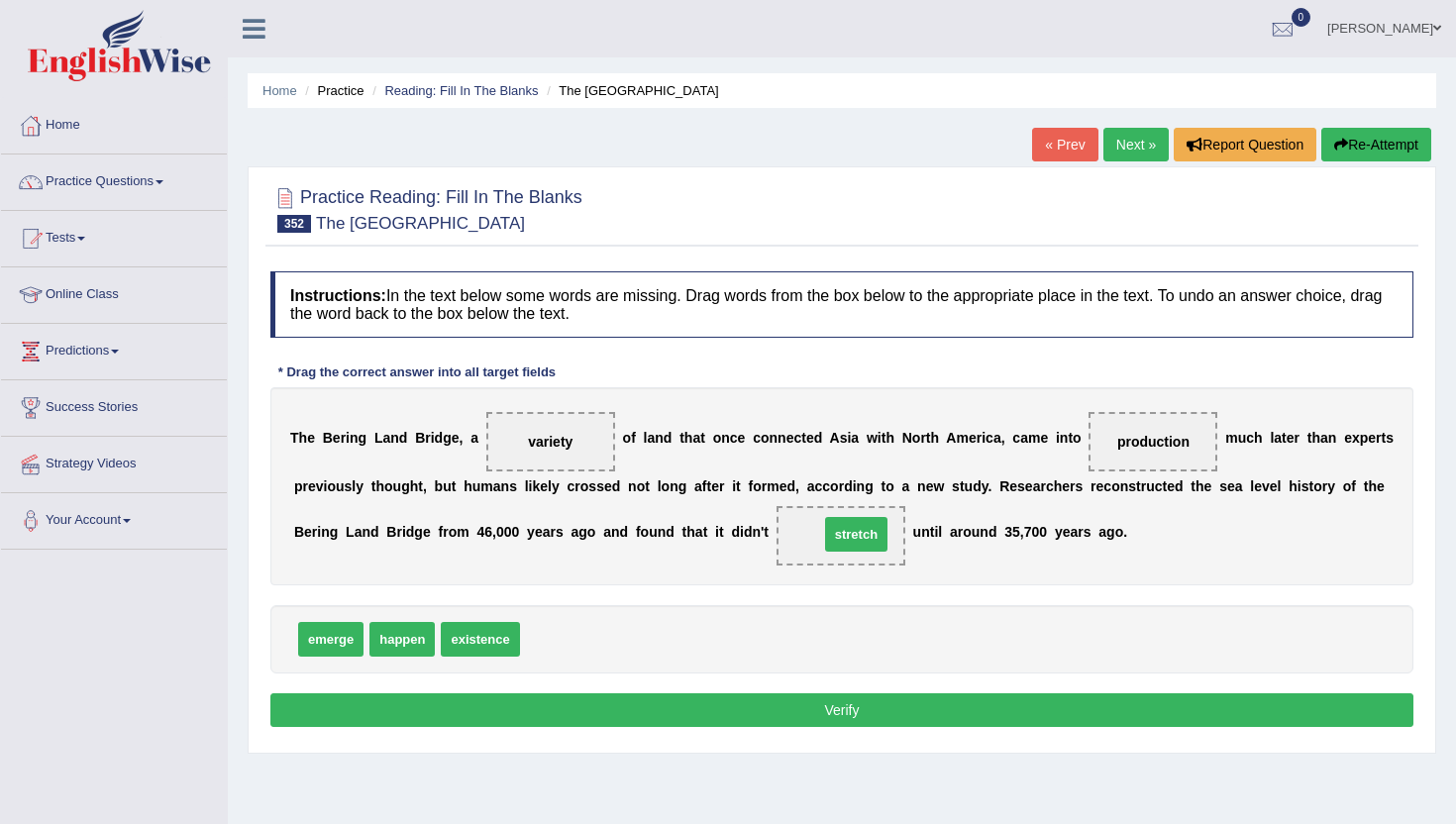drag, startPoint x: 534, startPoint y: 645, endPoint x: 839, endPoint y: 545, distance: 320.97508 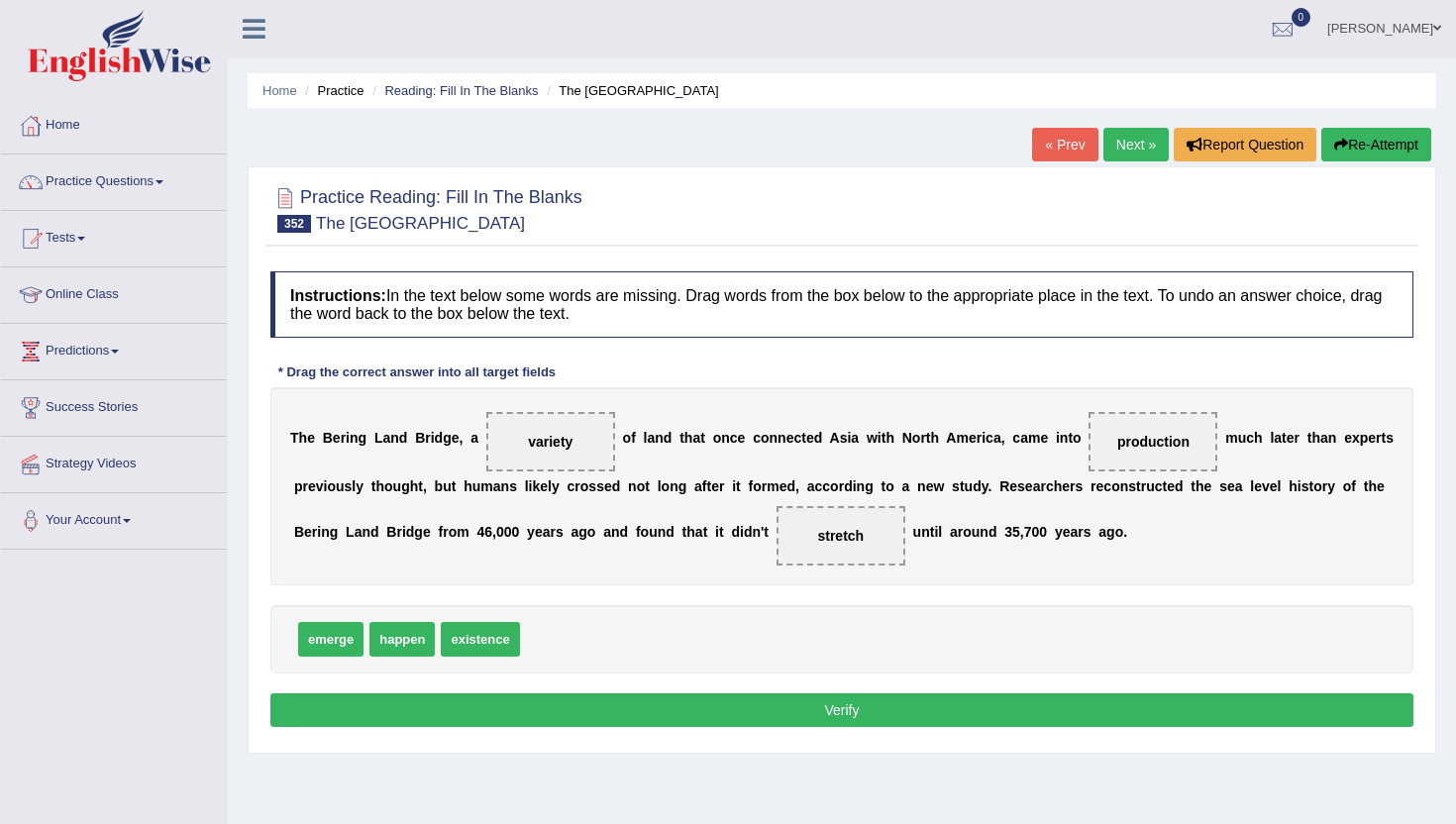 click on "Verify" at bounding box center (842, 710) 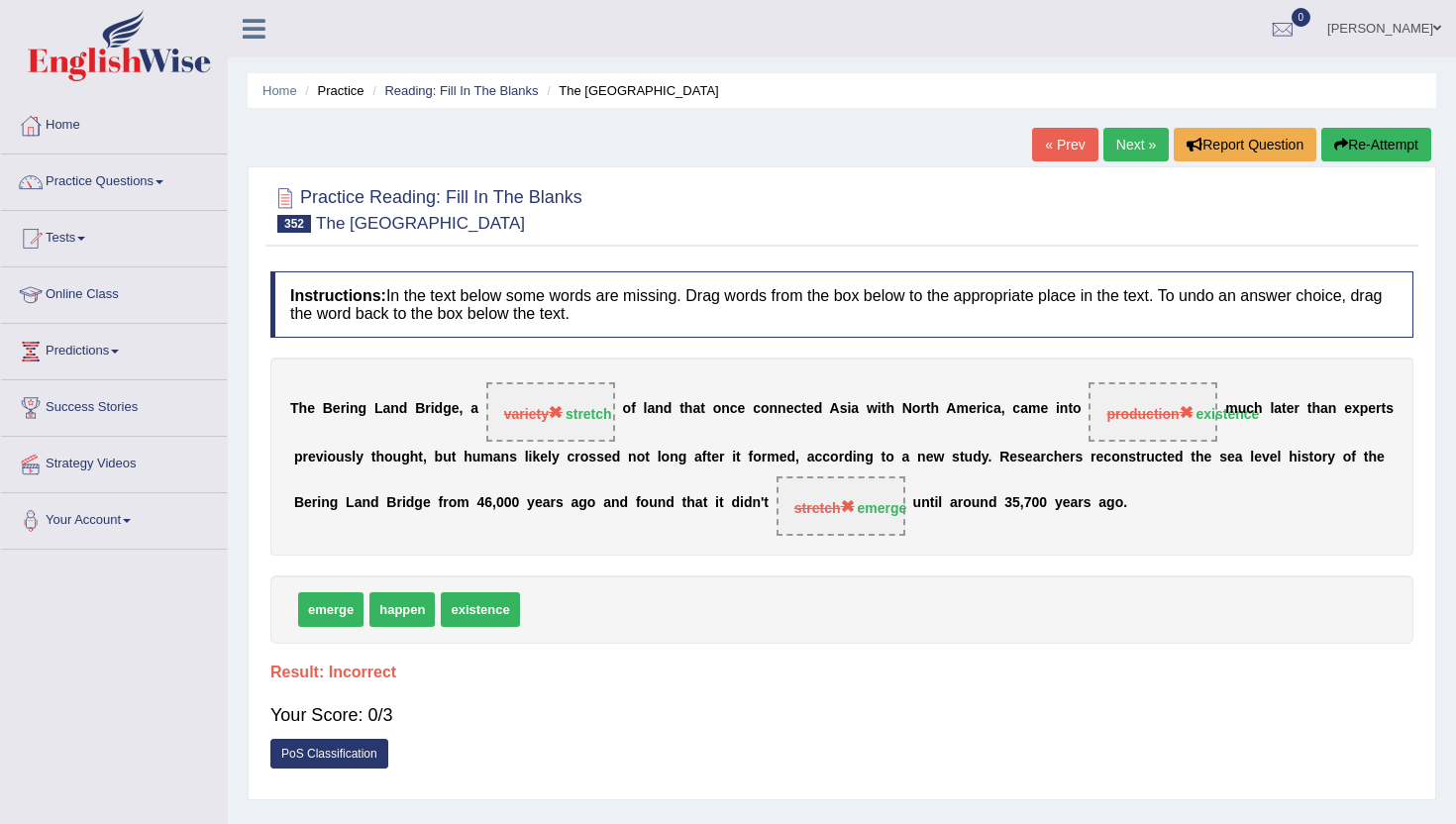 click on "Next »" at bounding box center [1136, 145] 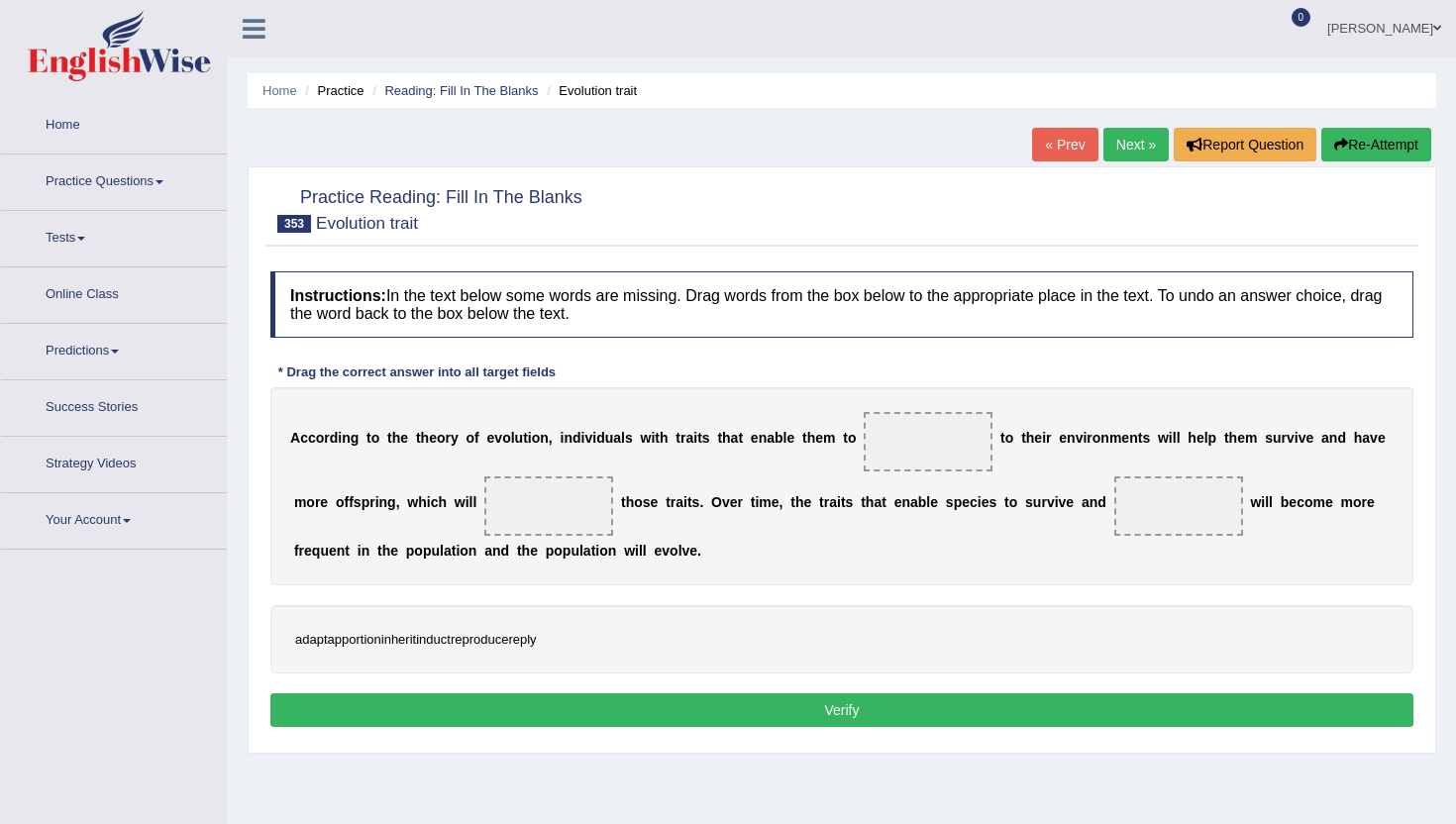 scroll, scrollTop: 0, scrollLeft: 0, axis: both 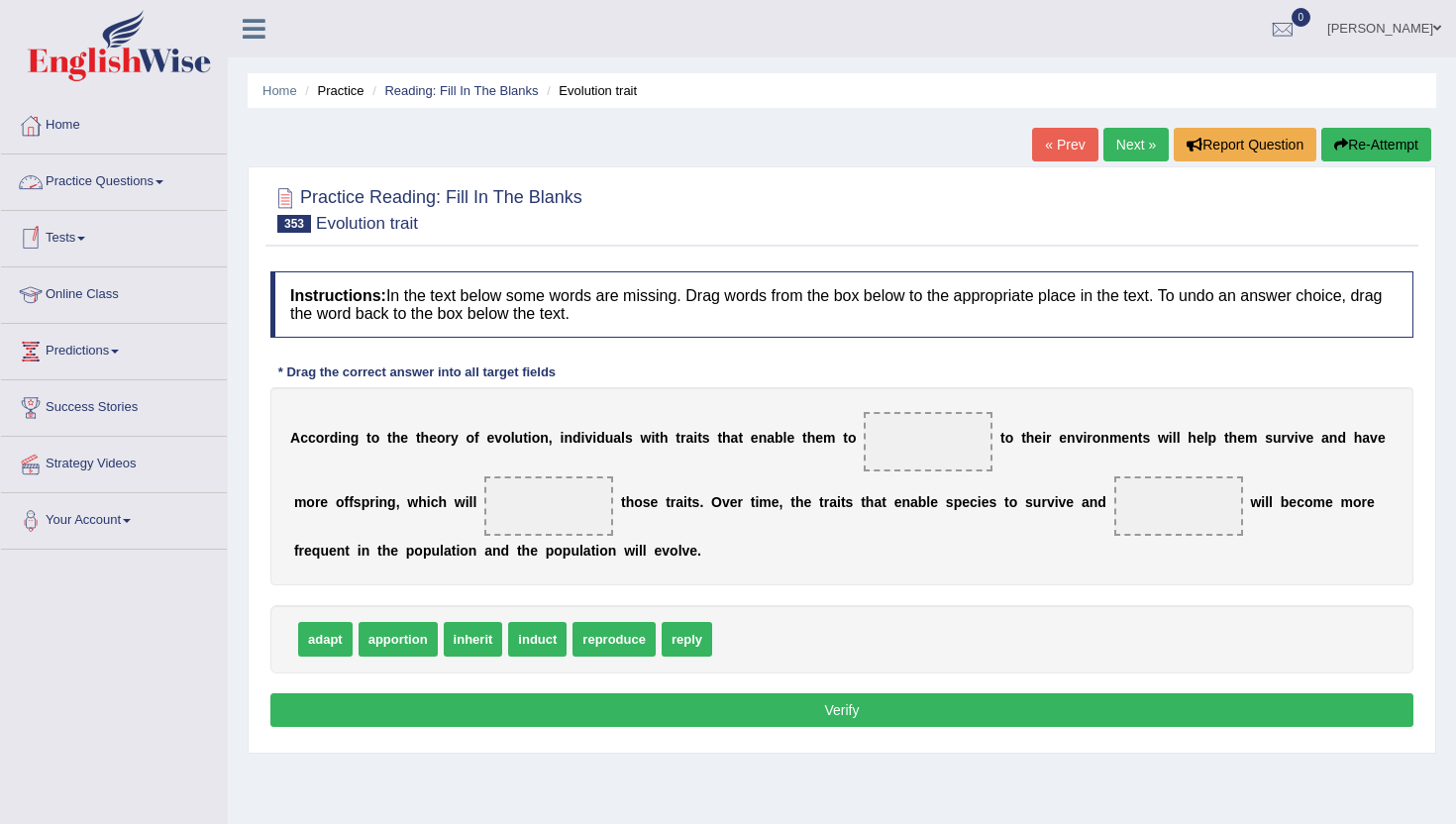 click on "Practice Questions" at bounding box center (114, 179) 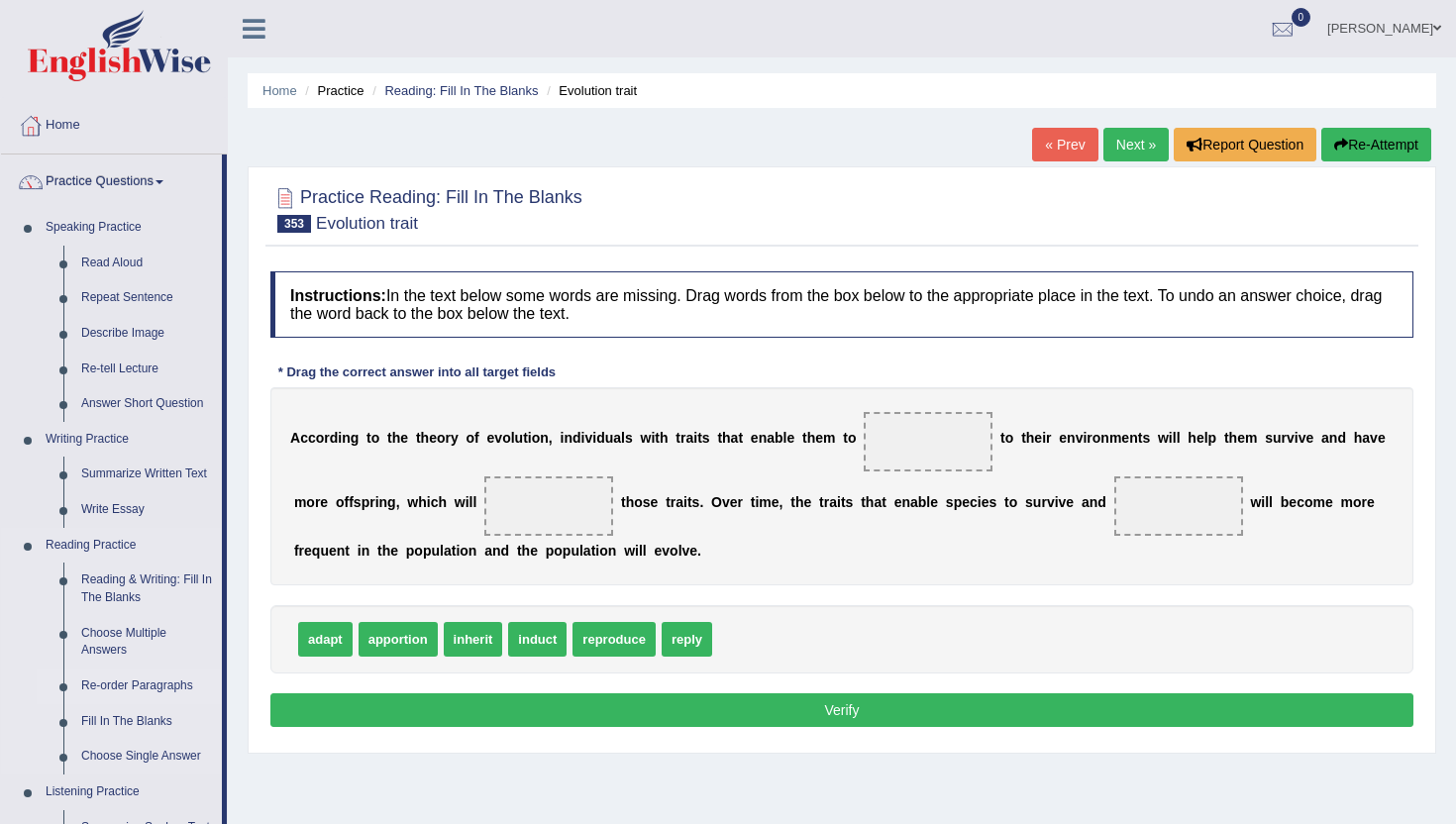 click on "Re-order Paragraphs" at bounding box center [147, 686] 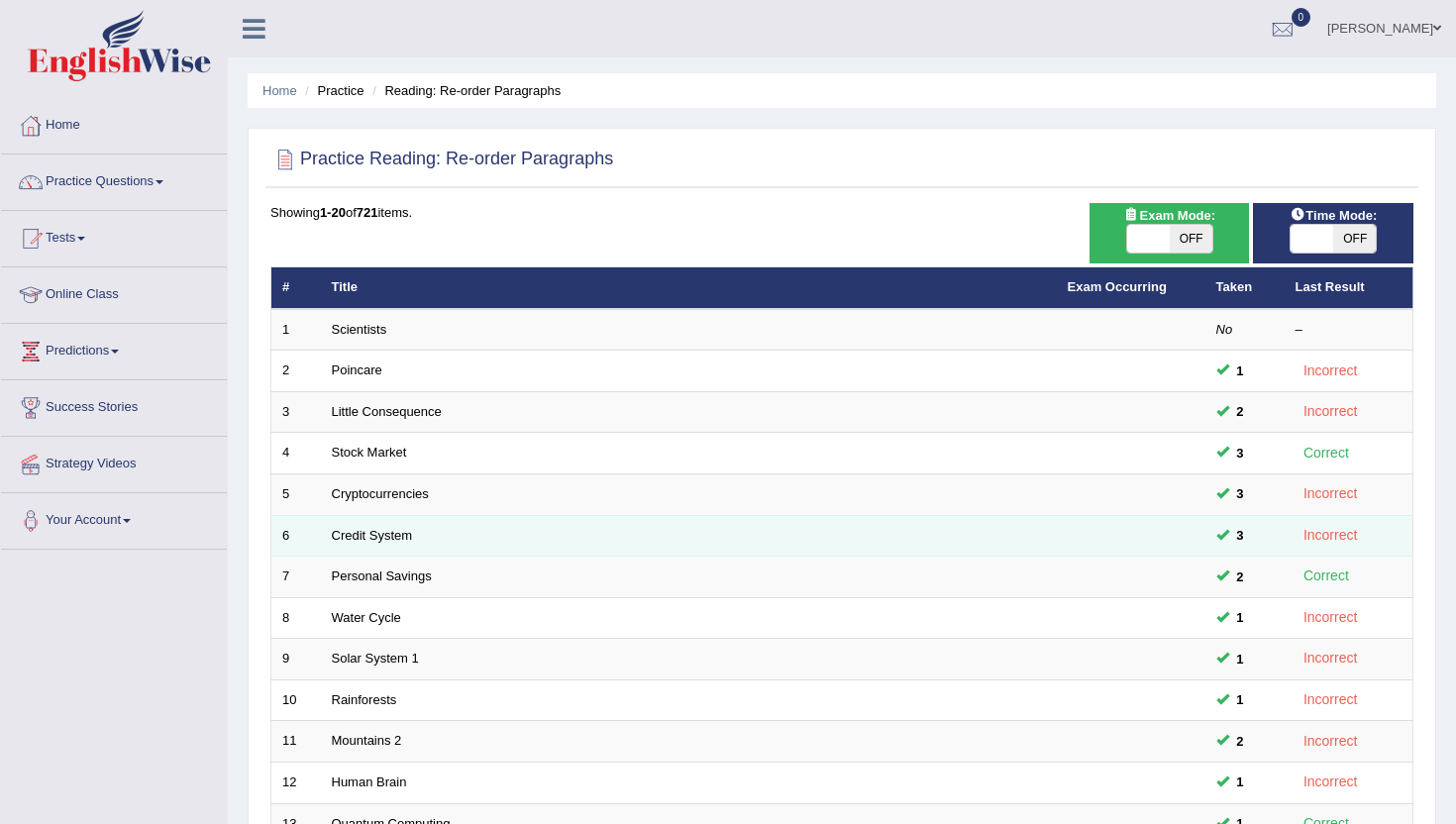 scroll, scrollTop: 0, scrollLeft: 0, axis: both 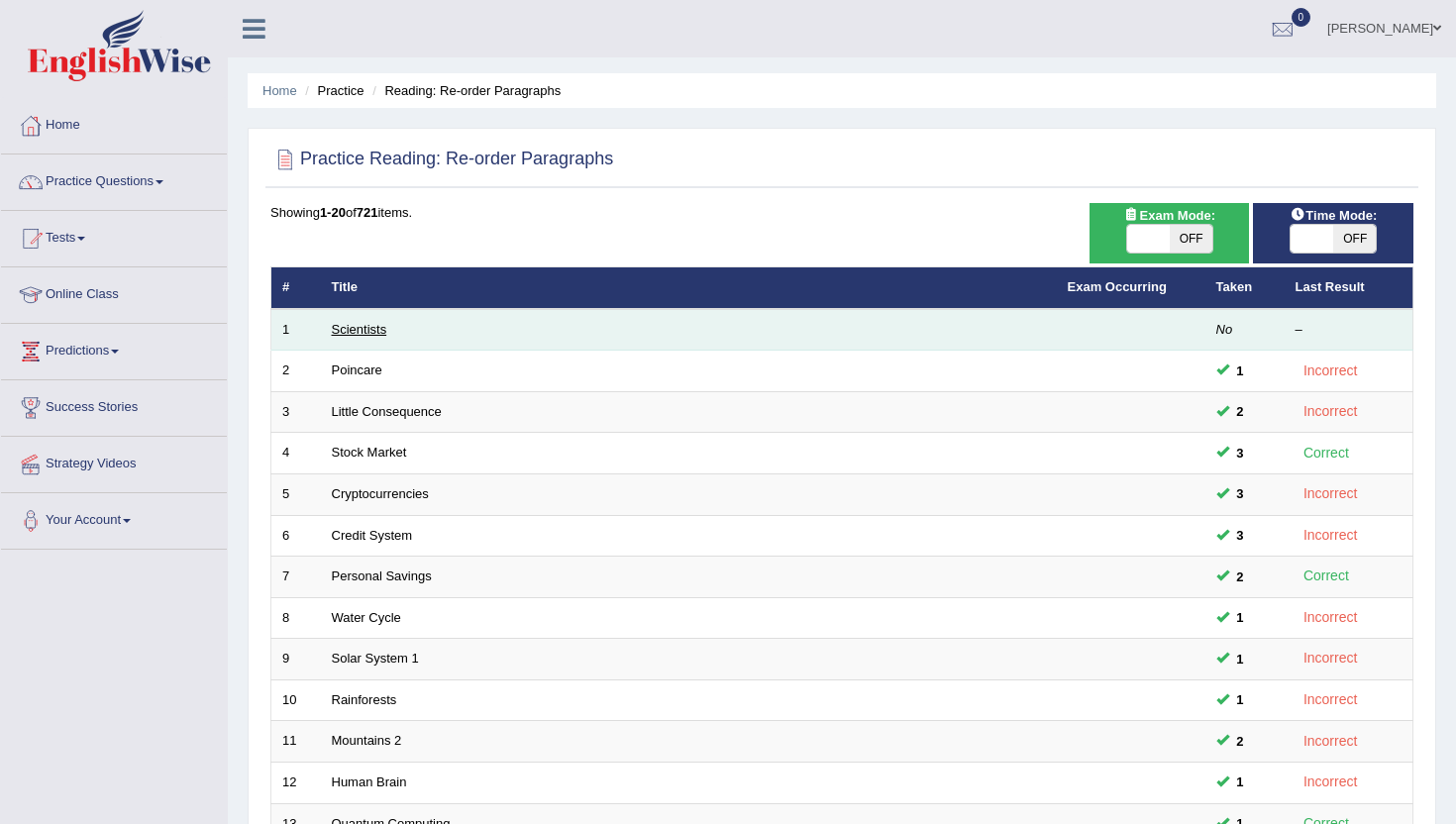 click on "Scientists" at bounding box center (360, 329) 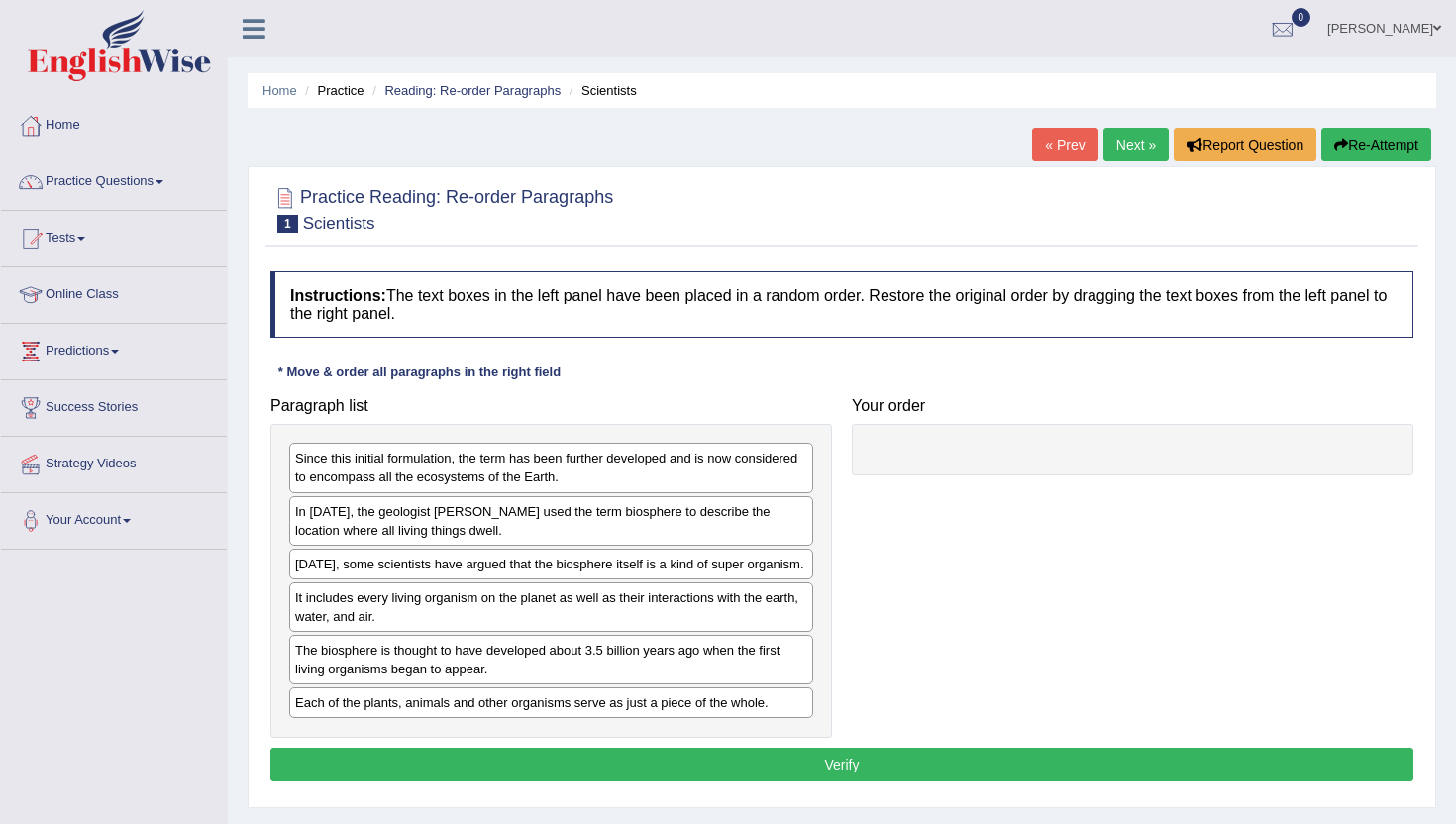 scroll, scrollTop: 0, scrollLeft: 0, axis: both 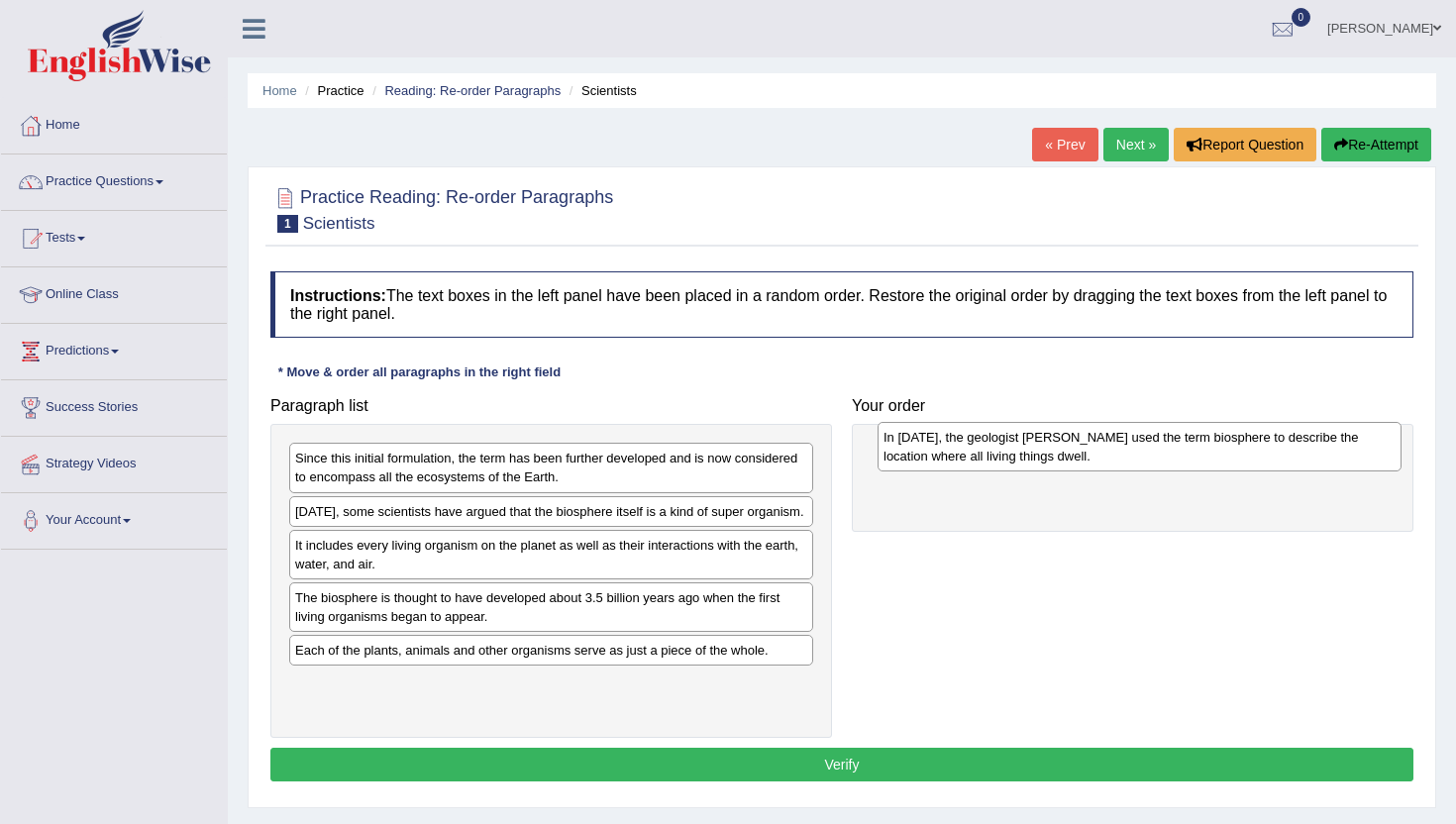 drag, startPoint x: 307, startPoint y: 528, endPoint x: 895, endPoint y: 454, distance: 592.6382 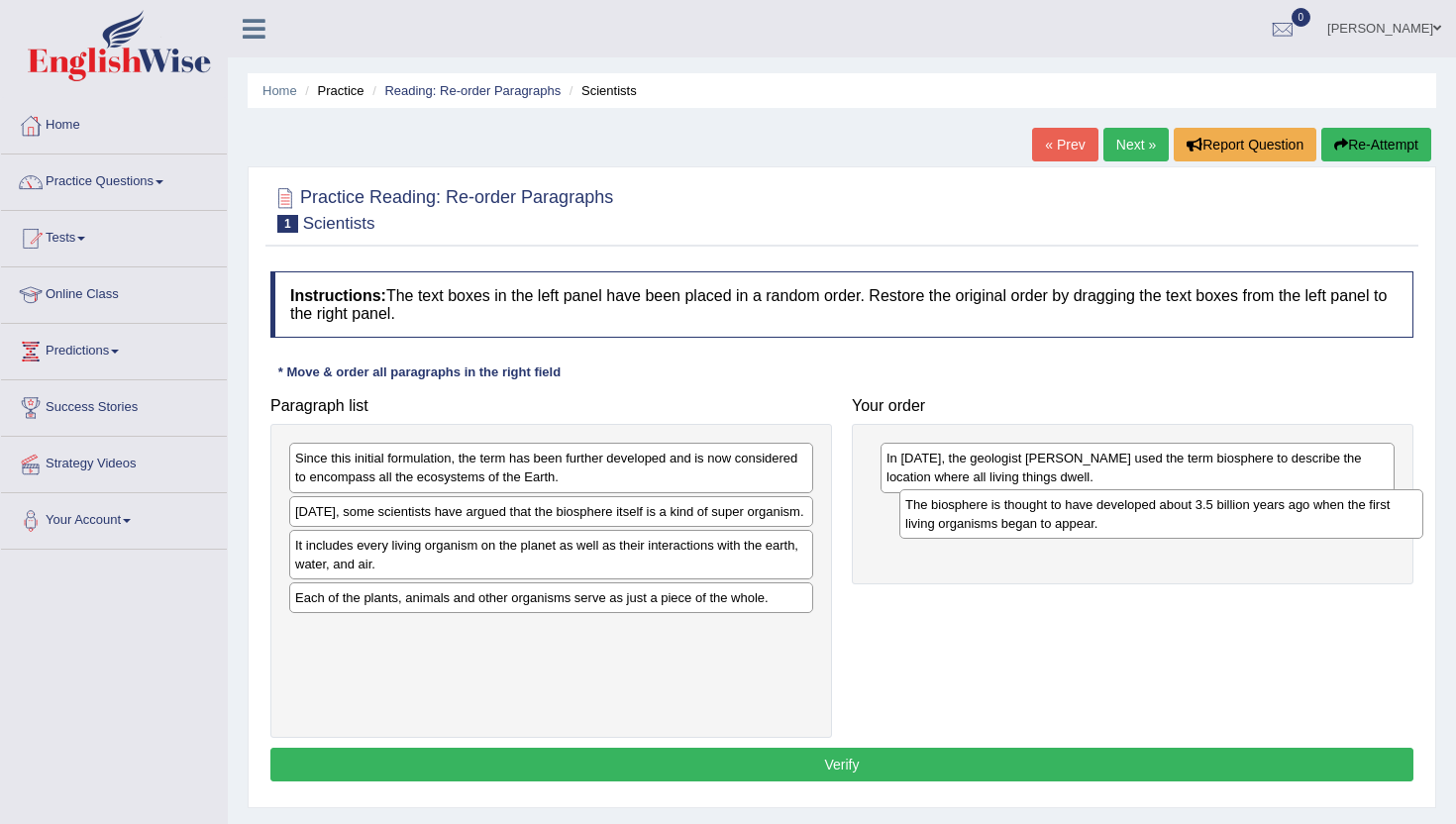 drag, startPoint x: 328, startPoint y: 610, endPoint x: 938, endPoint y: 517, distance: 617.0486 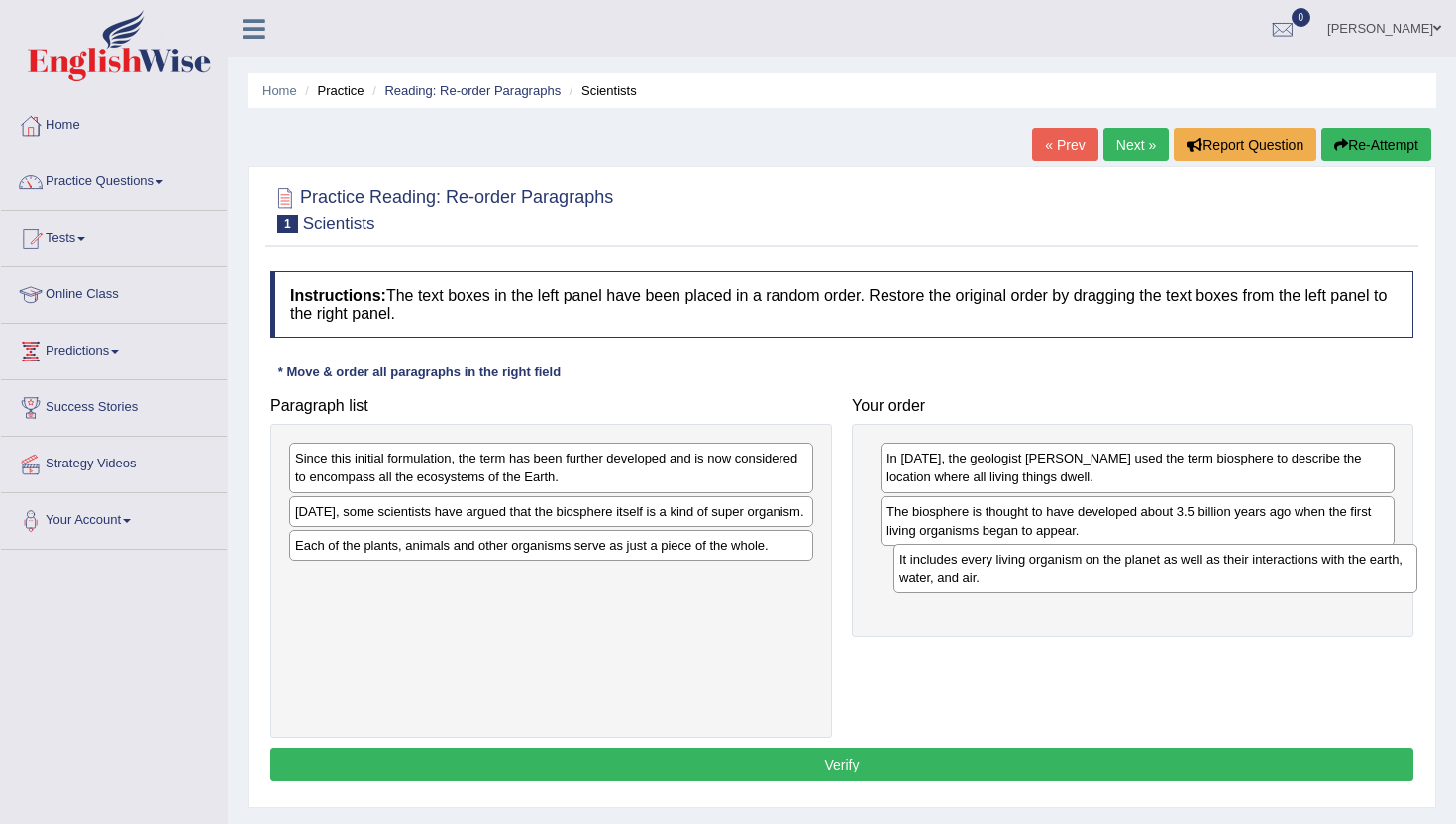drag, startPoint x: 332, startPoint y: 553, endPoint x: 935, endPoint y: 566, distance: 603.14012 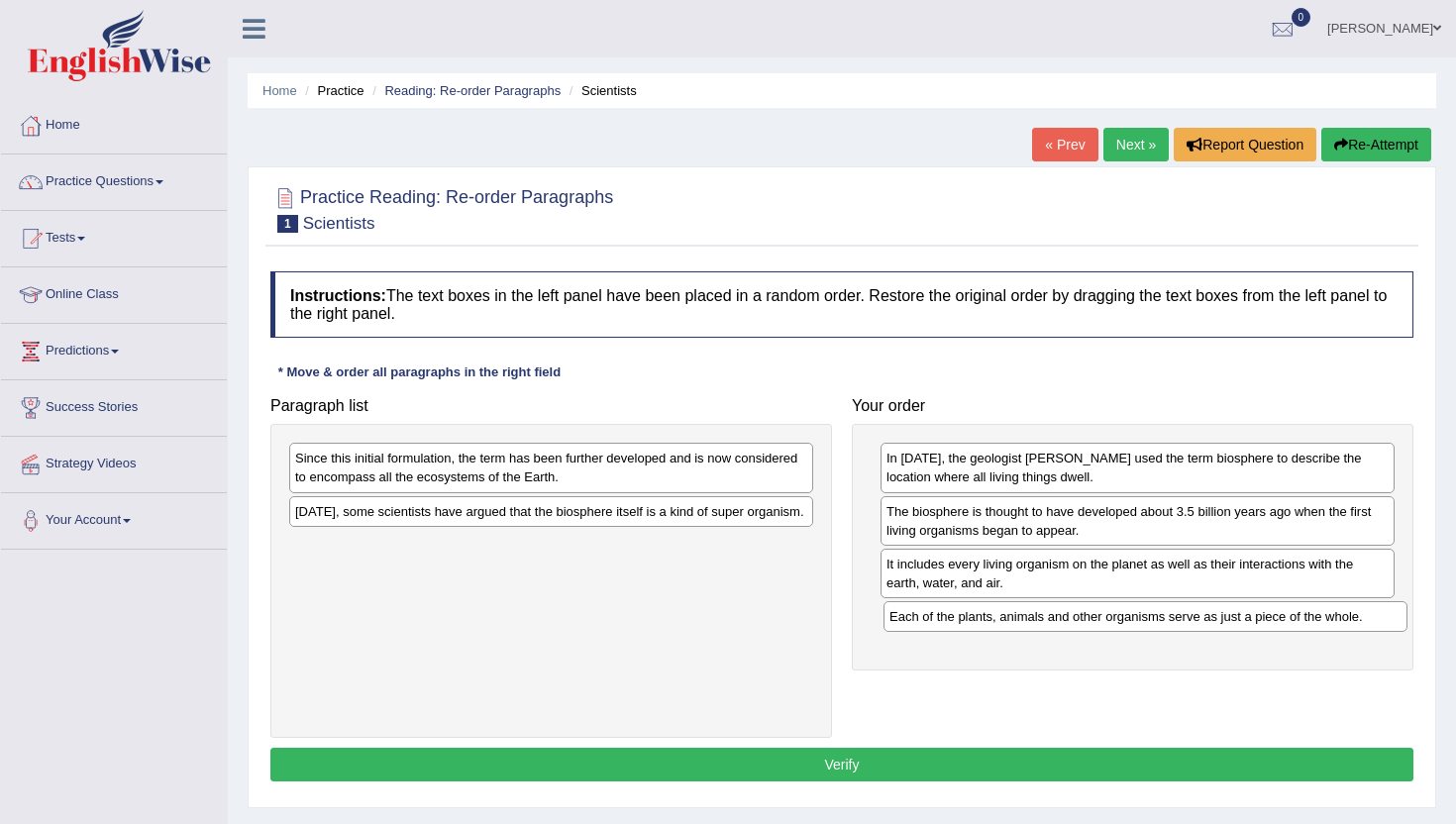 drag, startPoint x: 317, startPoint y: 541, endPoint x: 910, endPoint y: 613, distance: 597.355 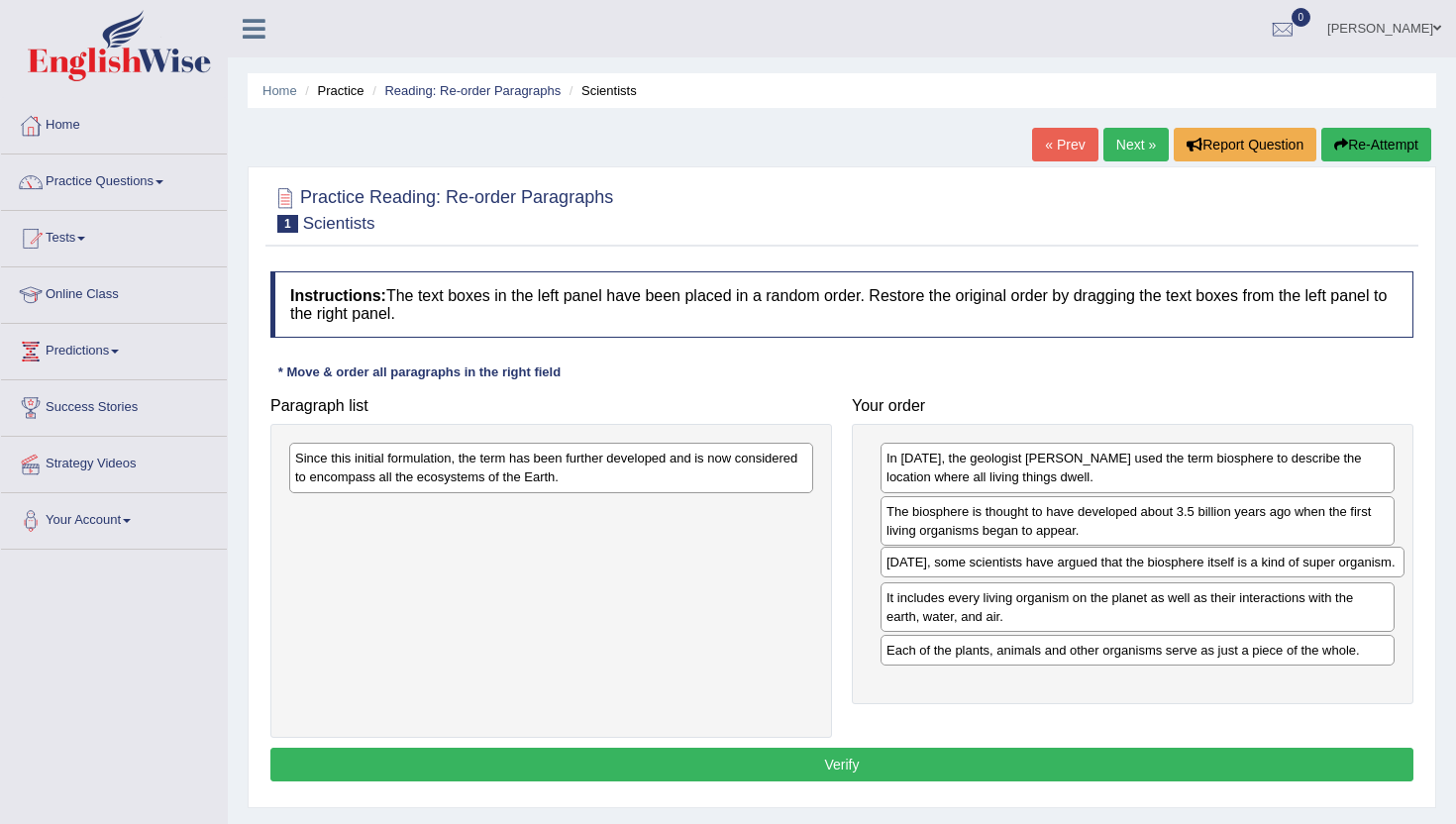 drag, startPoint x: 307, startPoint y: 517, endPoint x: 879, endPoint y: 582, distance: 575.68134 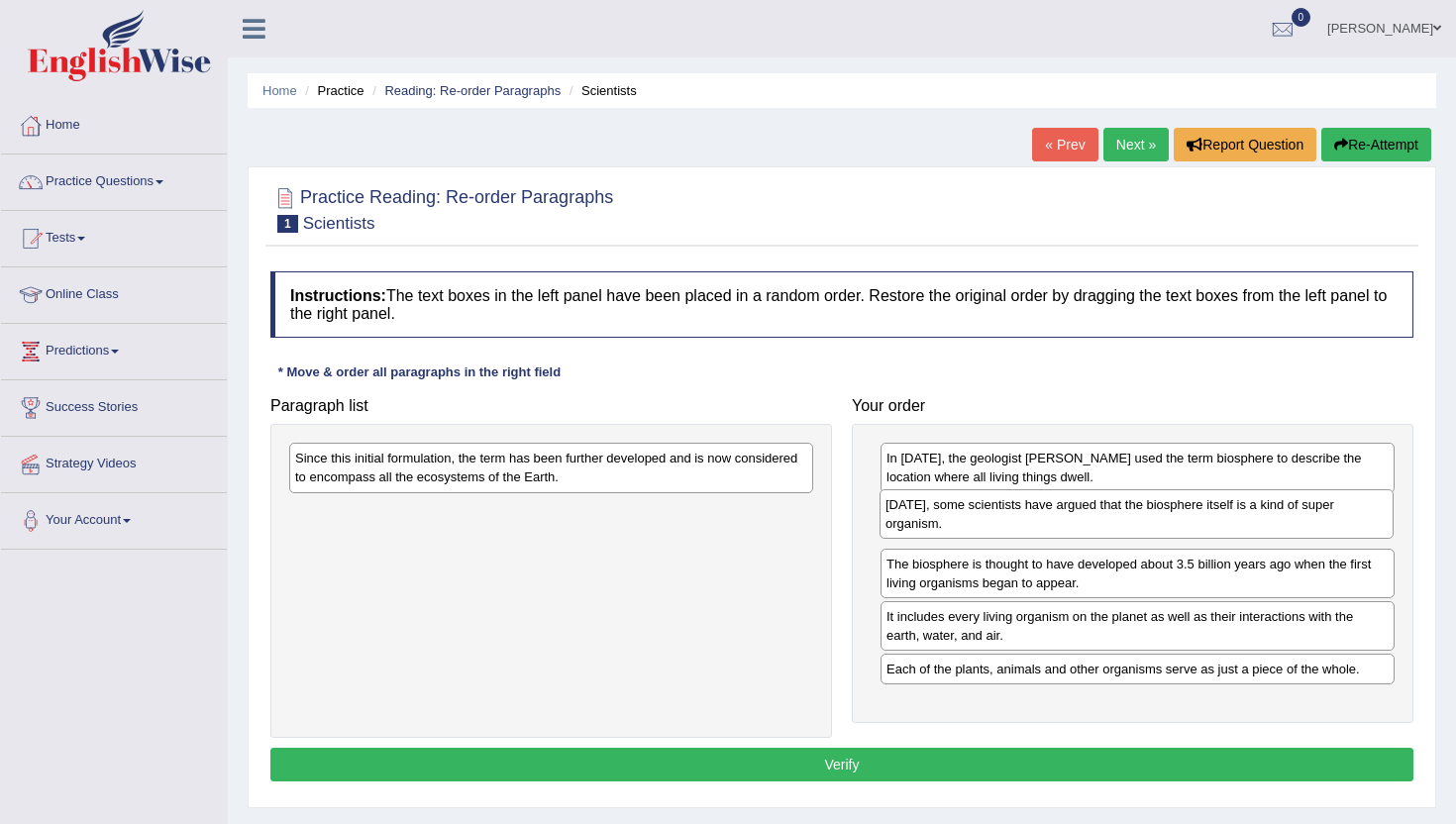 drag, startPoint x: 932, startPoint y: 585, endPoint x: 931, endPoint y: 528, distance: 57.00877 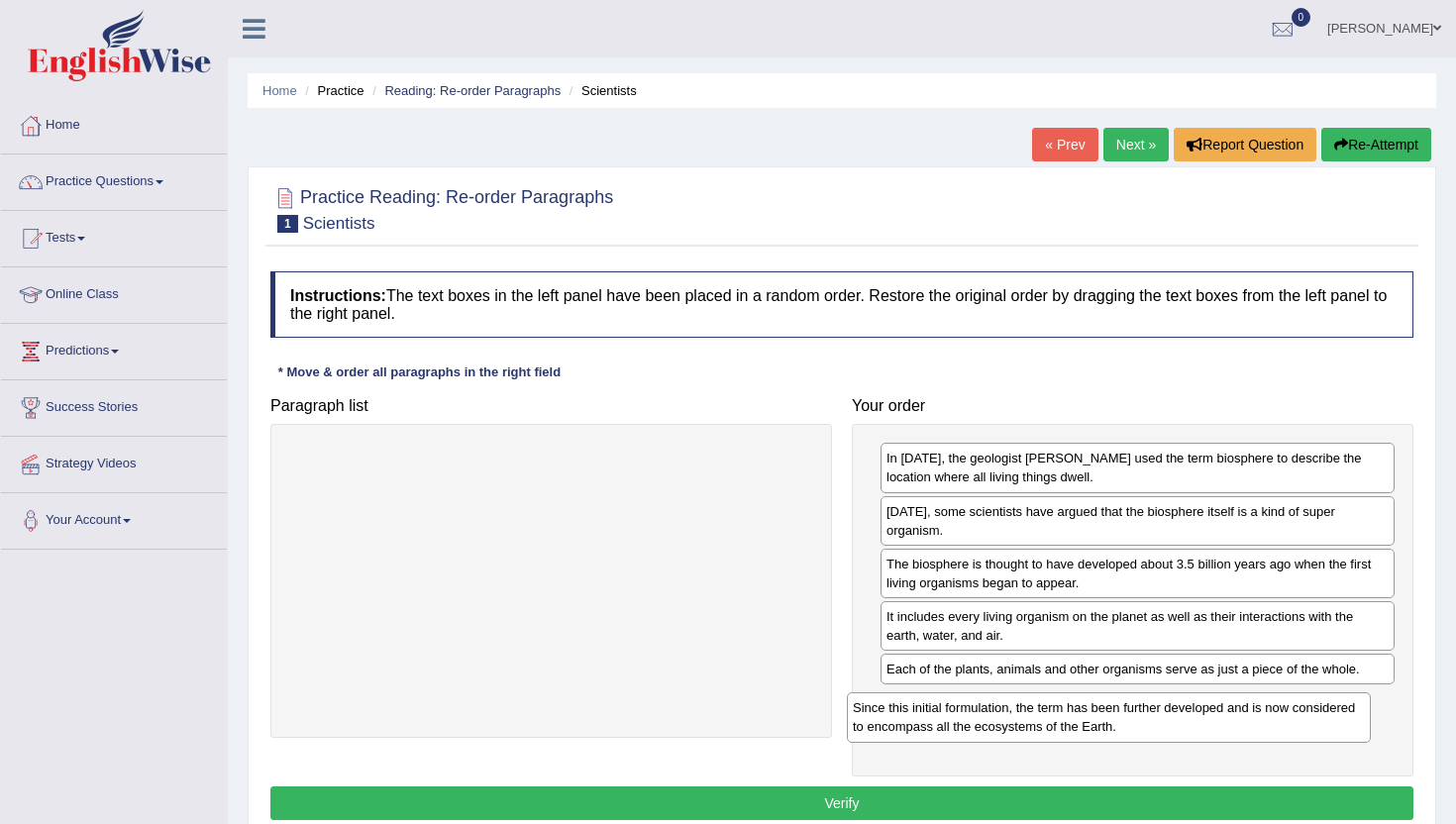 drag, startPoint x: 326, startPoint y: 461, endPoint x: 885, endPoint y: 710, distance: 611.94934 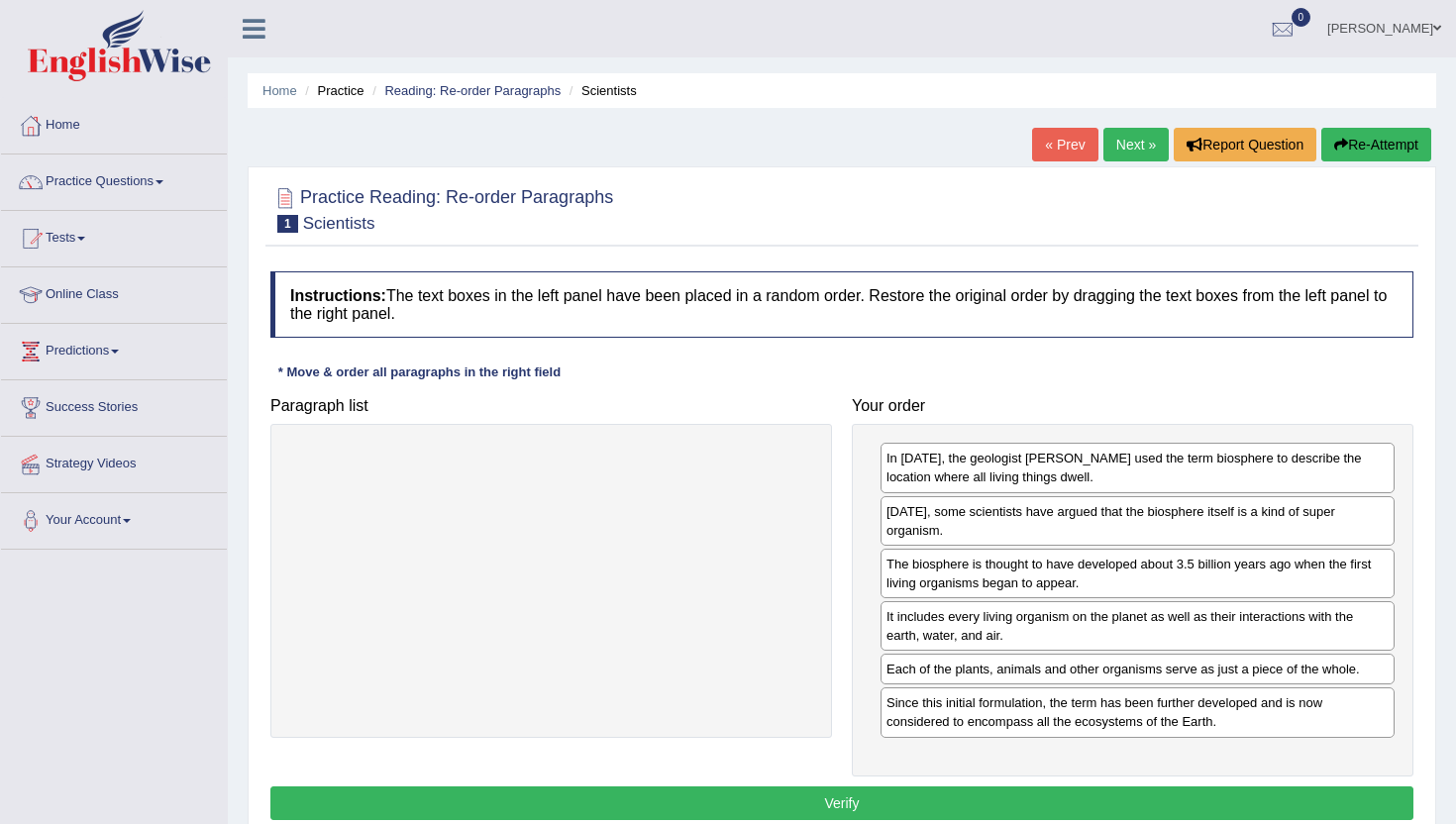 click on "Verify" at bounding box center [842, 803] 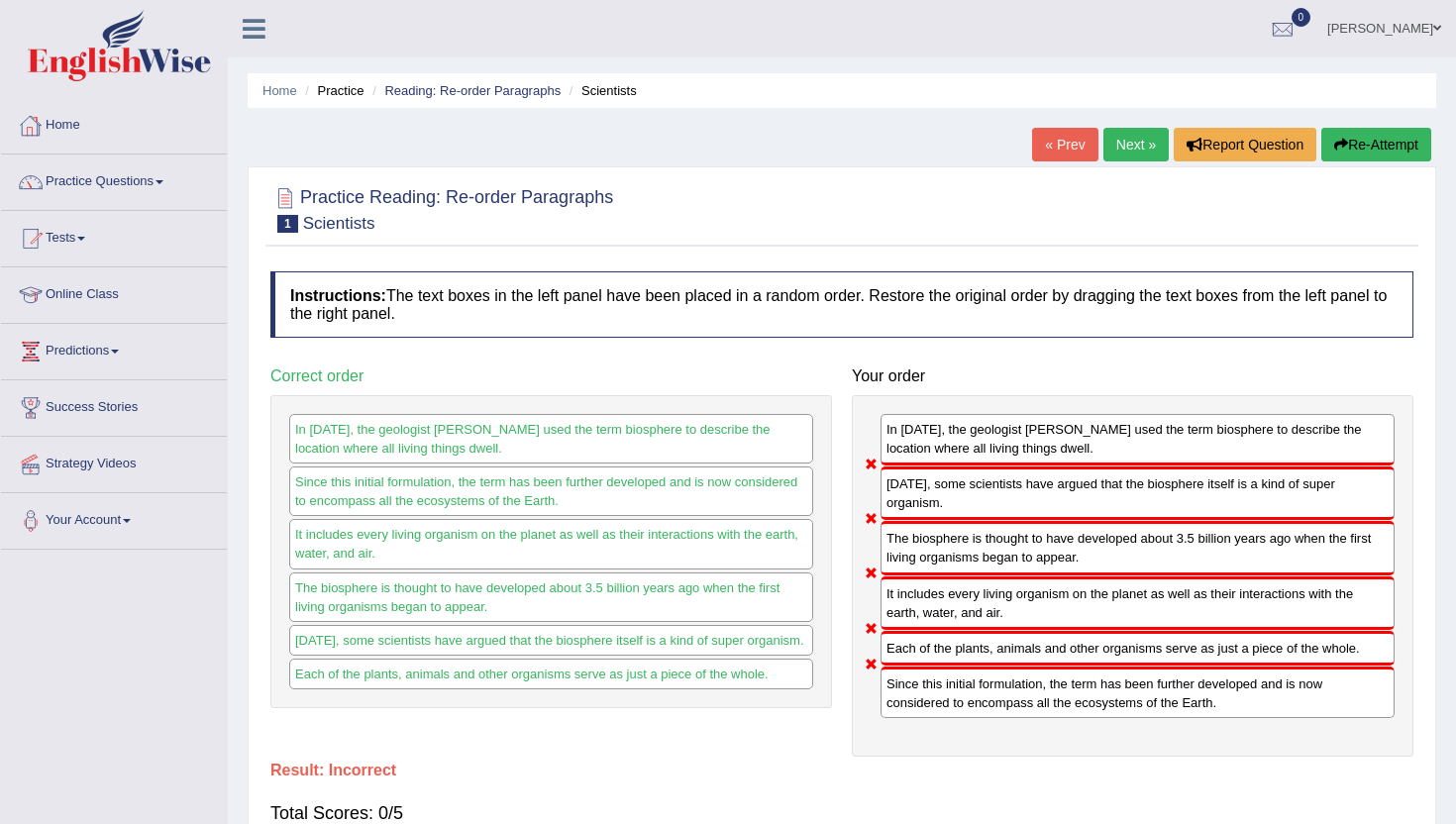 click on "Home" at bounding box center (114, 123) 